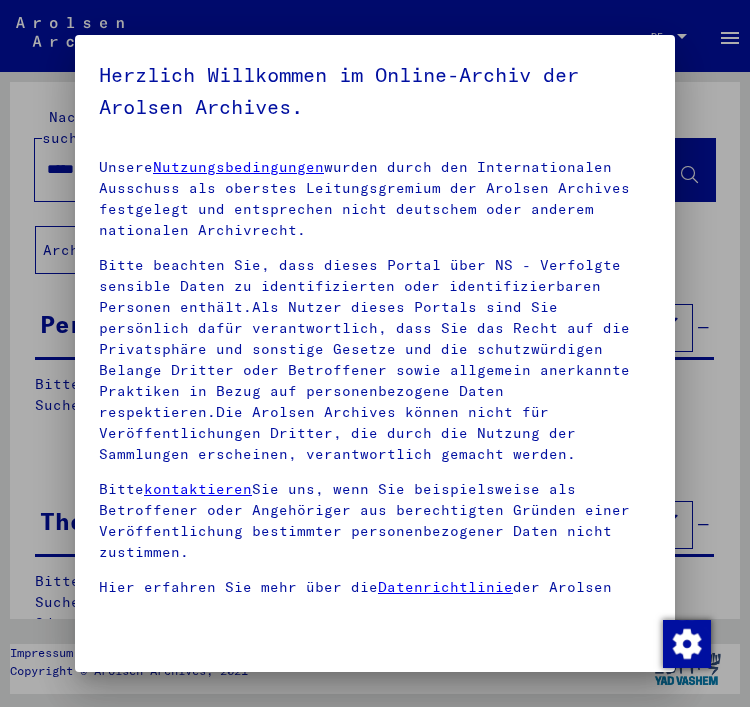 scroll, scrollTop: 0, scrollLeft: 0, axis: both 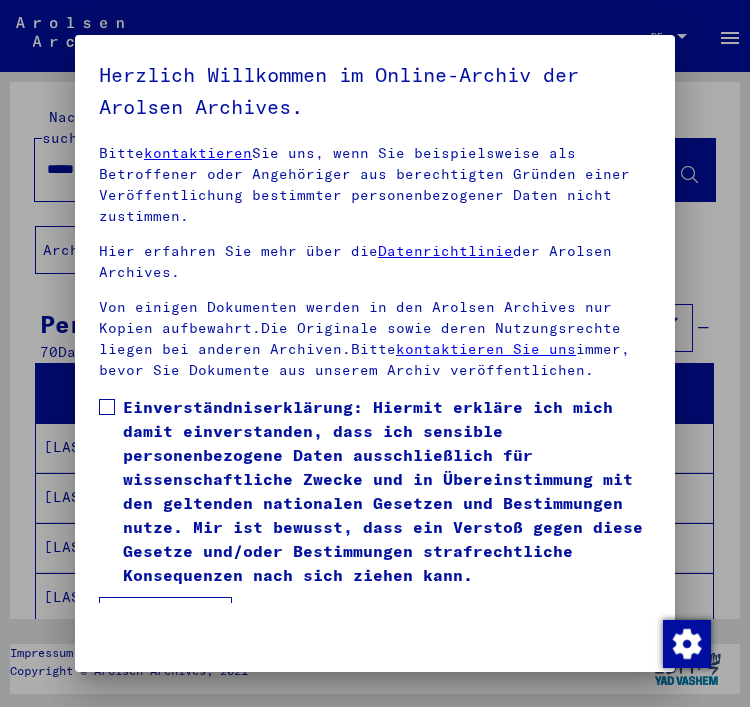 click on "Ich stimme zu" at bounding box center (165, 621) 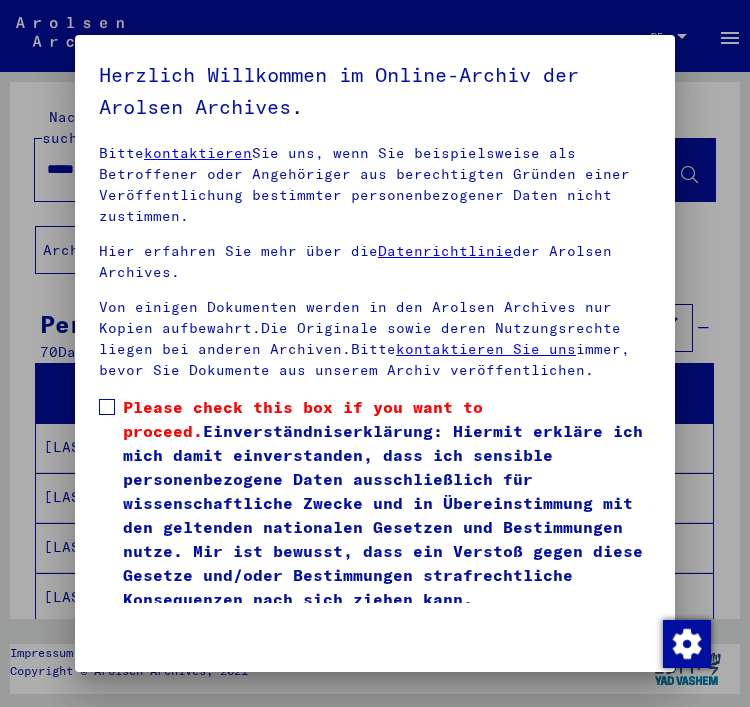 click on "Ich stimme zu" at bounding box center (165, 645) 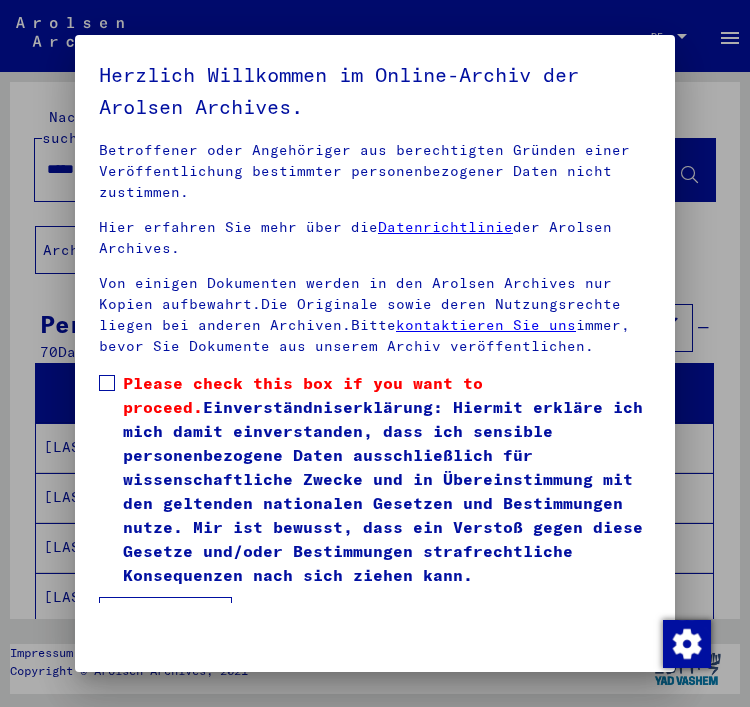 click on "Ich stimme zu" at bounding box center [165, 621] 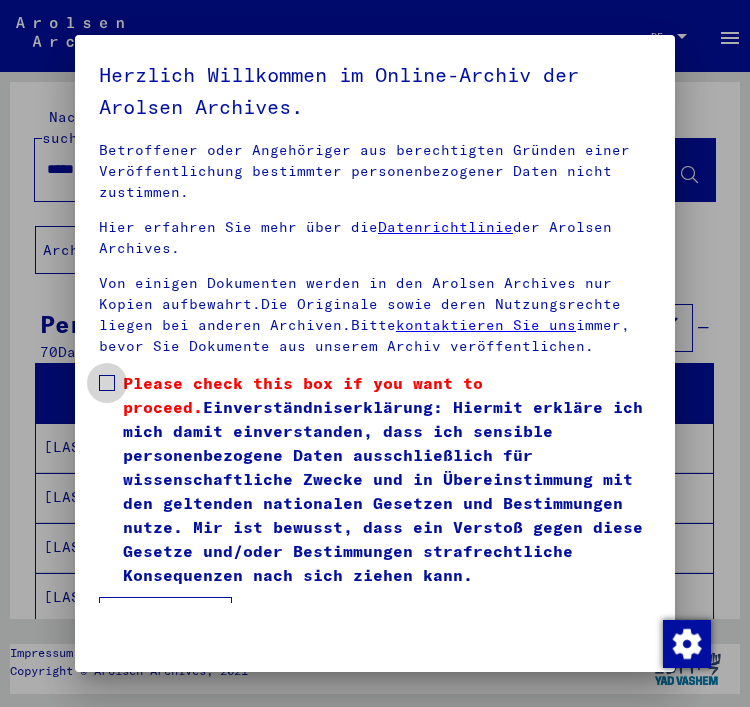 click on "Please check this box if you want to proceed. Einverständniserklärung: Hiermit erkläre ich mich damit einverstanden, dass ich sensible personenbezogene Daten ausschließlich für wissenschaftliche Zwecke und in Übereinstimmung mit den geltenden nationalen Gesetzen und Bestimmungen nutze. Mir ist bewusst, dass ein Verstoß gegen diese Gesetze und/oder Bestimmungen strafrechtliche Konsequenzen nach sich ziehen kann." at bounding box center (375, 479) 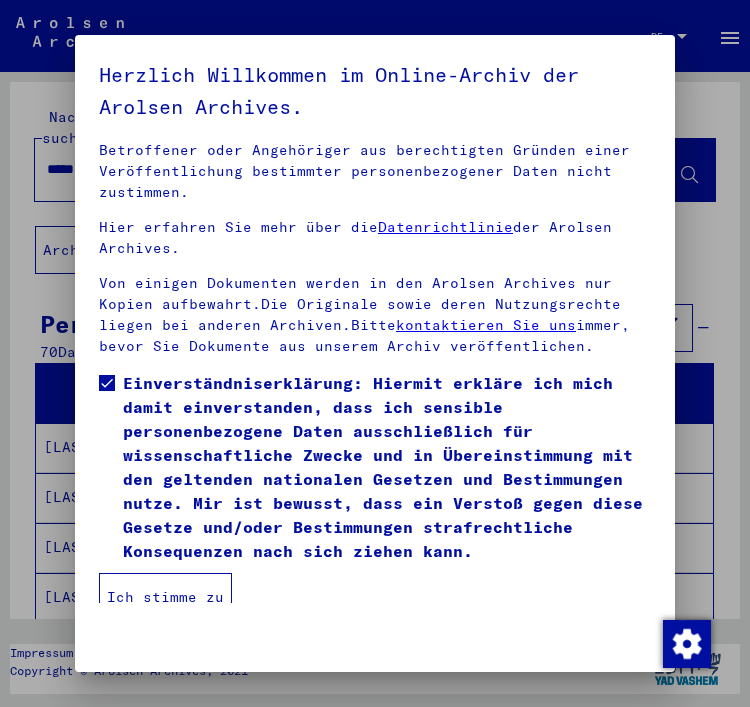scroll, scrollTop: 336, scrollLeft: 0, axis: vertical 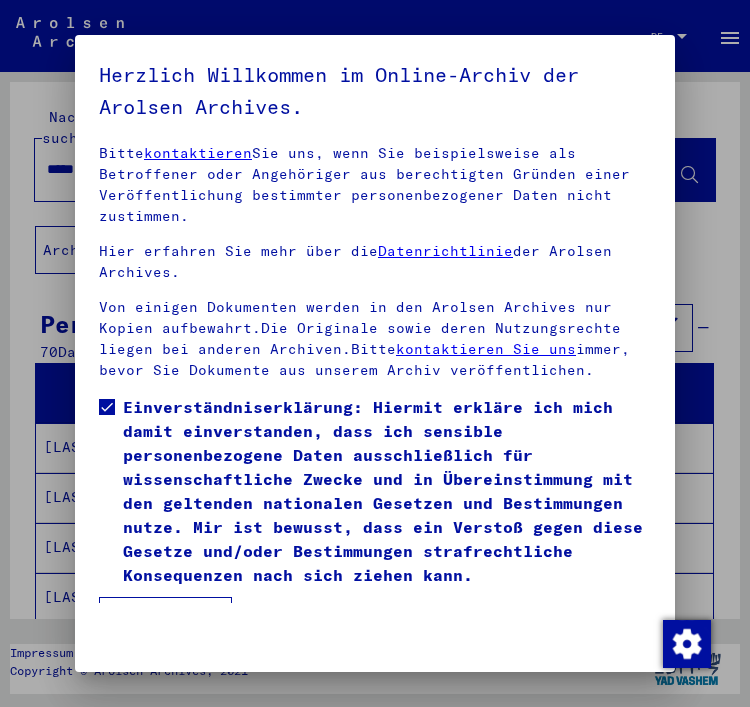 click on "Ich stimme zu" at bounding box center [165, 621] 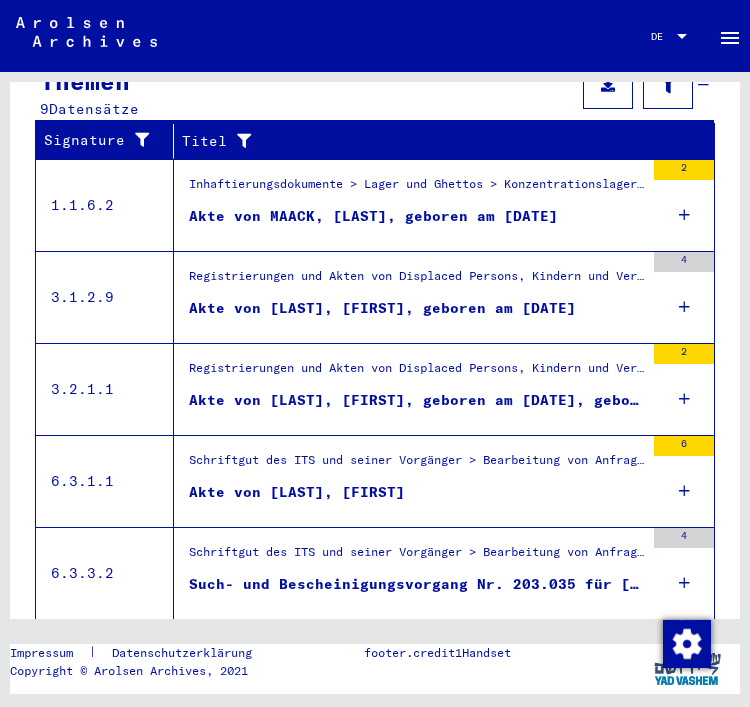 scroll, scrollTop: 752, scrollLeft: 0, axis: vertical 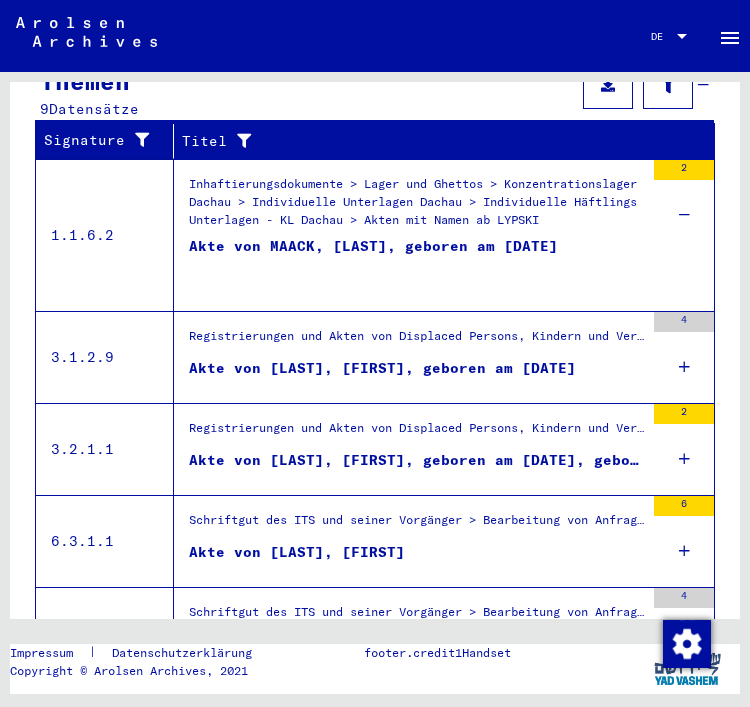 click at bounding box center [684, 367] 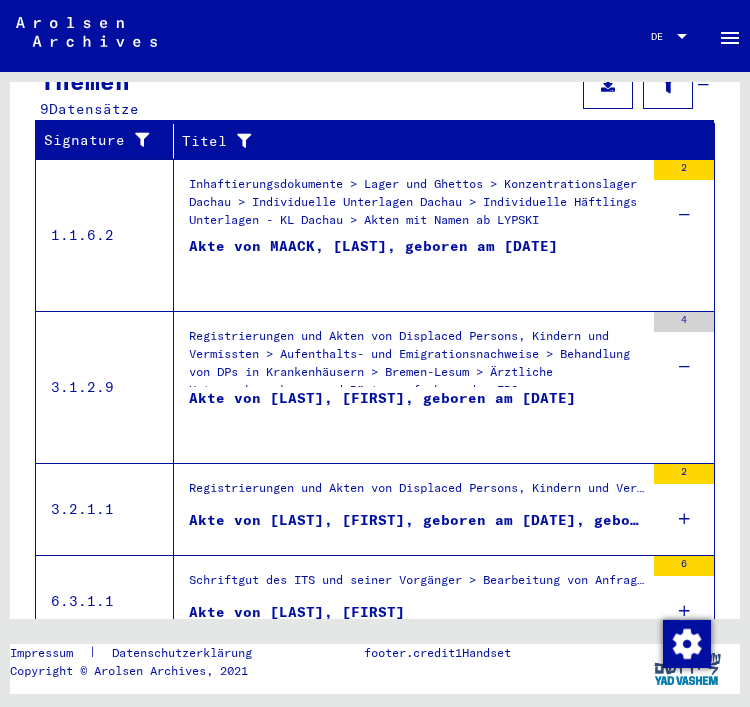 click on "2" at bounding box center [684, 509] 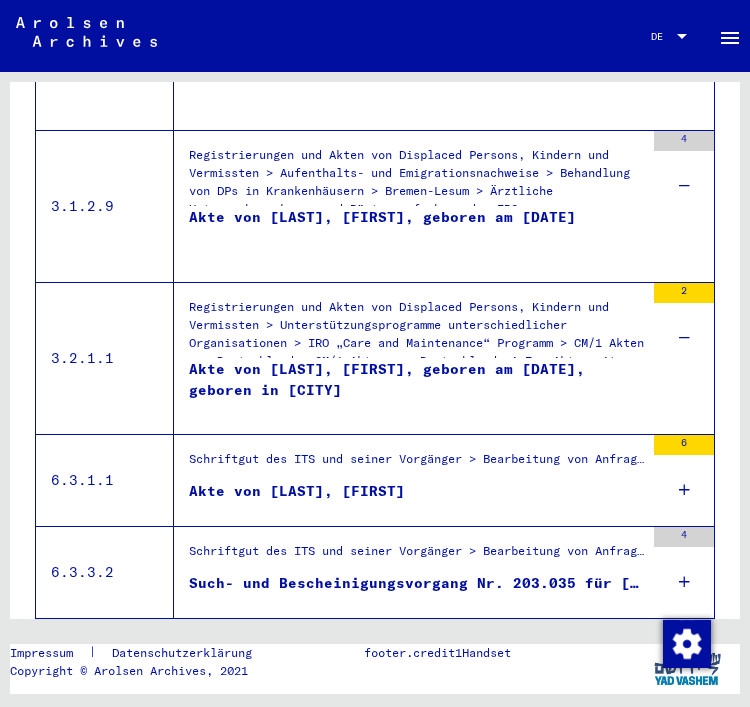 scroll, scrollTop: 932, scrollLeft: 0, axis: vertical 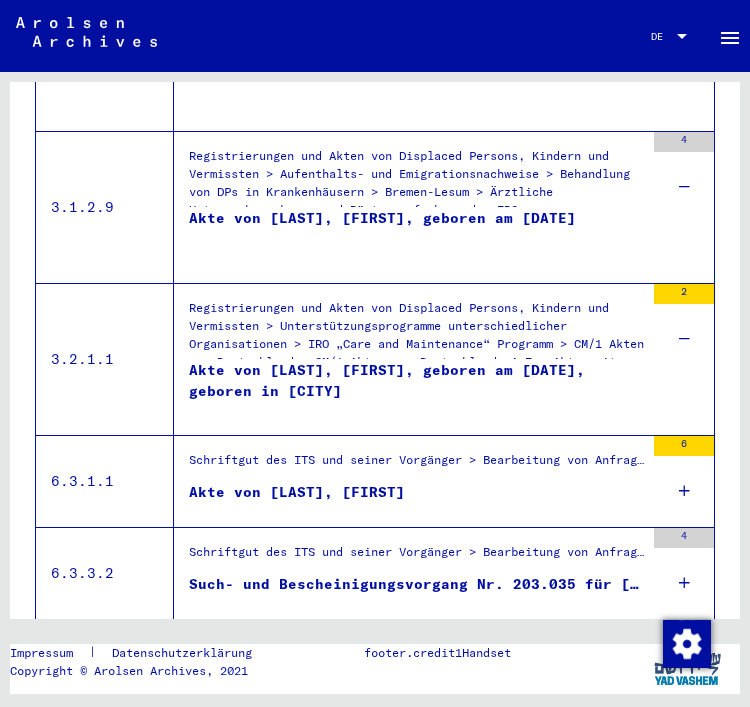 click at bounding box center [684, 491] 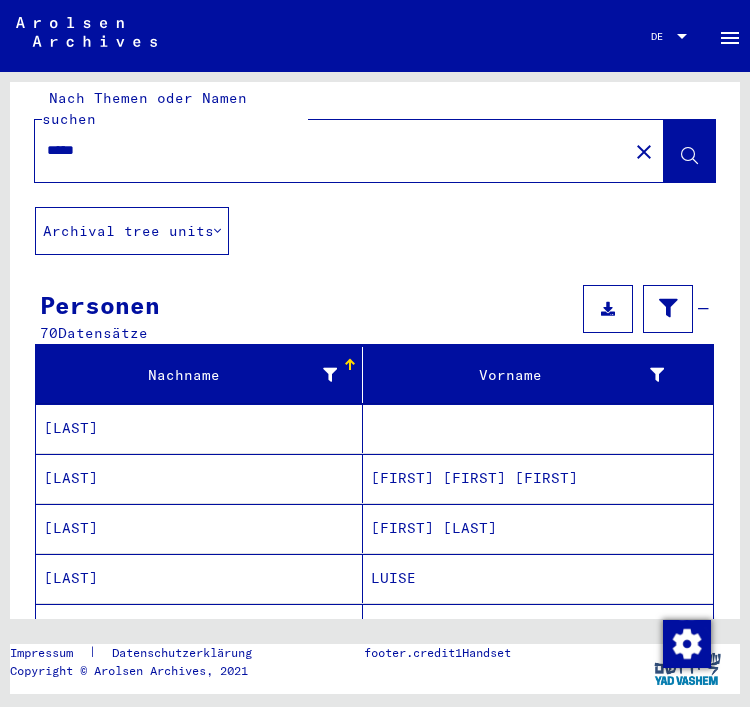 scroll, scrollTop: 17, scrollLeft: 0, axis: vertical 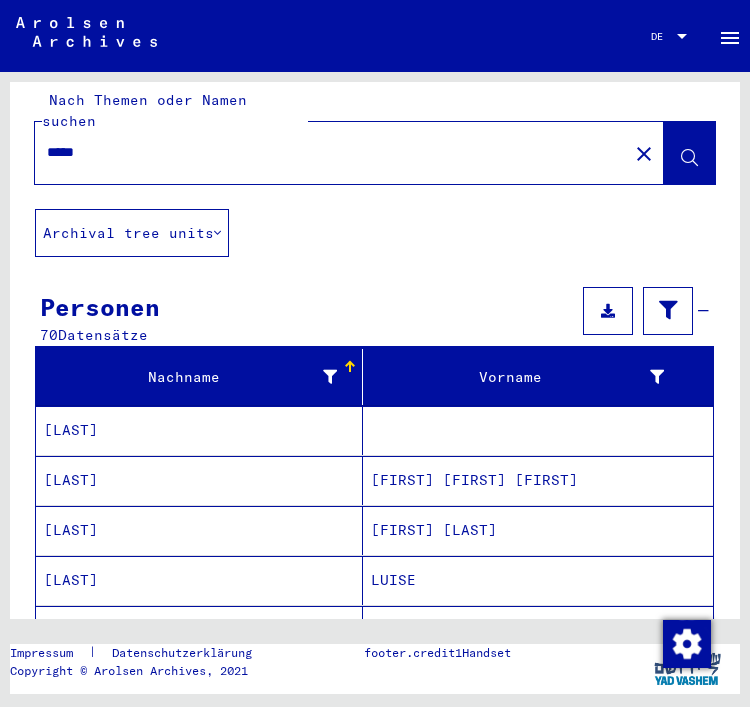click on "close" 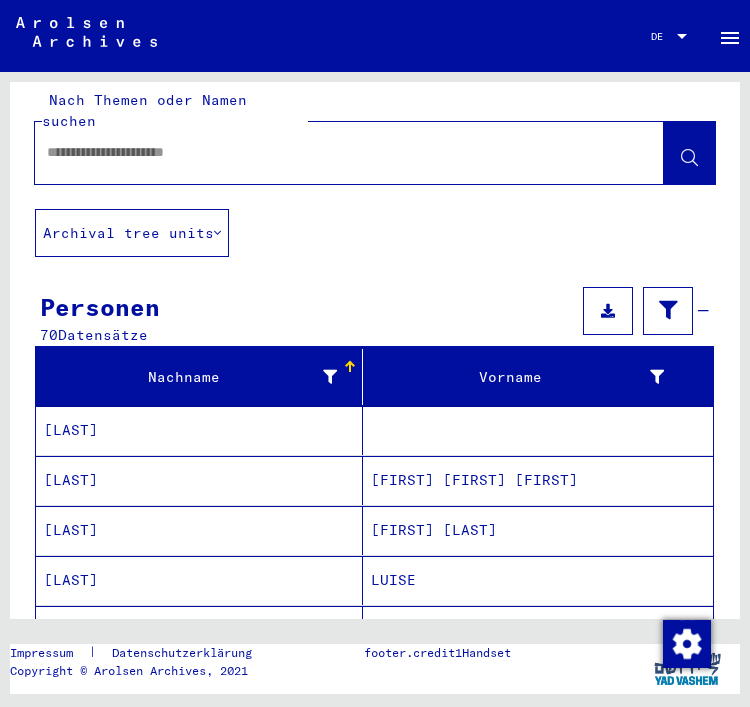 scroll, scrollTop: 0, scrollLeft: 0, axis: both 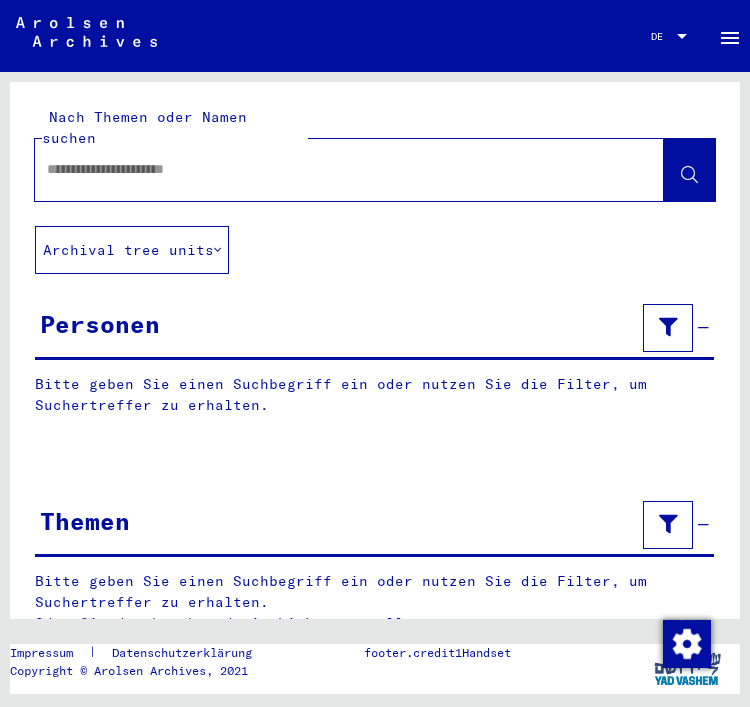 click at bounding box center (331, 169) 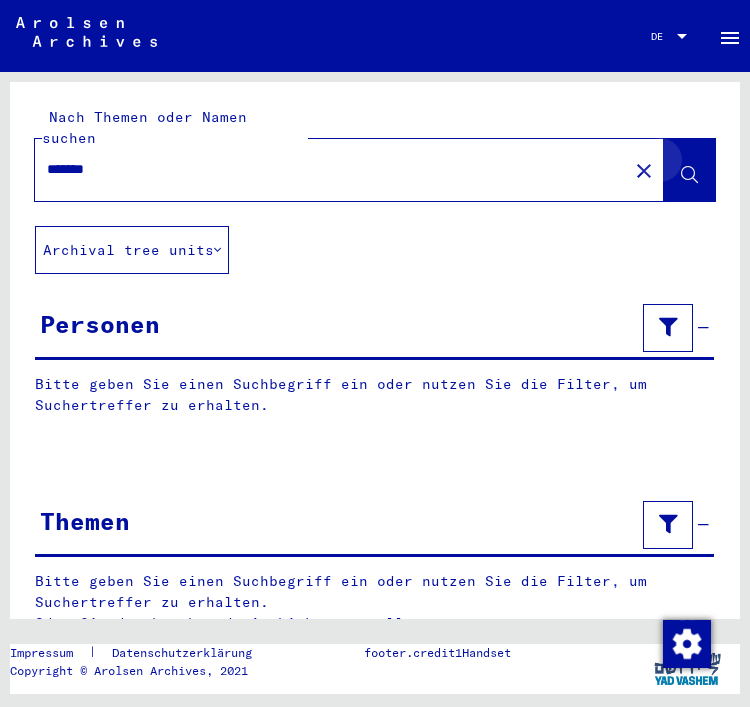 type on "*******" 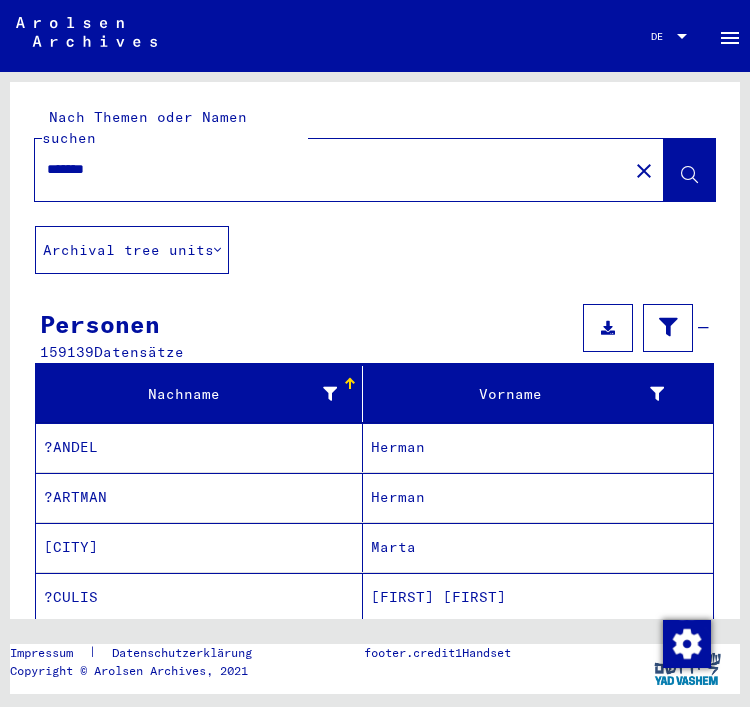 scroll, scrollTop: 0, scrollLeft: 0, axis: both 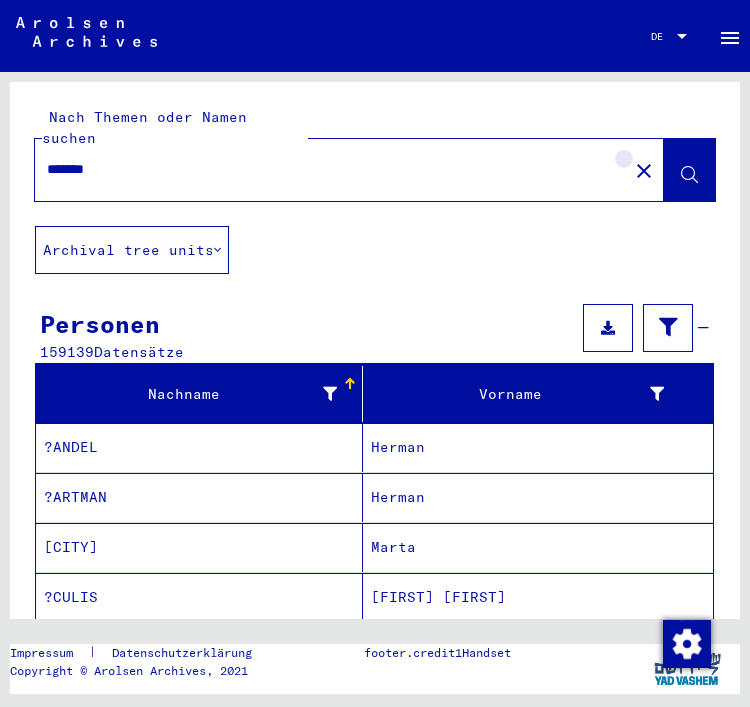 click on "close" 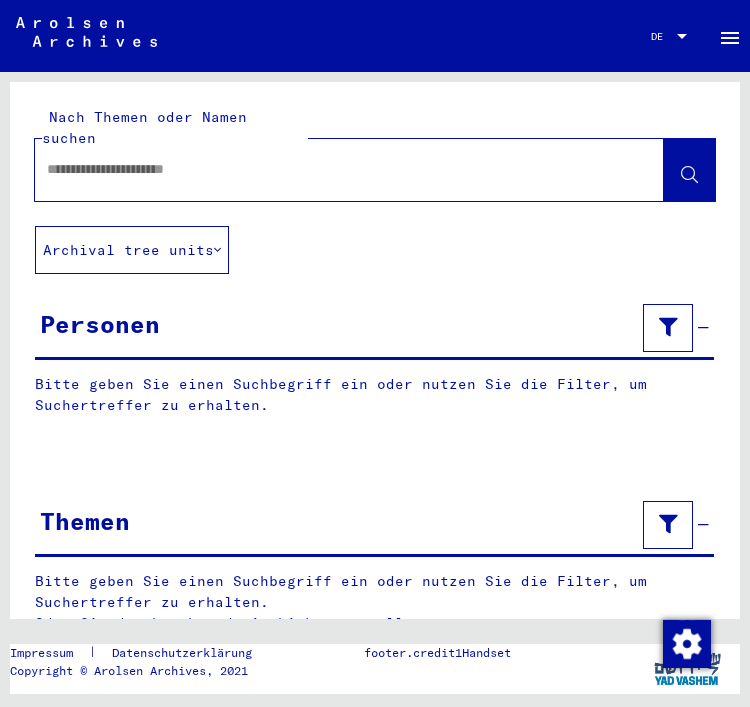 click at bounding box center [331, 169] 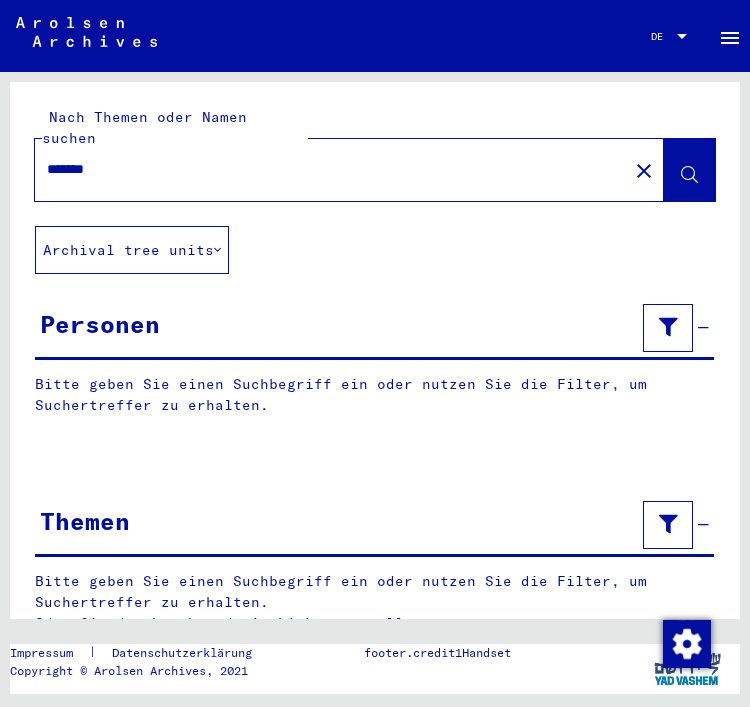 type on "*******" 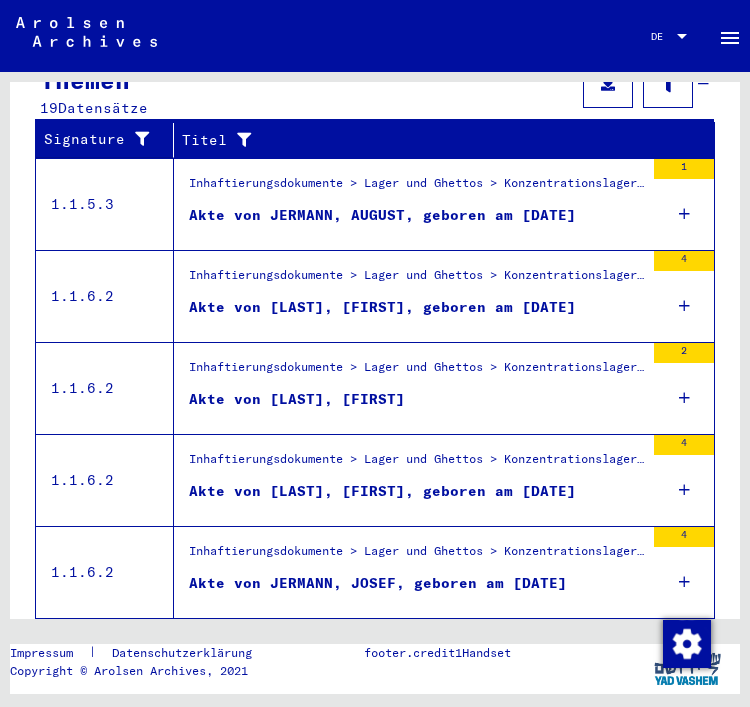 scroll, scrollTop: 752, scrollLeft: 0, axis: vertical 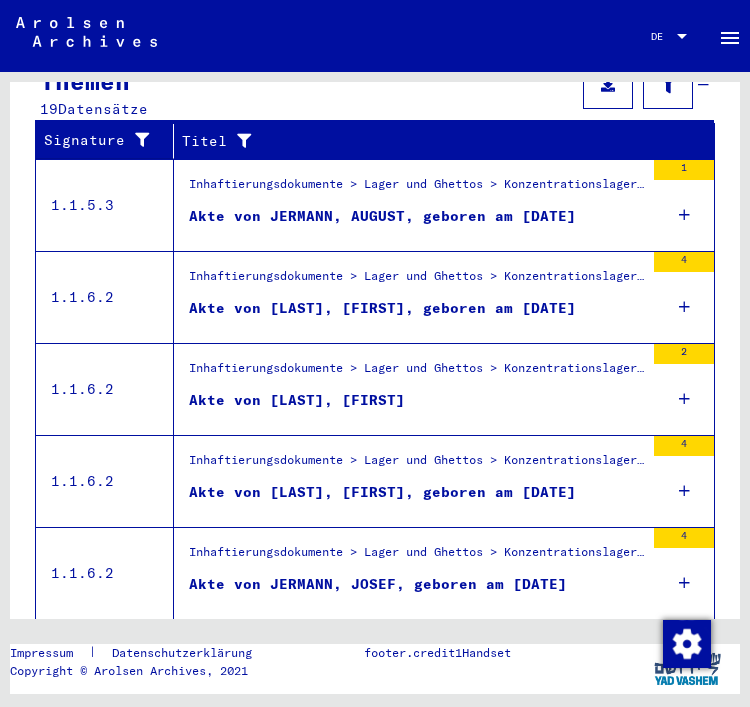 click at bounding box center (684, 491) 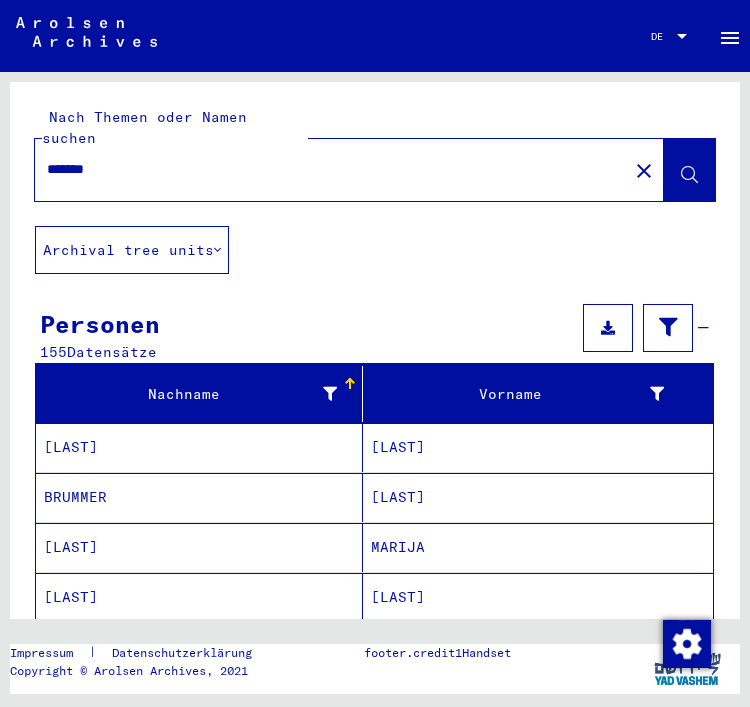 scroll, scrollTop: 0, scrollLeft: 0, axis: both 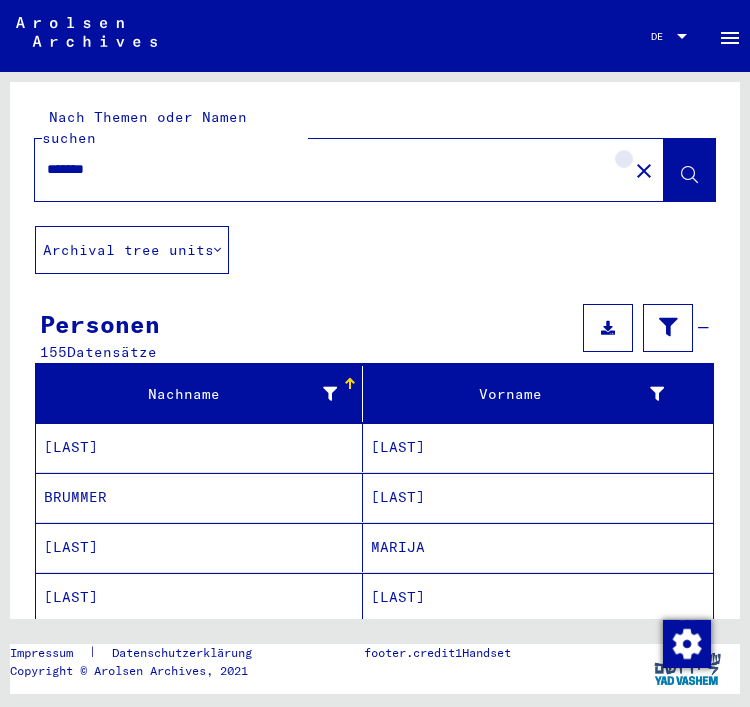 click on "close" 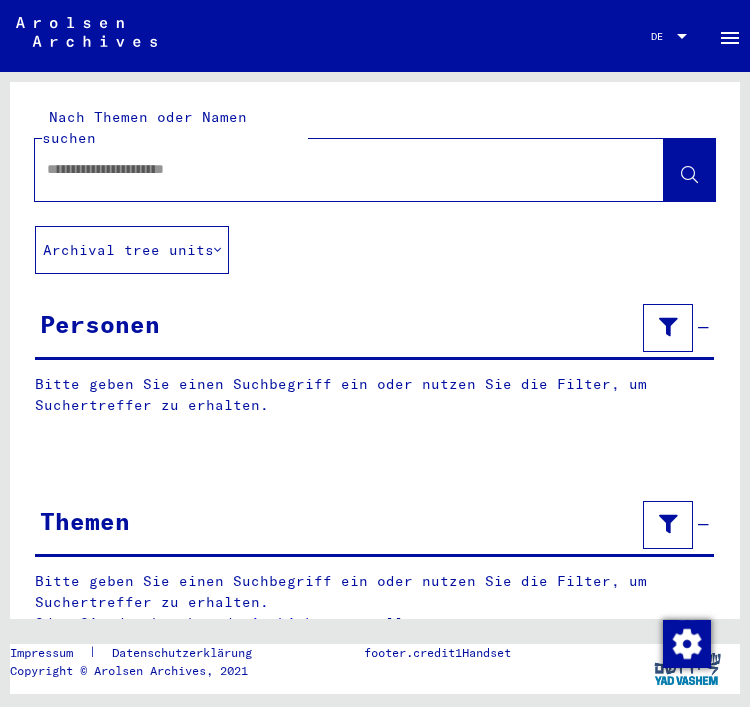 click at bounding box center [331, 169] 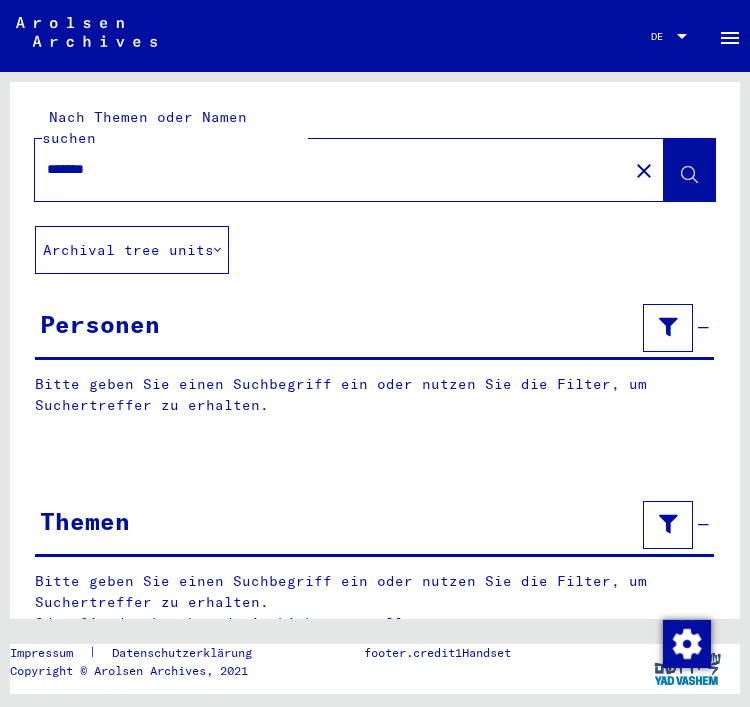 type on "*******" 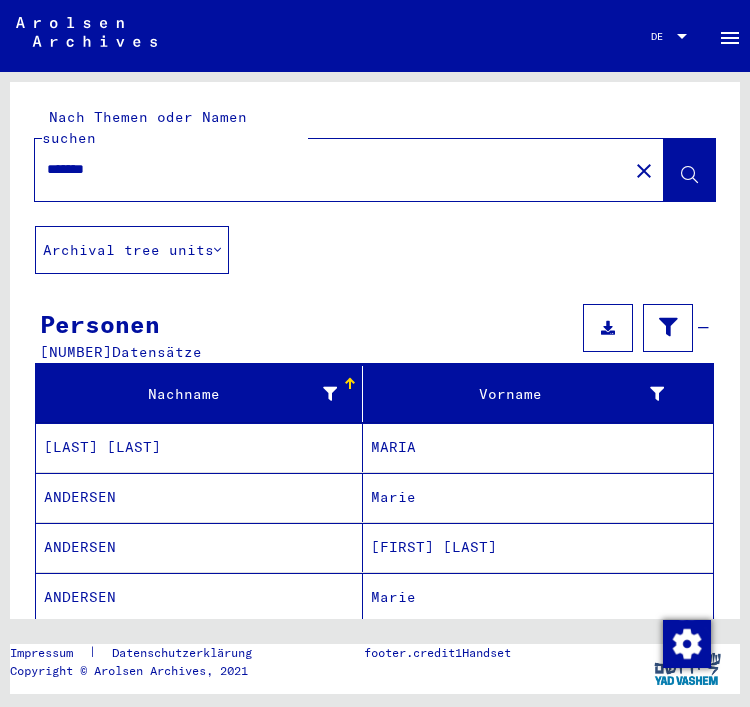 scroll, scrollTop: 0, scrollLeft: 0, axis: both 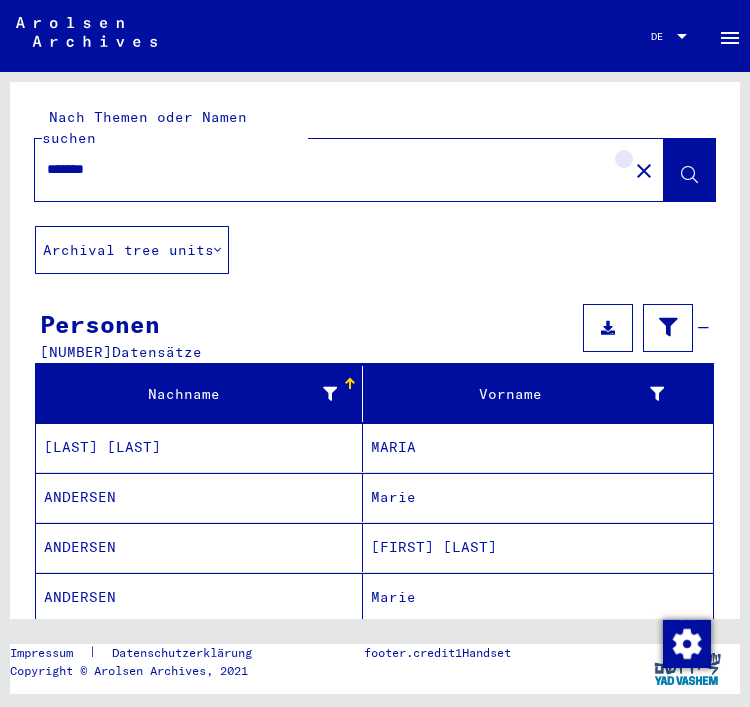 click on "close" 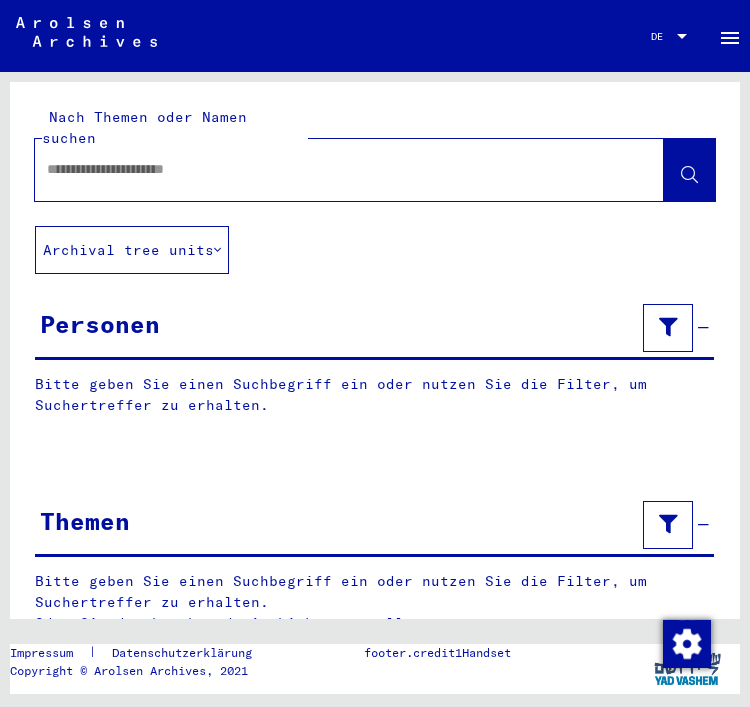 click at bounding box center (331, 169) 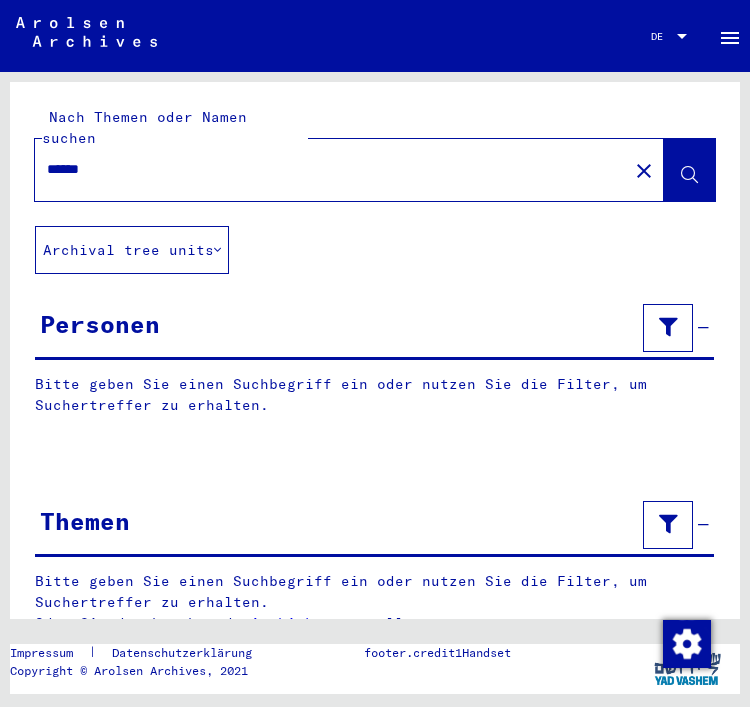 type on "******" 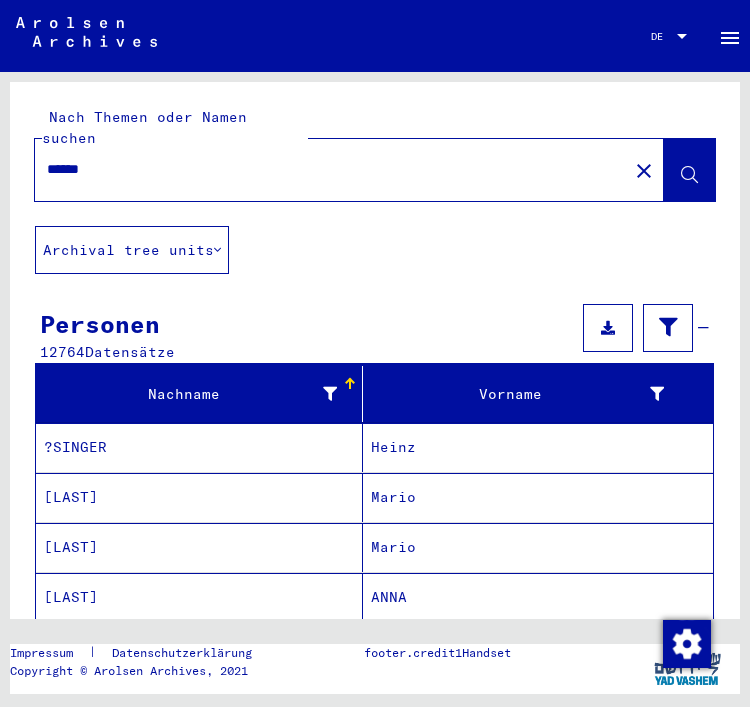 scroll, scrollTop: 0, scrollLeft: 0, axis: both 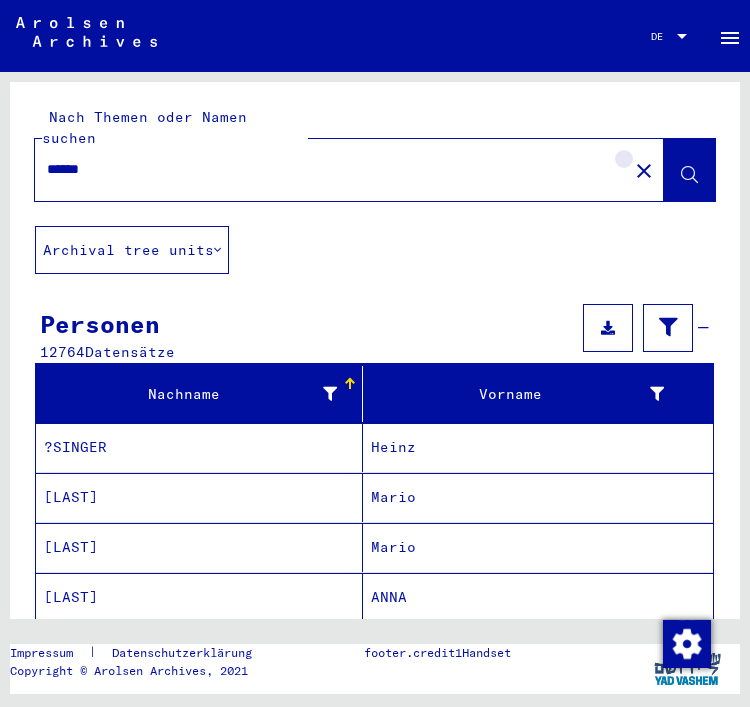 click on "close" 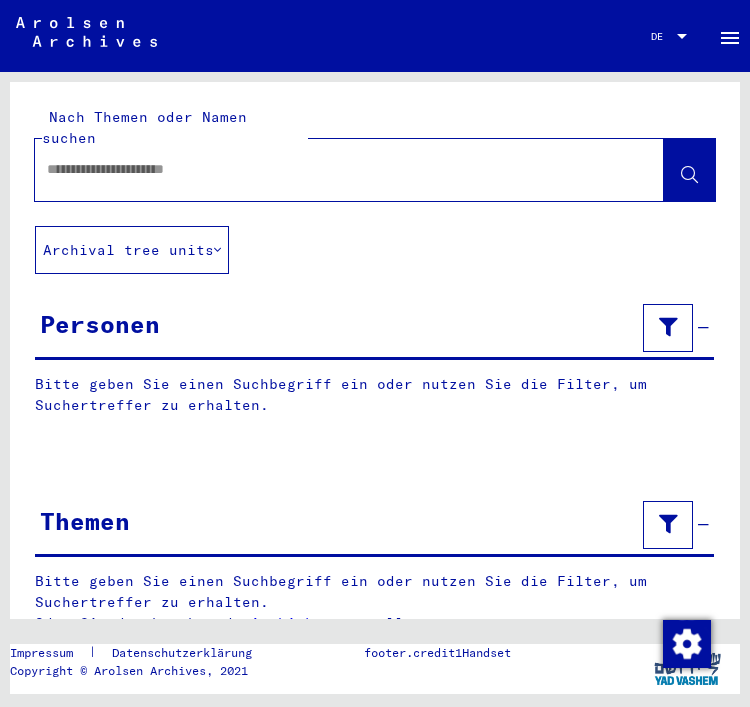 click at bounding box center [331, 169] 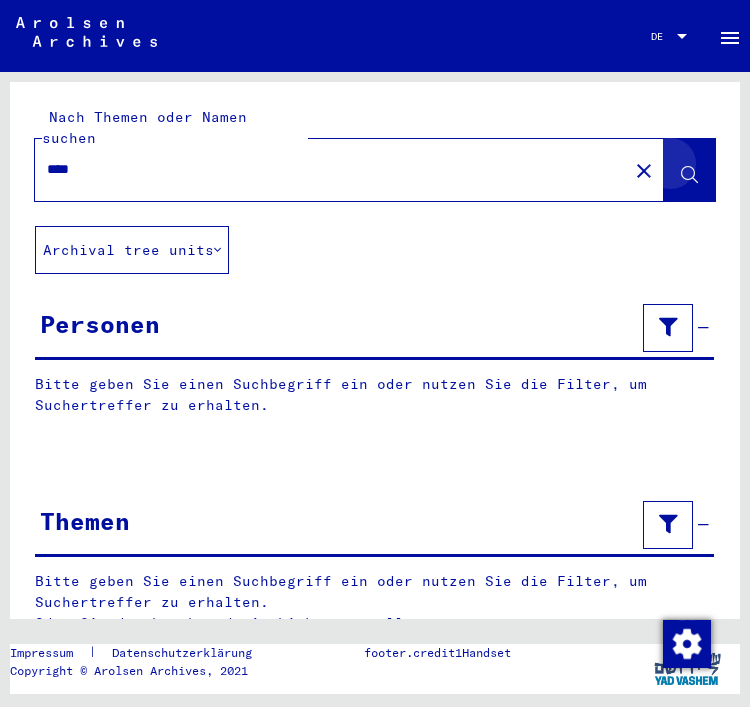 type on "****" 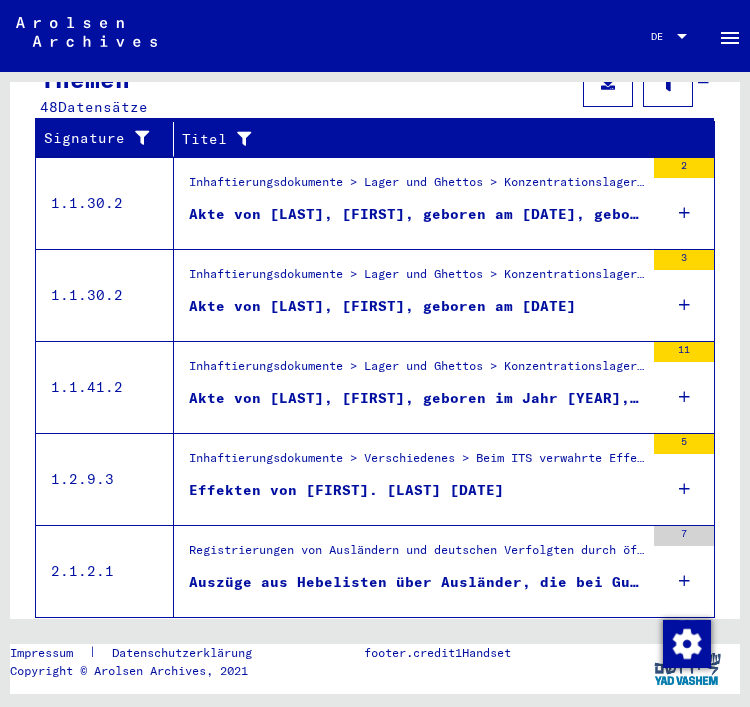 scroll, scrollTop: 752, scrollLeft: 0, axis: vertical 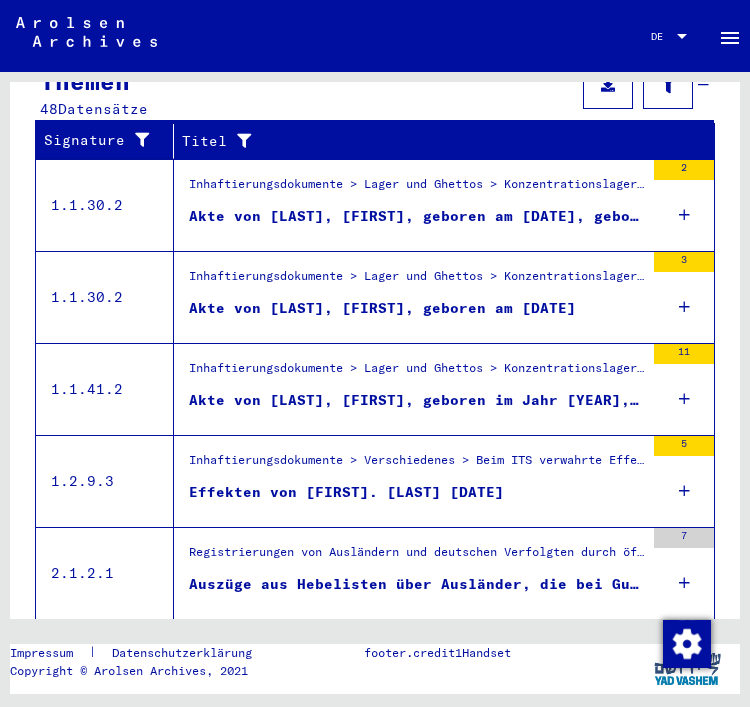 click at bounding box center [684, 307] 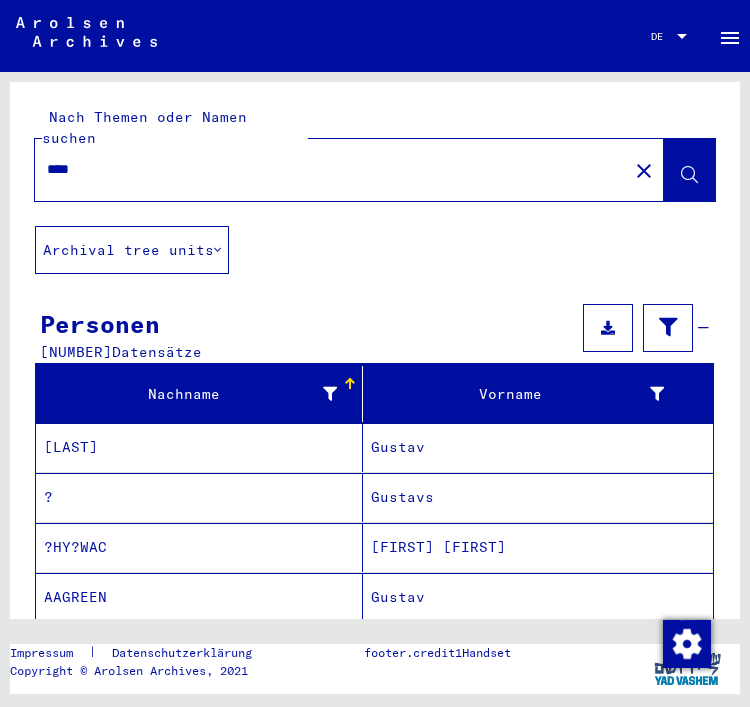 scroll, scrollTop: 0, scrollLeft: 0, axis: both 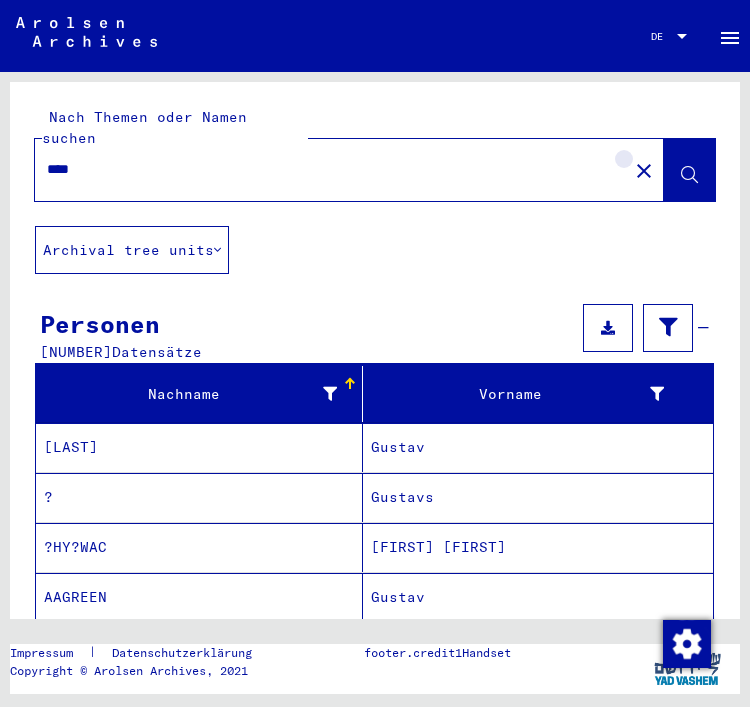 click on "close" 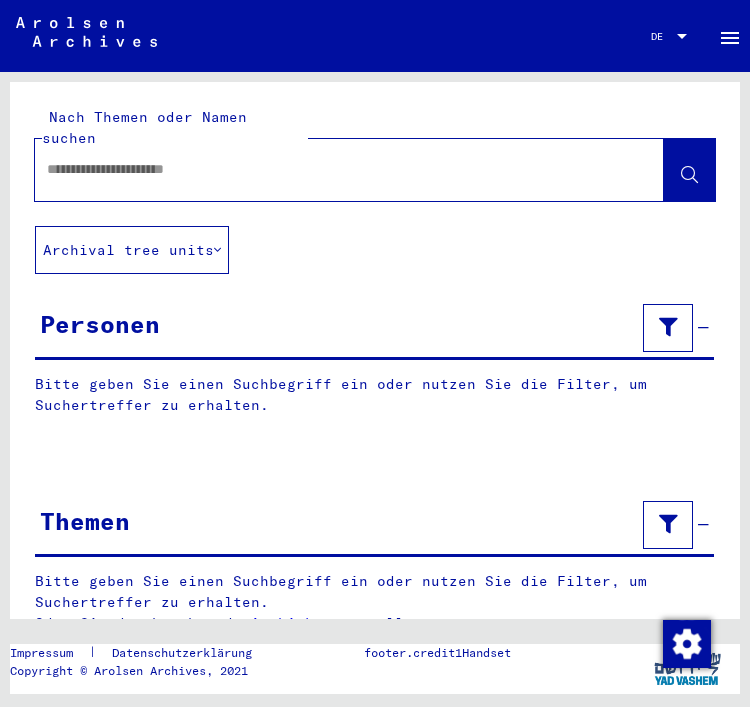 click at bounding box center (331, 169) 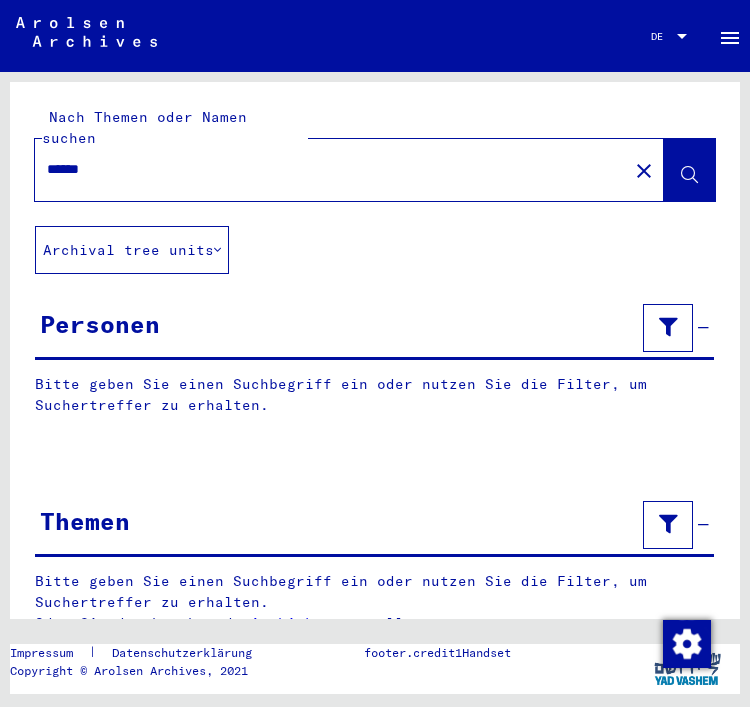 type on "******" 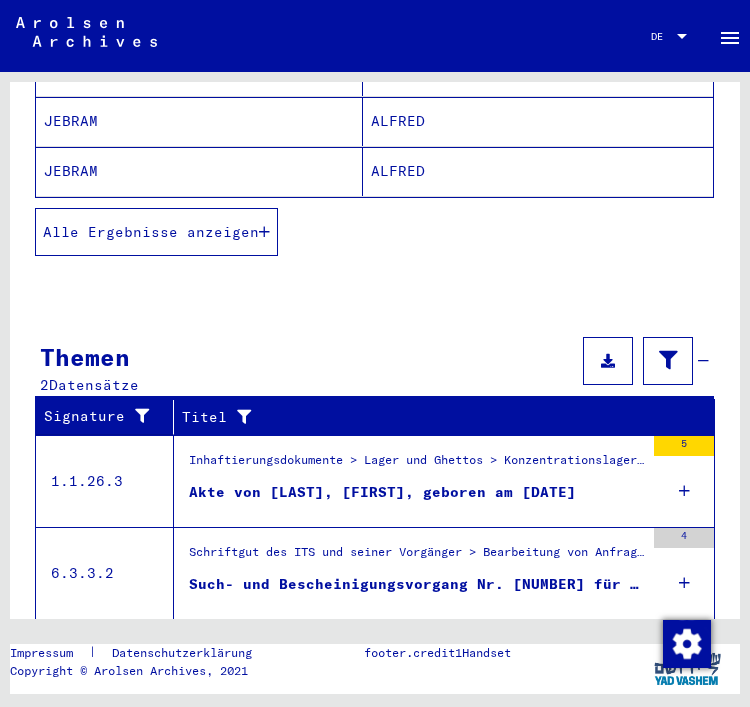 scroll, scrollTop: 476, scrollLeft: 0, axis: vertical 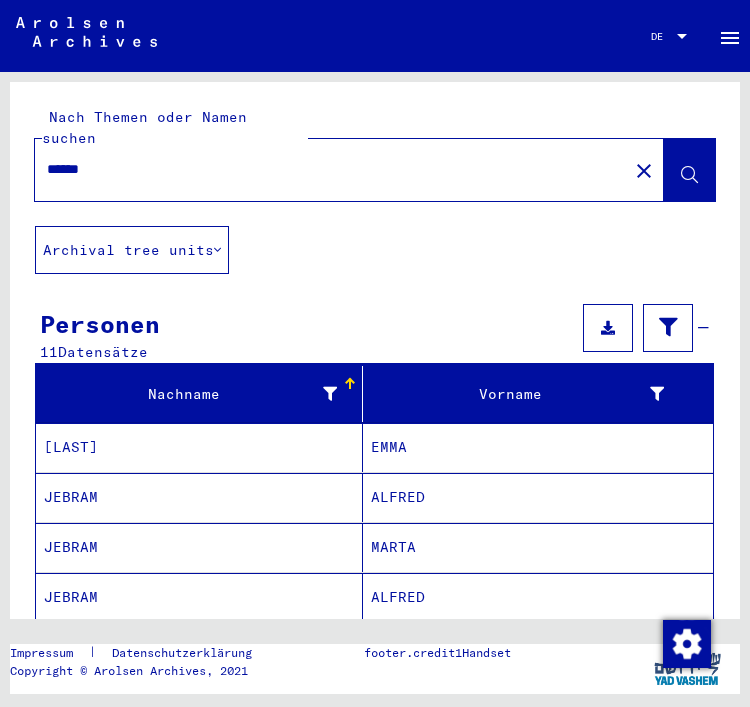 click on "close" 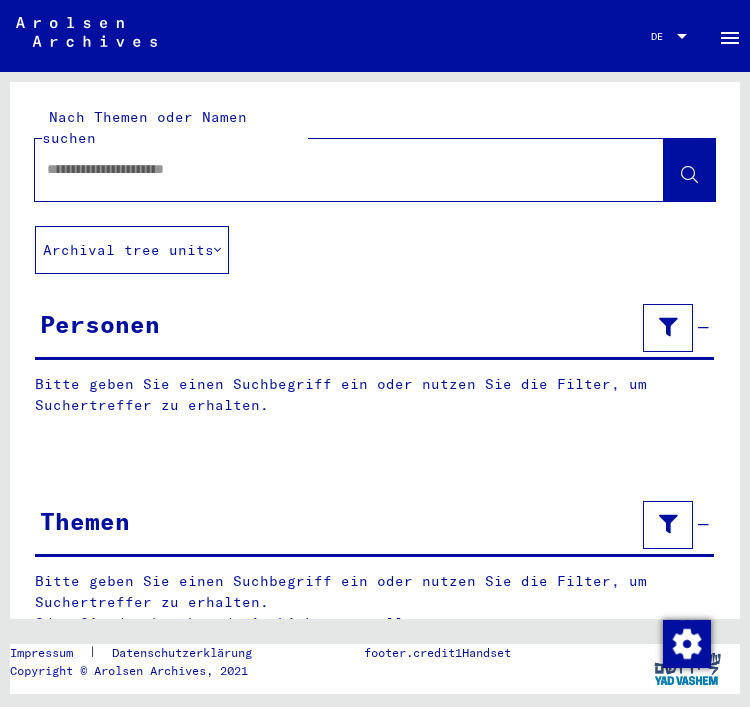 click at bounding box center [331, 169] 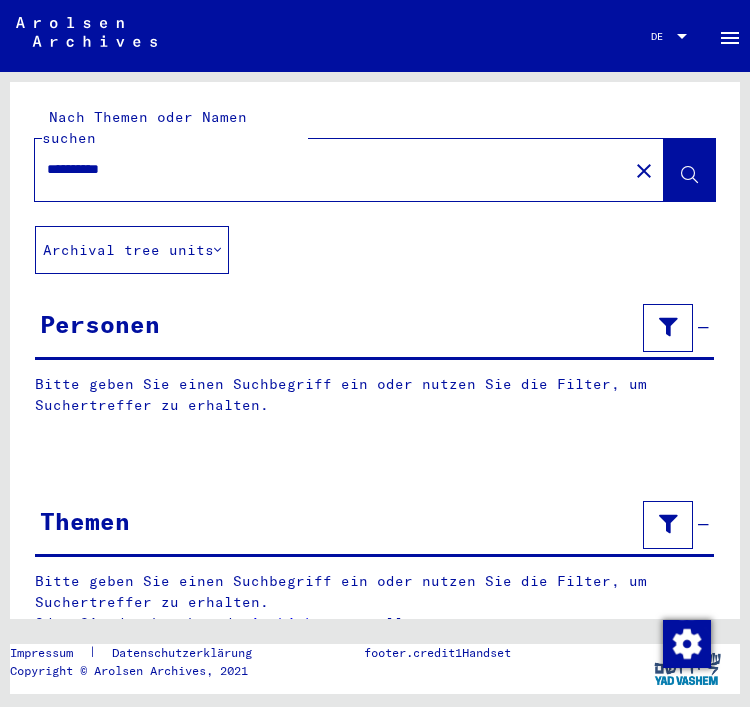 type on "**********" 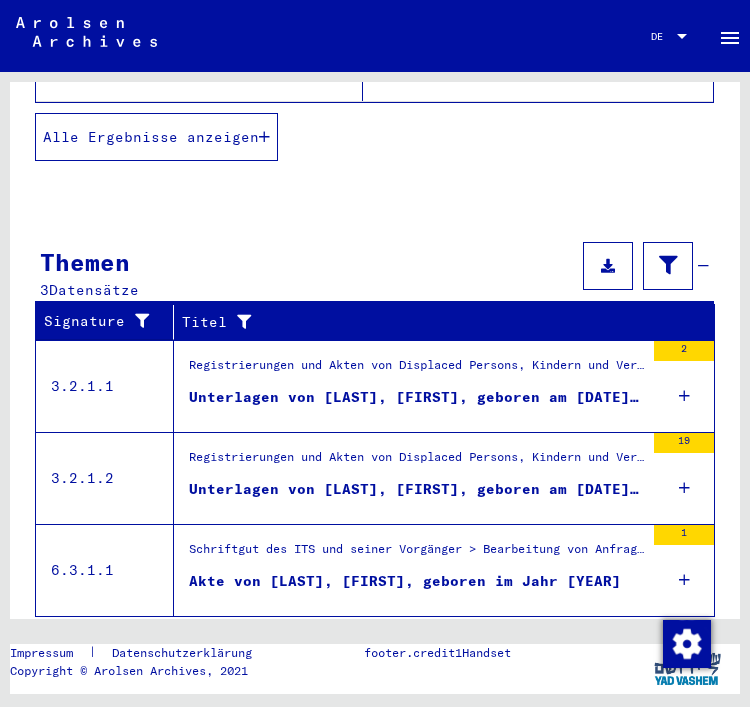 scroll, scrollTop: 568, scrollLeft: 0, axis: vertical 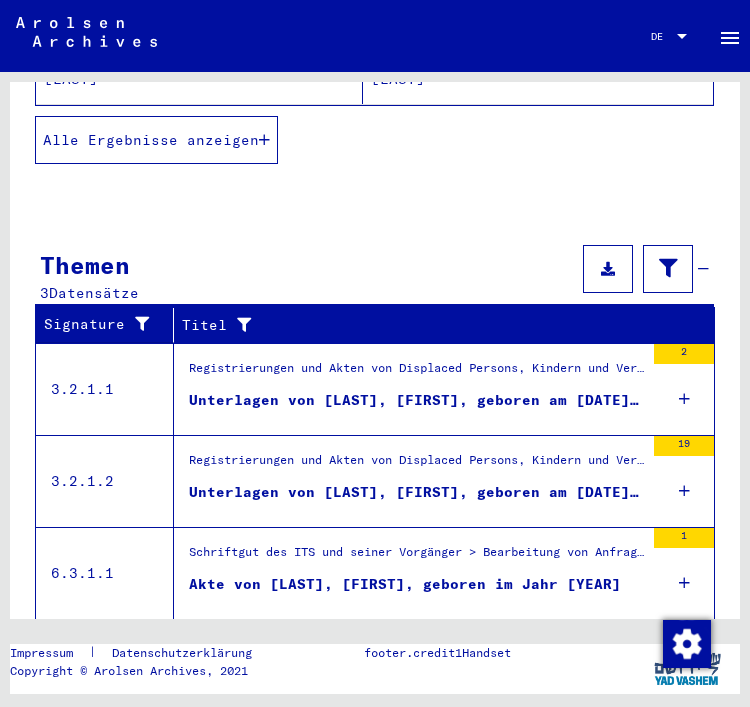 click on "Alle Ergebnisse anzeigen" at bounding box center (151, 654) 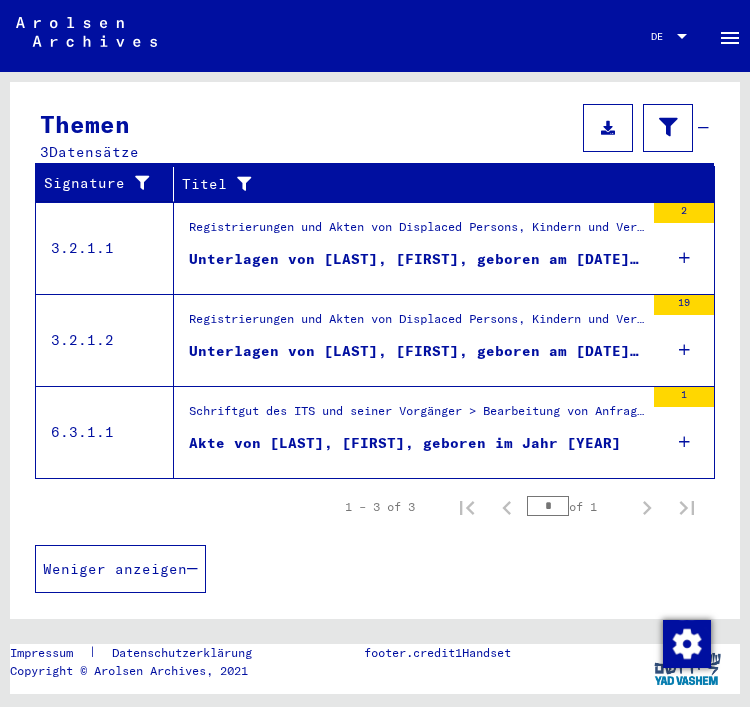 scroll, scrollTop: 248, scrollLeft: 0, axis: vertical 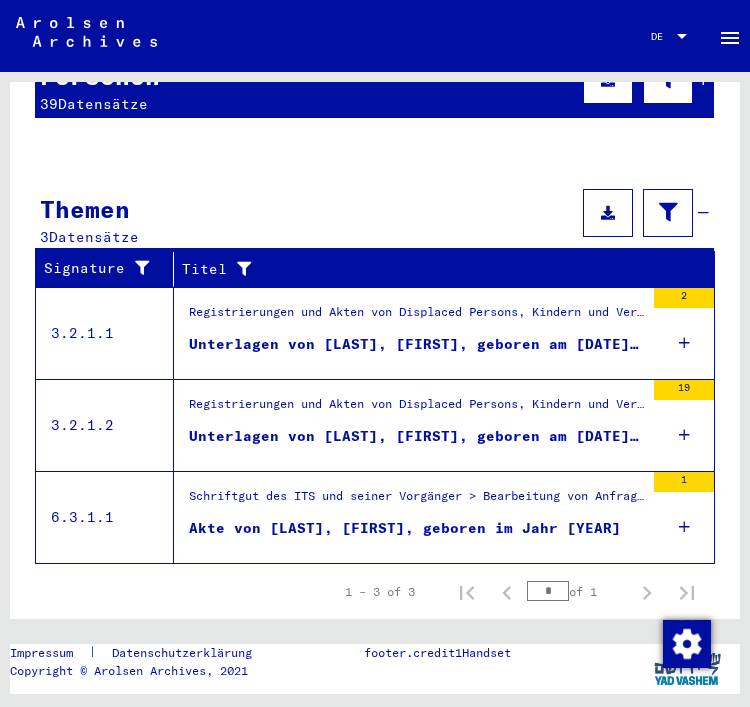 click on "1" at bounding box center (684, 517) 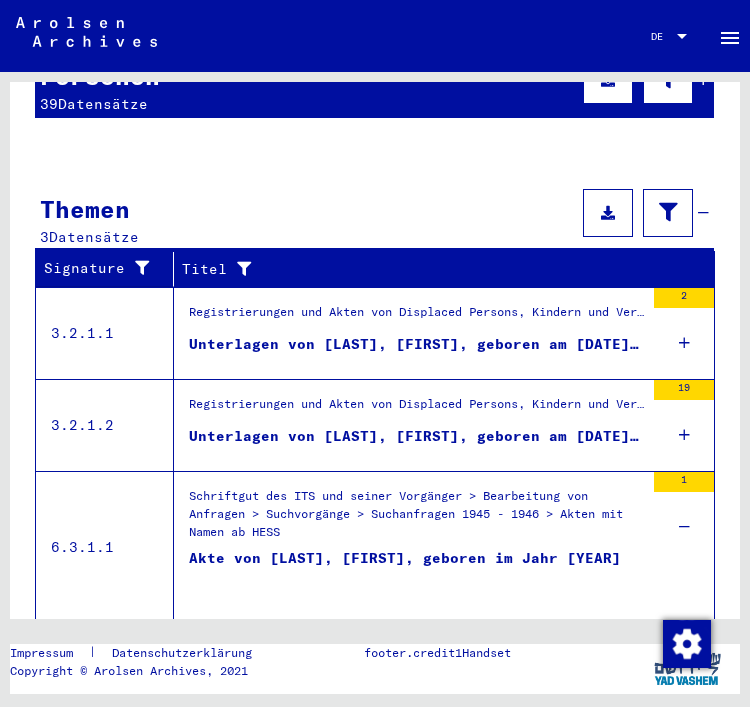 click on "[LAST] [LAST]" 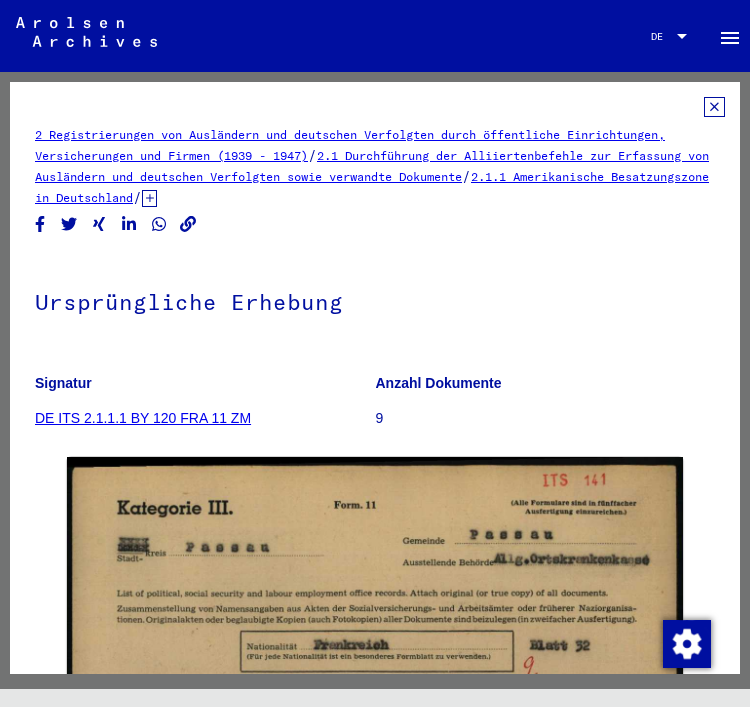 scroll, scrollTop: 0, scrollLeft: 0, axis: both 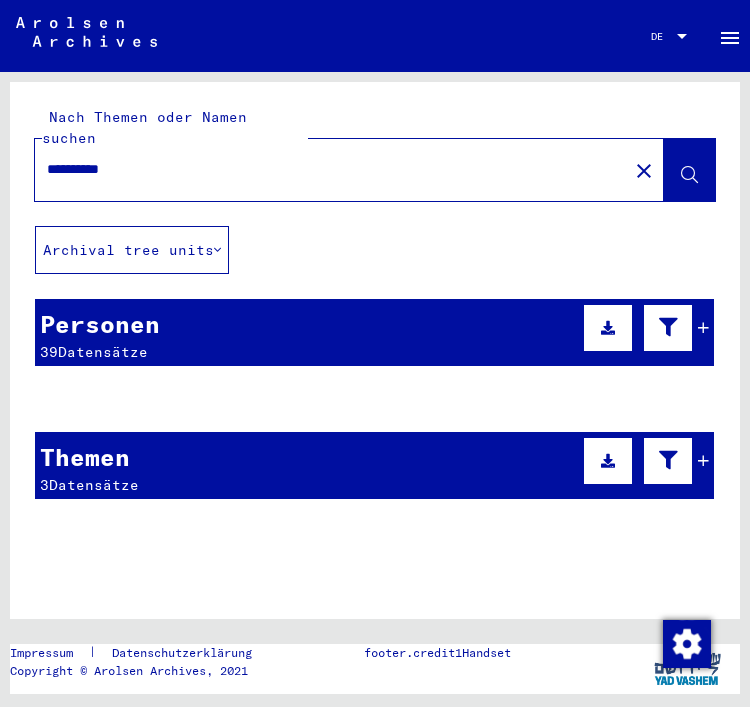 click at bounding box center (668, 328) 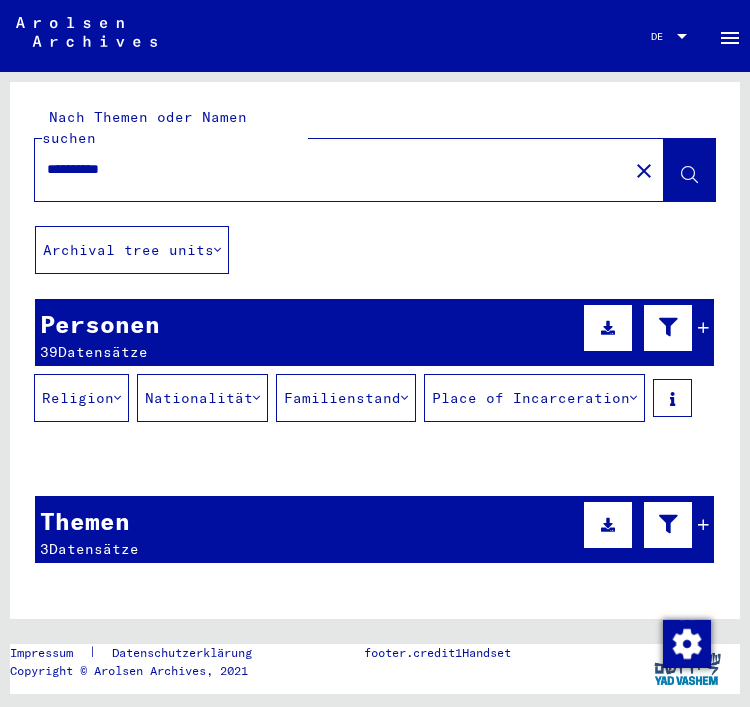 click on "**********" at bounding box center [331, 169] 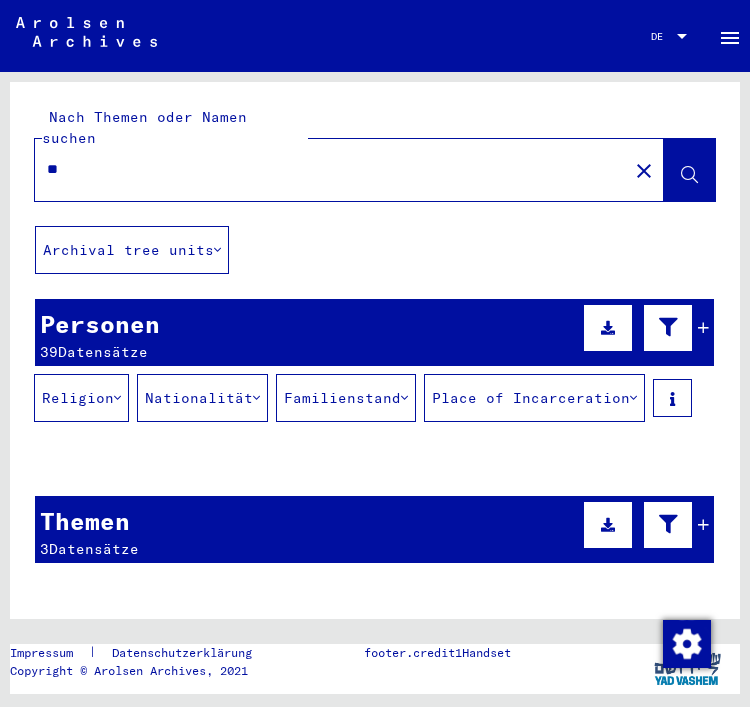 type on "*" 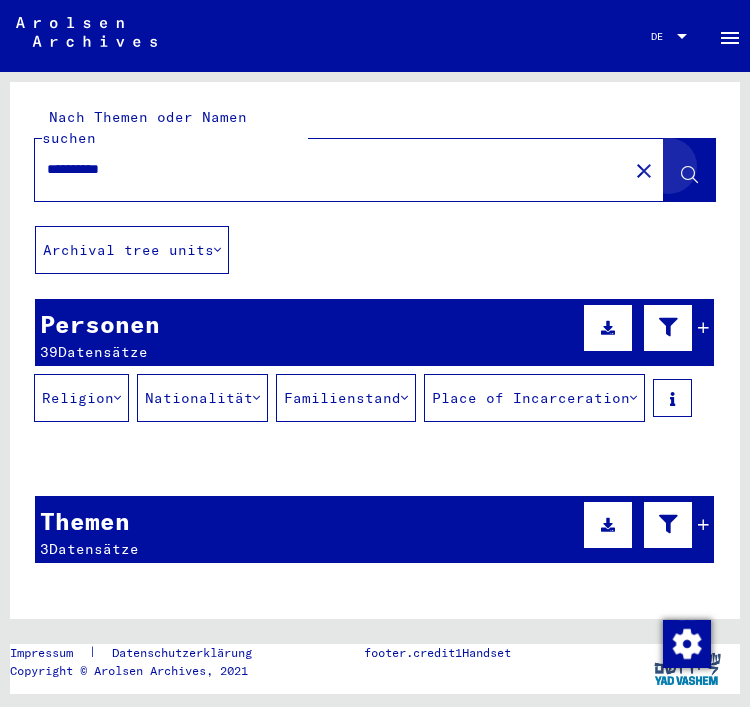 type on "**********" 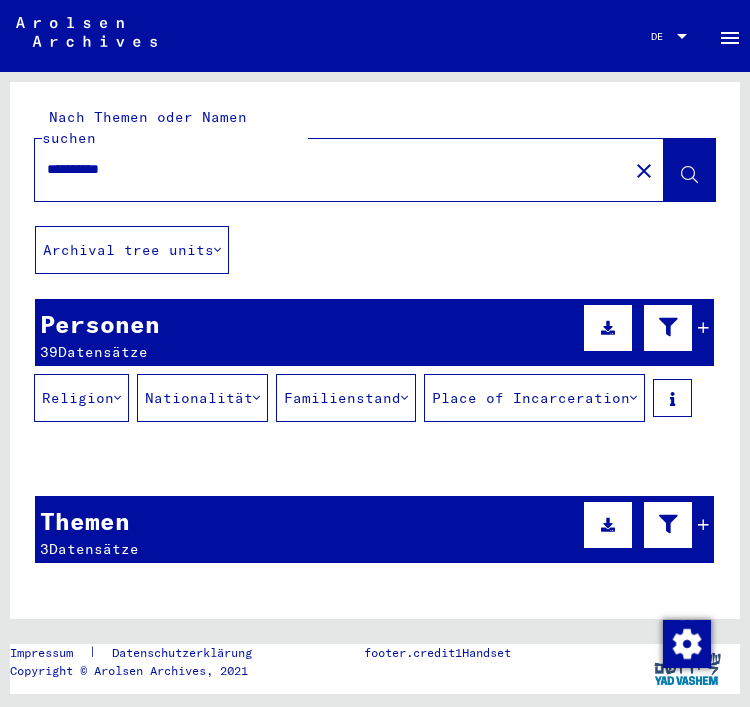 click at bounding box center (703, 328) 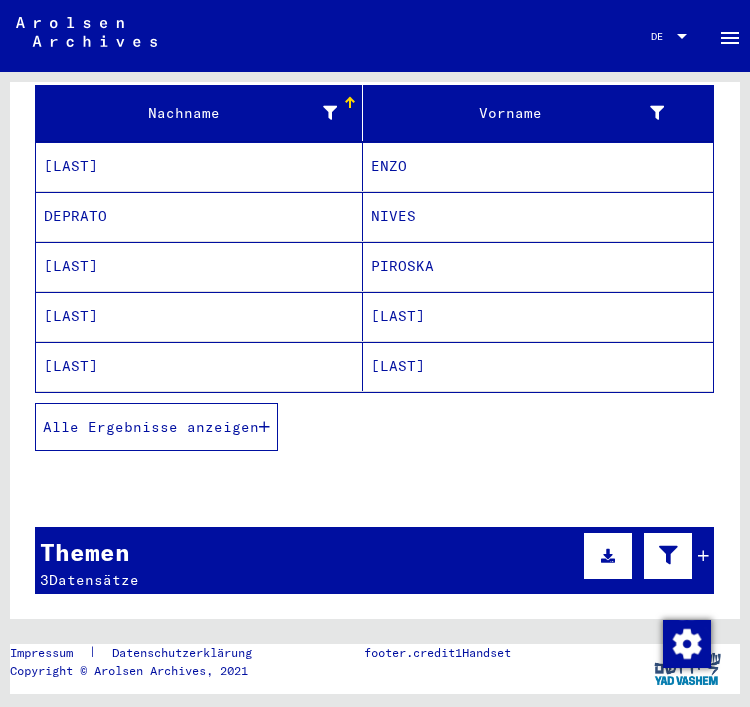 scroll, scrollTop: 349, scrollLeft: 0, axis: vertical 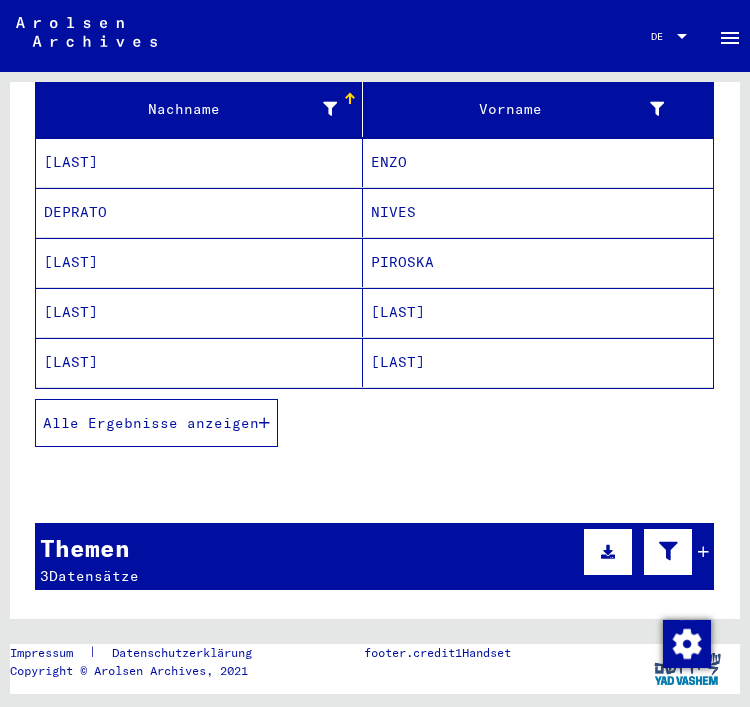 click on "Alle Ergebnisse anzeigen" at bounding box center (151, 423) 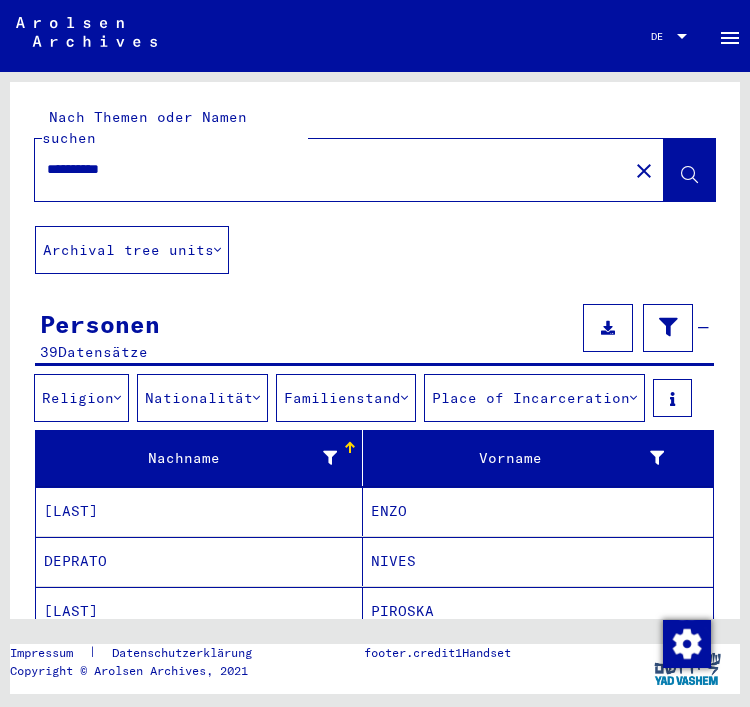 scroll, scrollTop: 0, scrollLeft: 0, axis: both 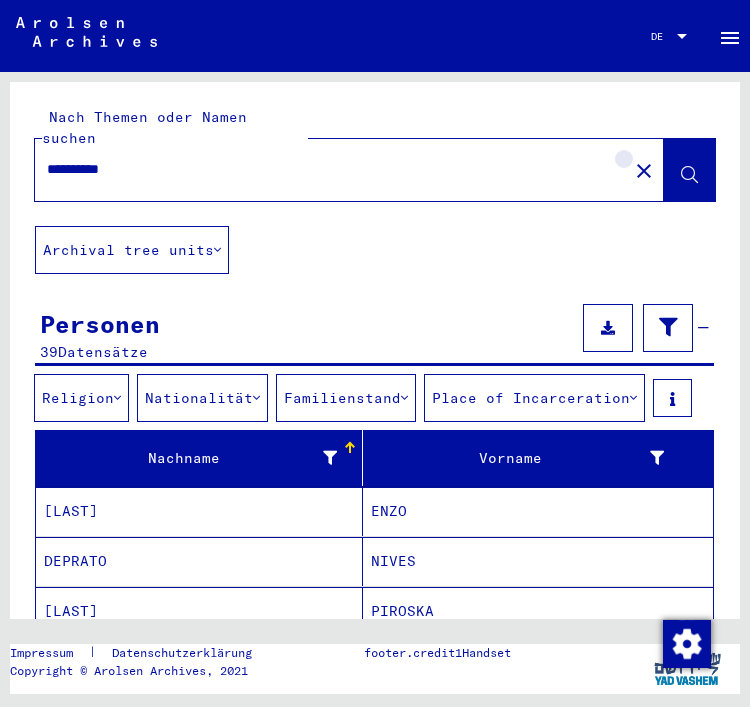 click on "close" 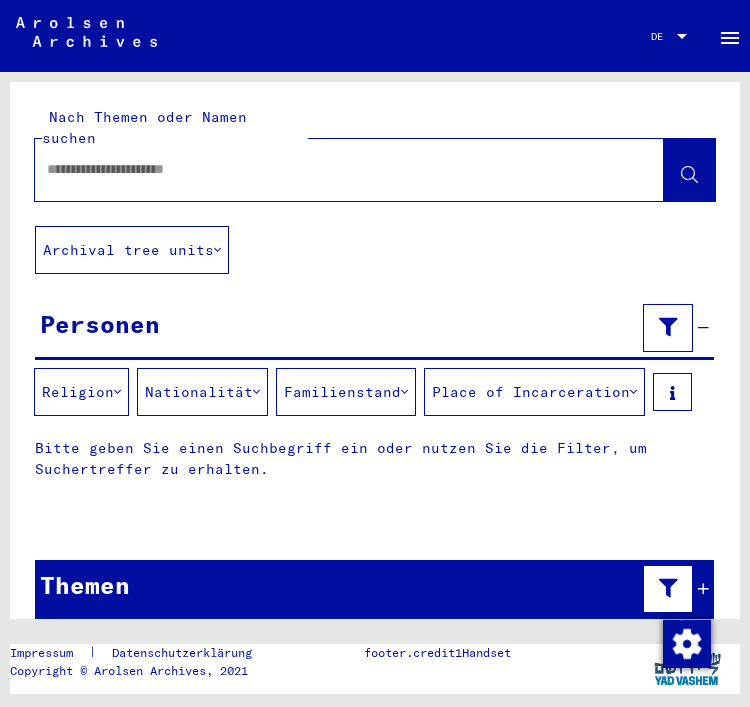 click at bounding box center (331, 169) 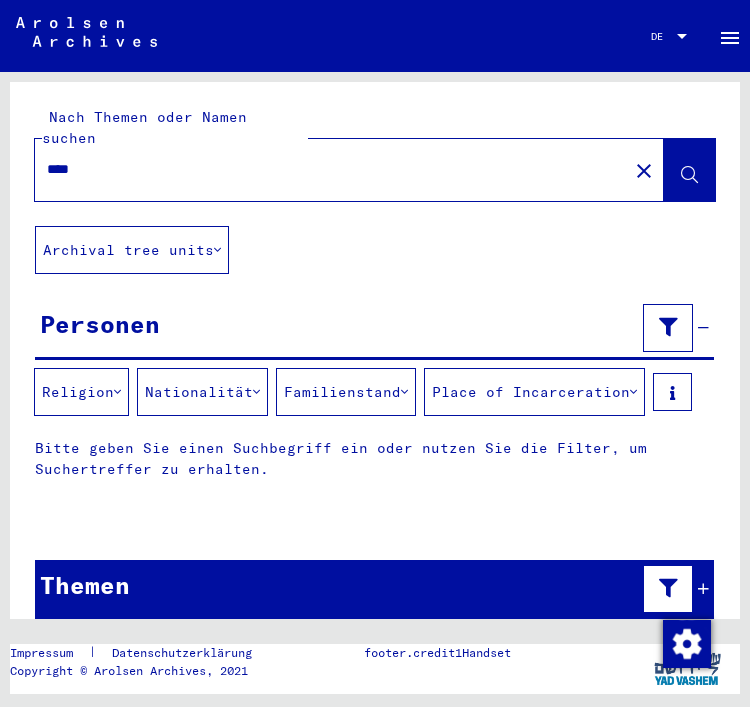 type on "****" 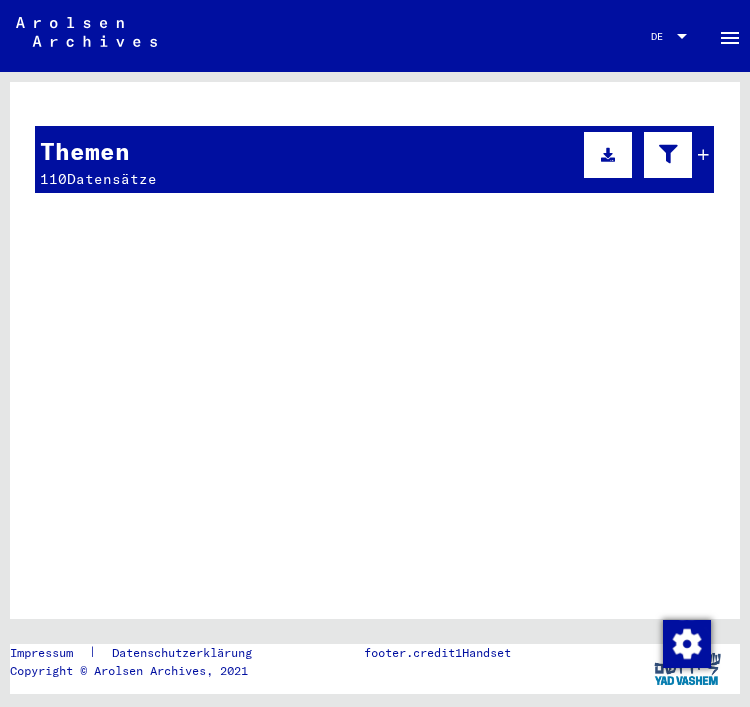 scroll, scrollTop: 754, scrollLeft: 0, axis: vertical 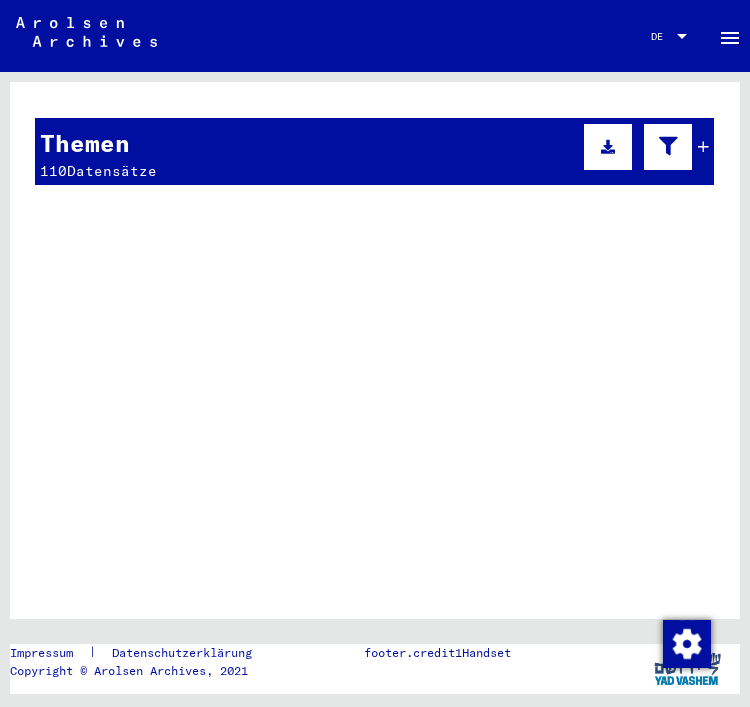 click at bounding box center (643, 147) 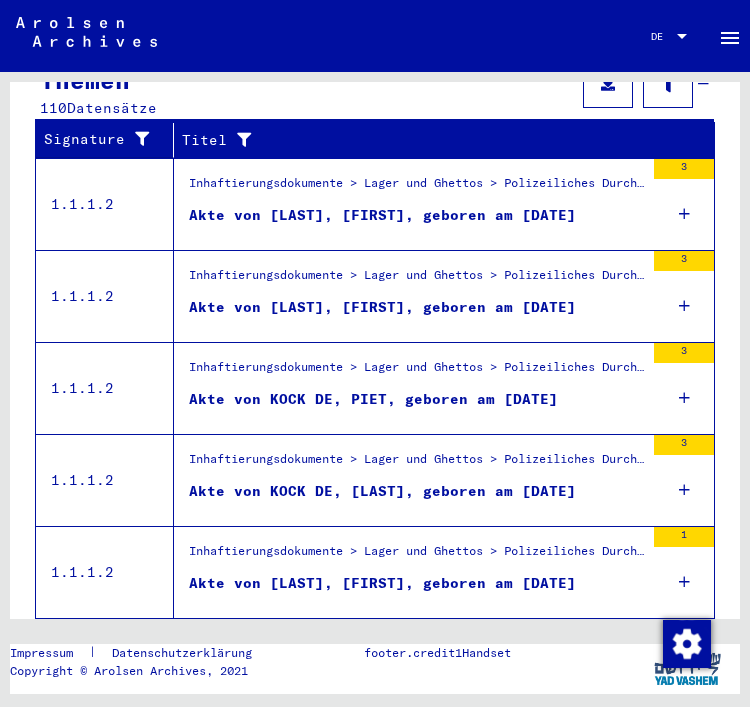 scroll, scrollTop: 816, scrollLeft: 0, axis: vertical 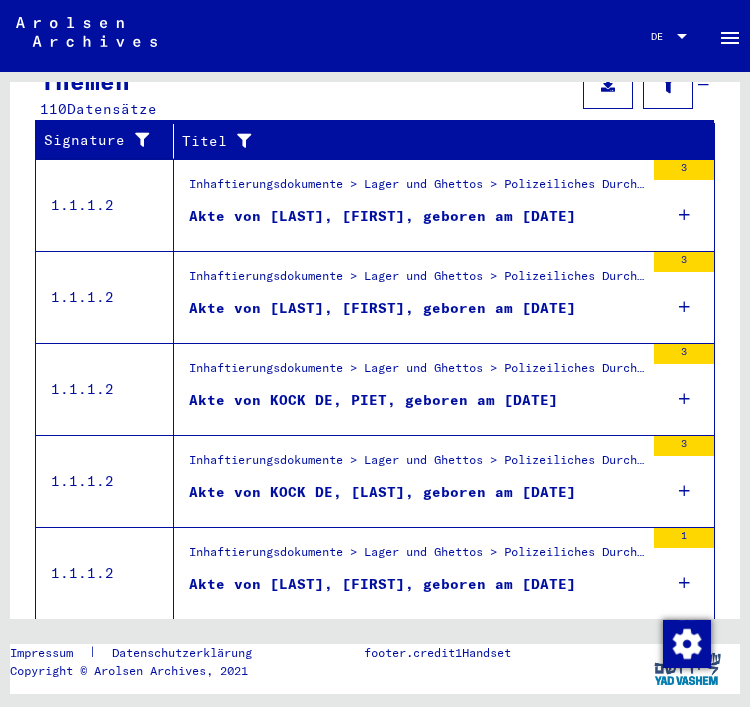 click on "1" at bounding box center [684, 573] 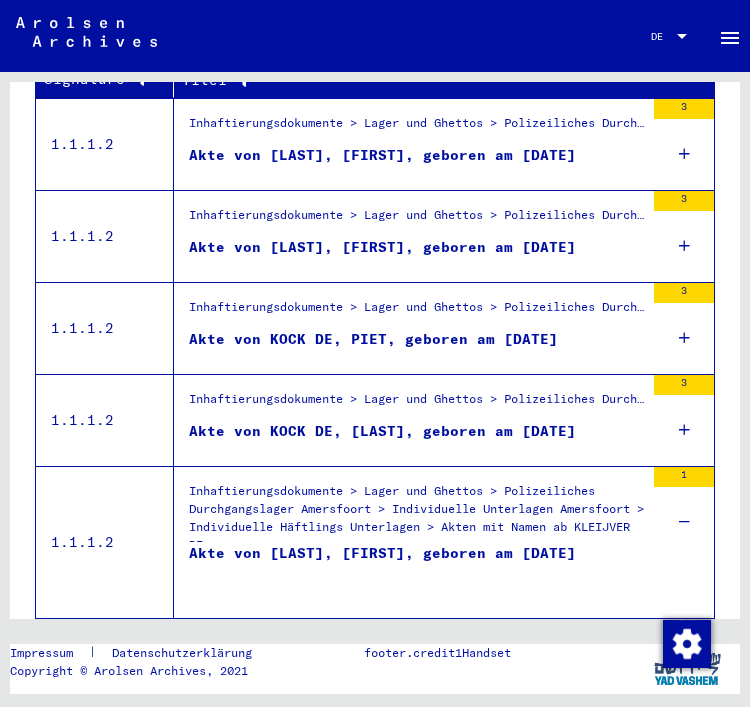 scroll, scrollTop: 876, scrollLeft: 0, axis: vertical 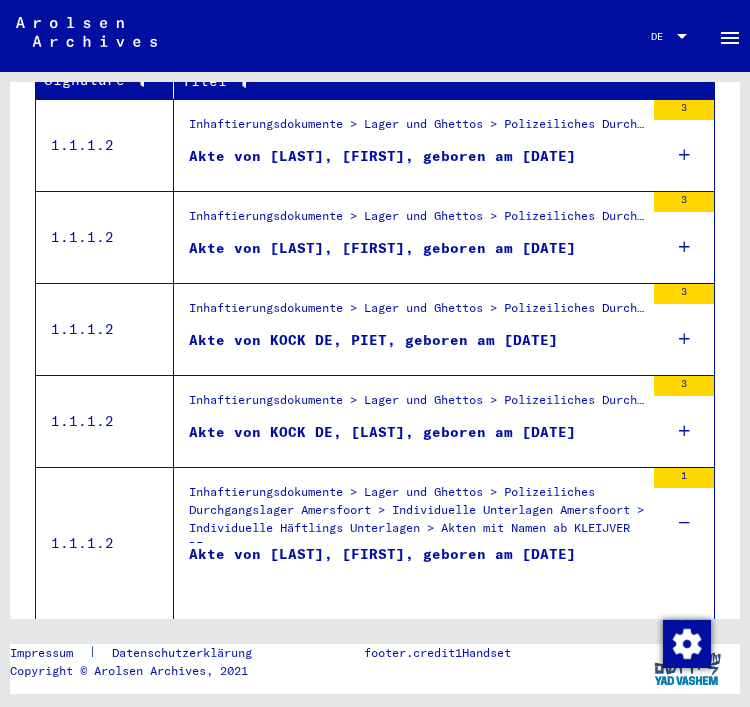 click on "Alle Ergebnisse anzeigen" at bounding box center (151, 654) 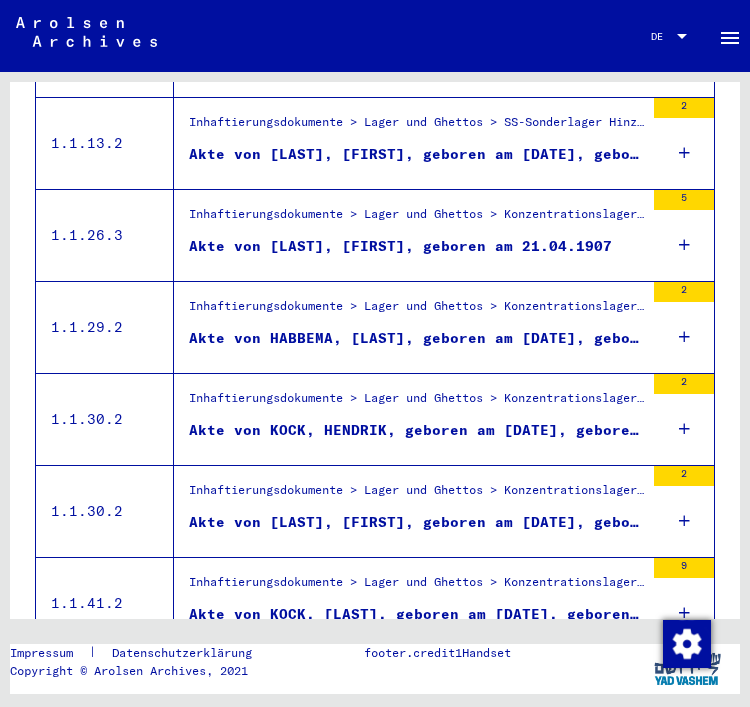 scroll, scrollTop: 1299, scrollLeft: 0, axis: vertical 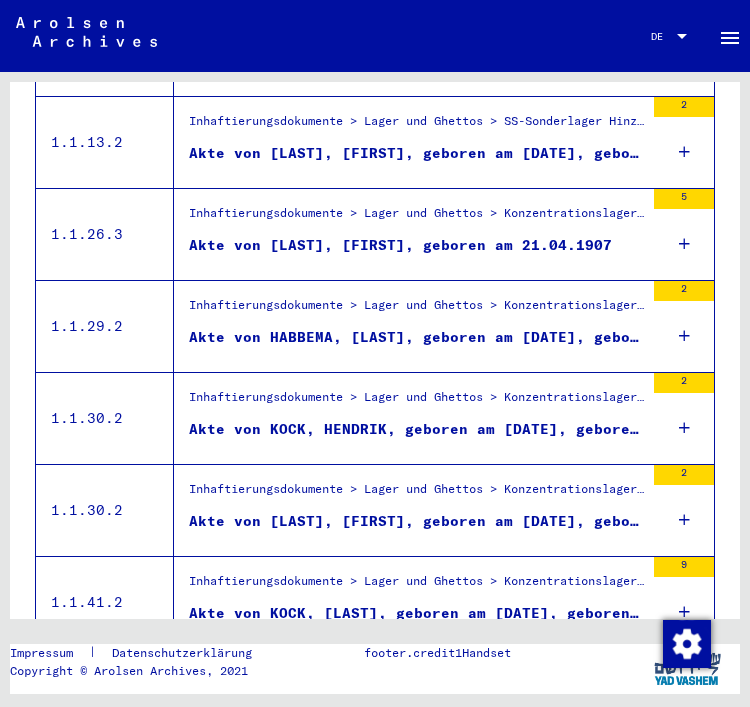 click at bounding box center (684, 428) 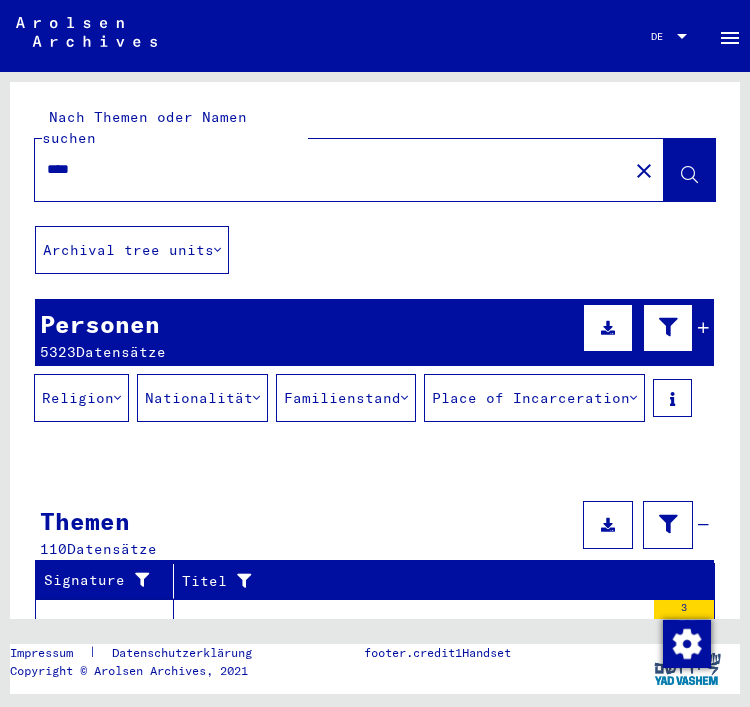 scroll, scrollTop: 0, scrollLeft: 0, axis: both 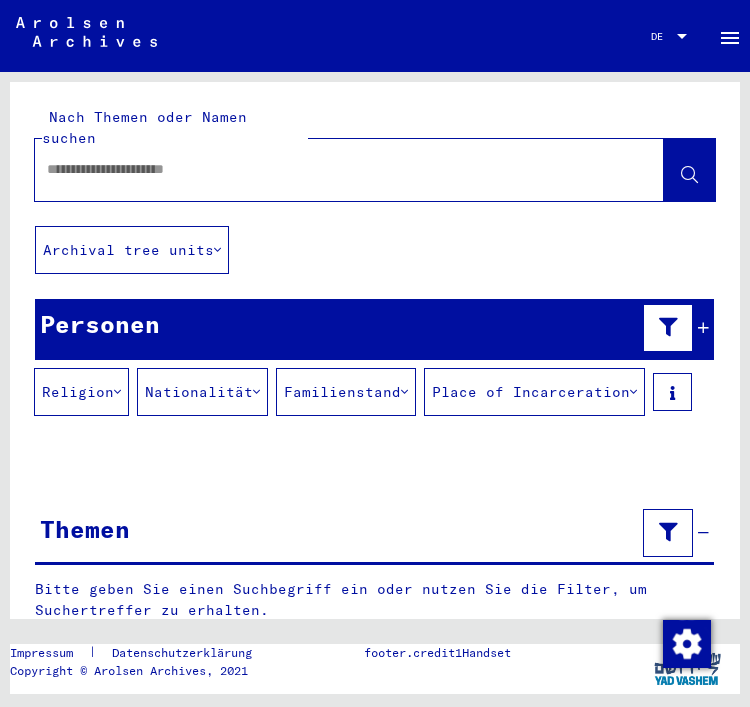 click at bounding box center [331, 169] 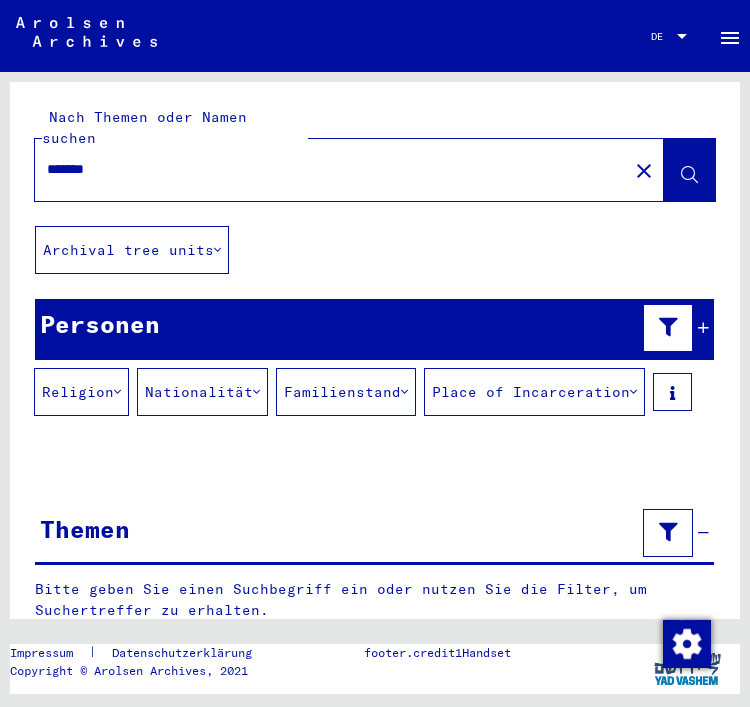 type on "******" 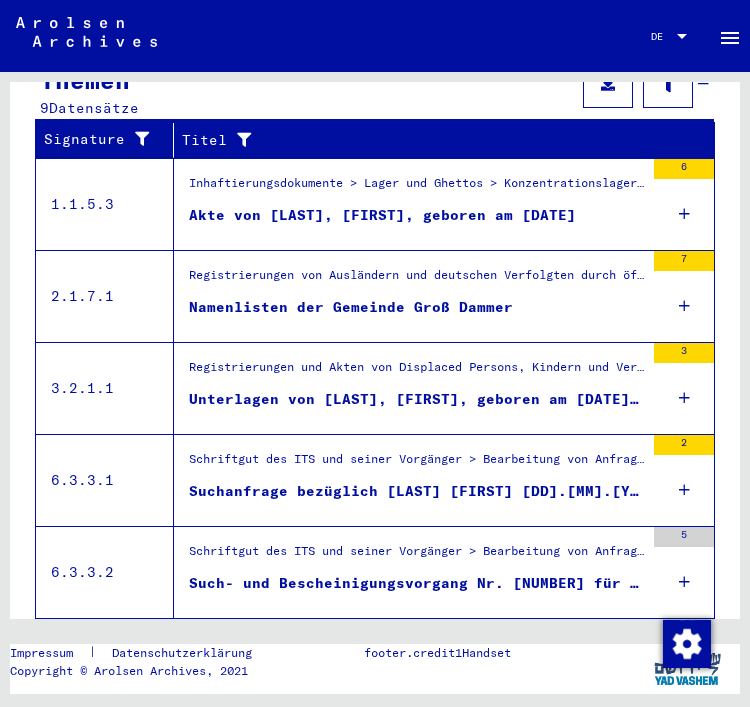 scroll, scrollTop: 440, scrollLeft: 0, axis: vertical 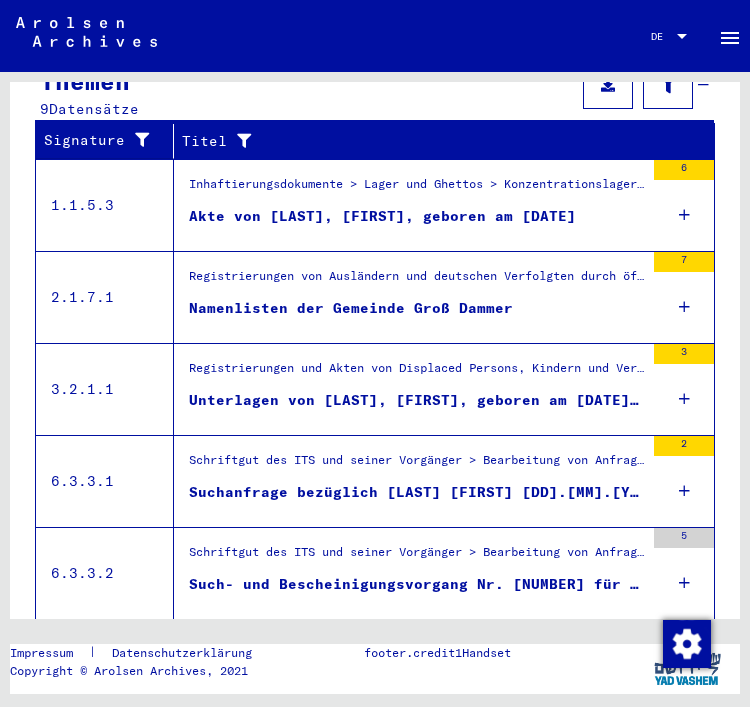 click on "Peter" at bounding box center [538, 271] 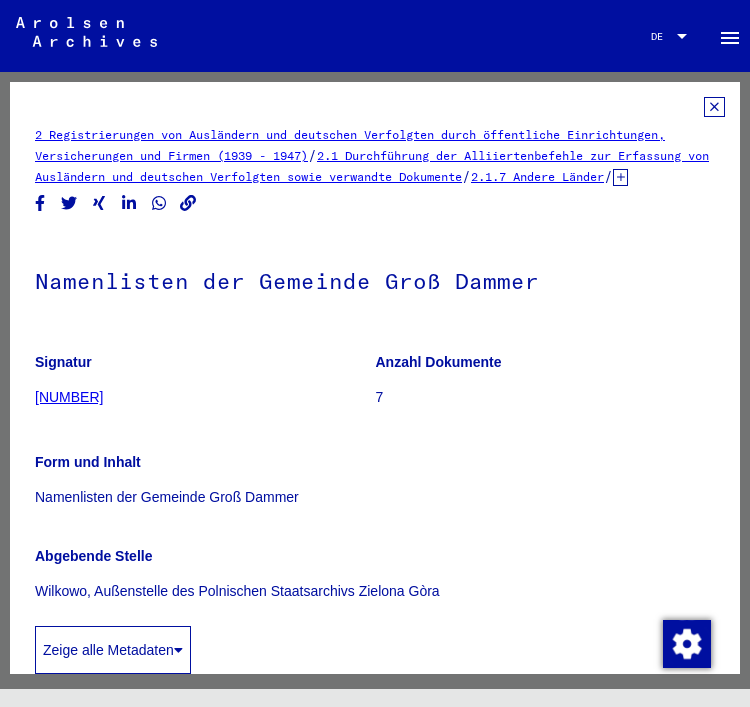 scroll, scrollTop: 0, scrollLeft: 0, axis: both 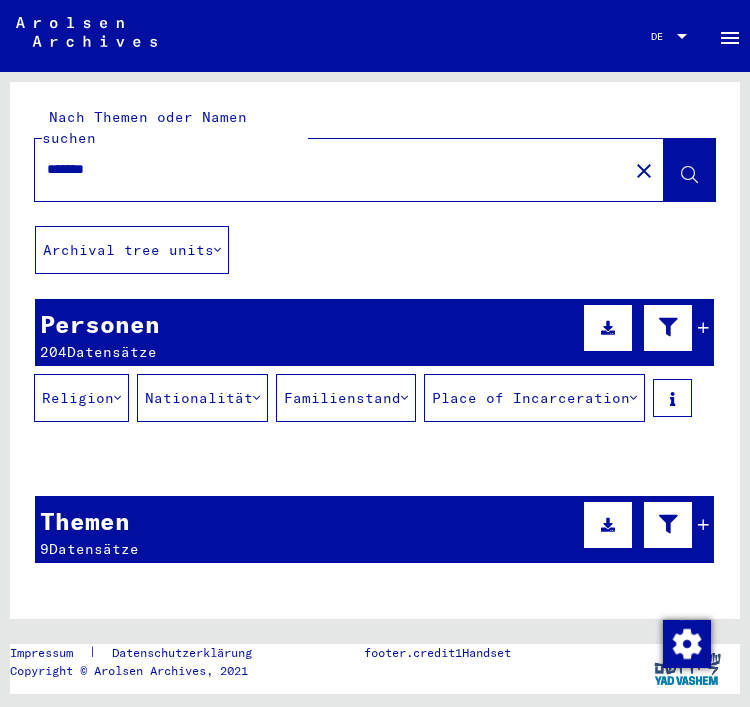 click on "close" 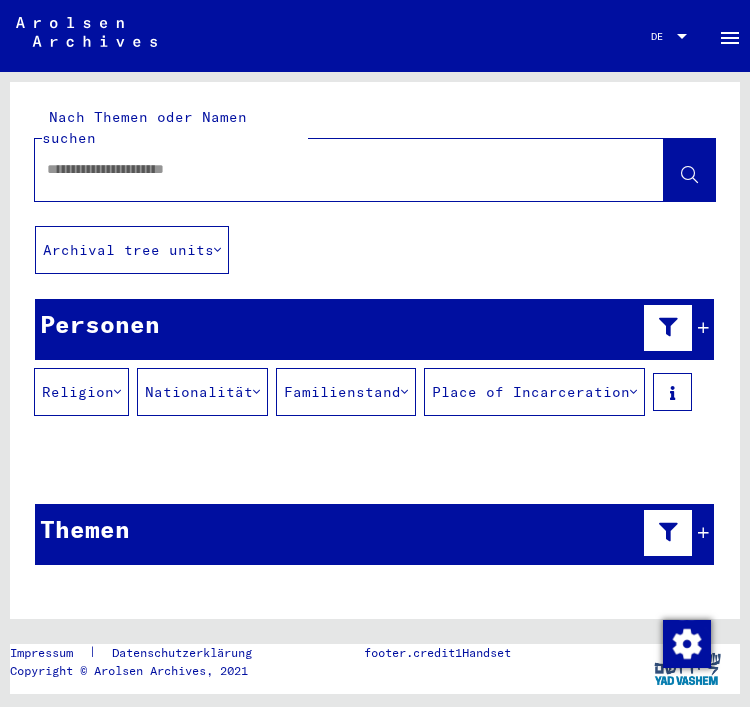 click at bounding box center (331, 169) 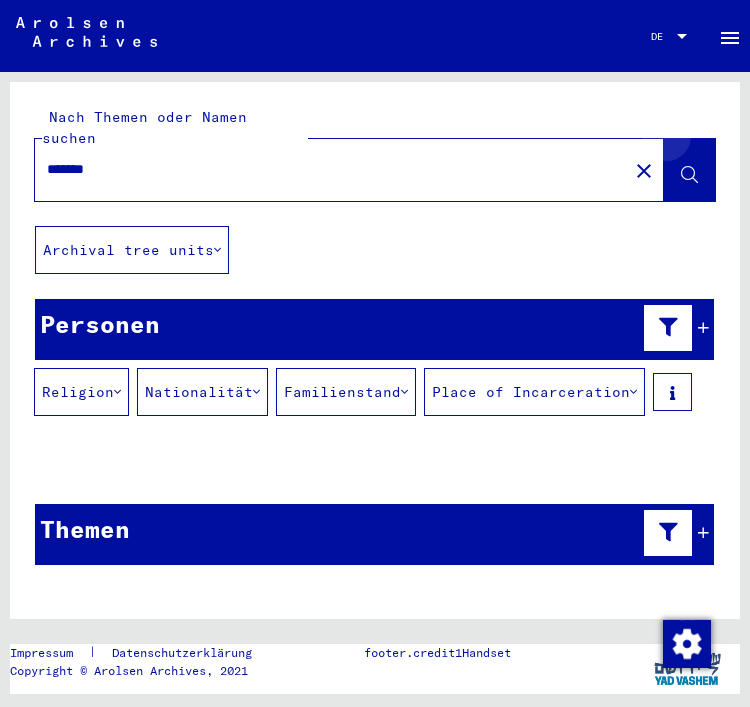 type on "******" 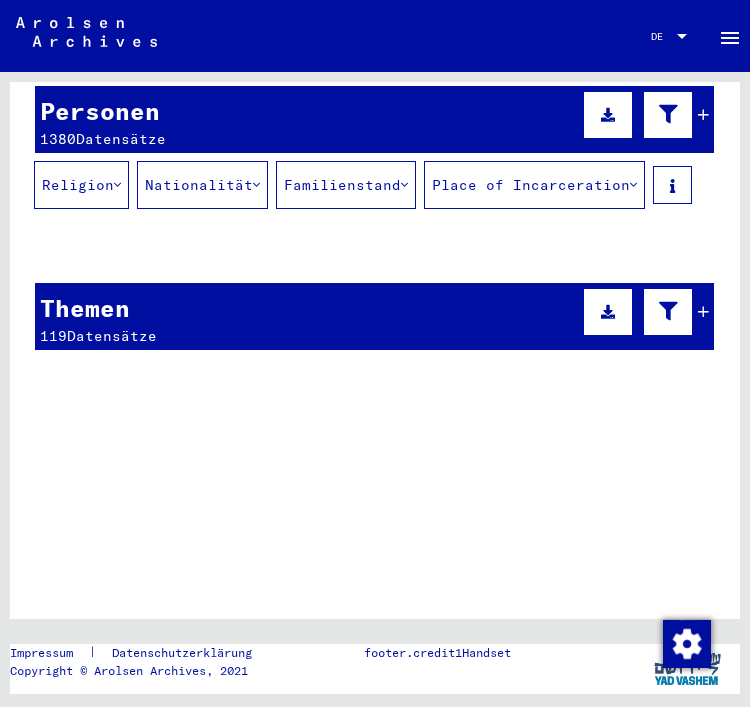 scroll, scrollTop: 230, scrollLeft: 0, axis: vertical 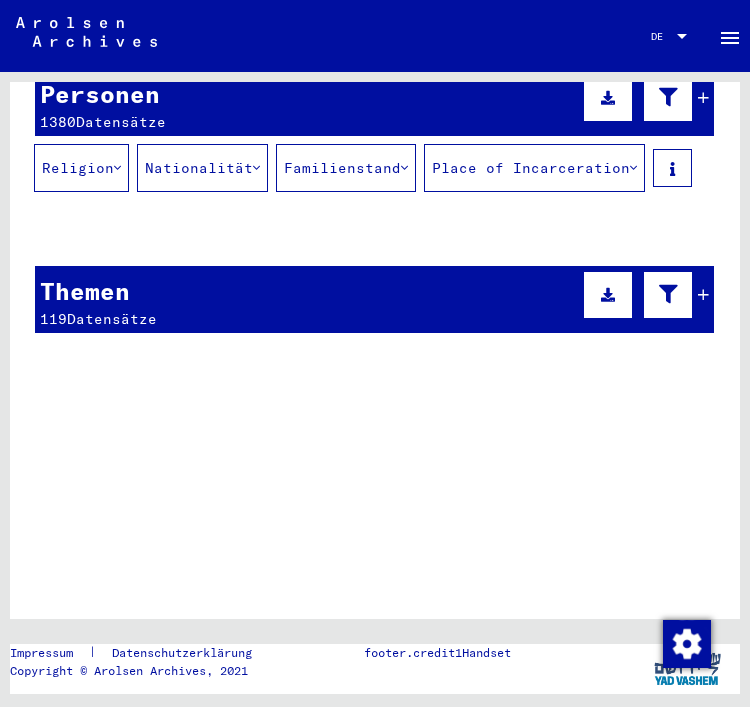 click on "Veronica" at bounding box center (538, 331) 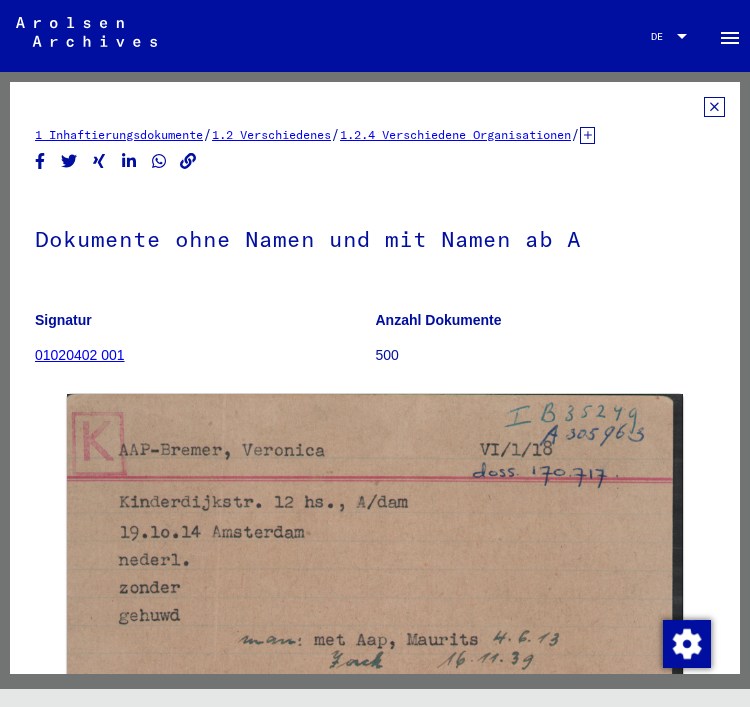 scroll, scrollTop: 0, scrollLeft: 0, axis: both 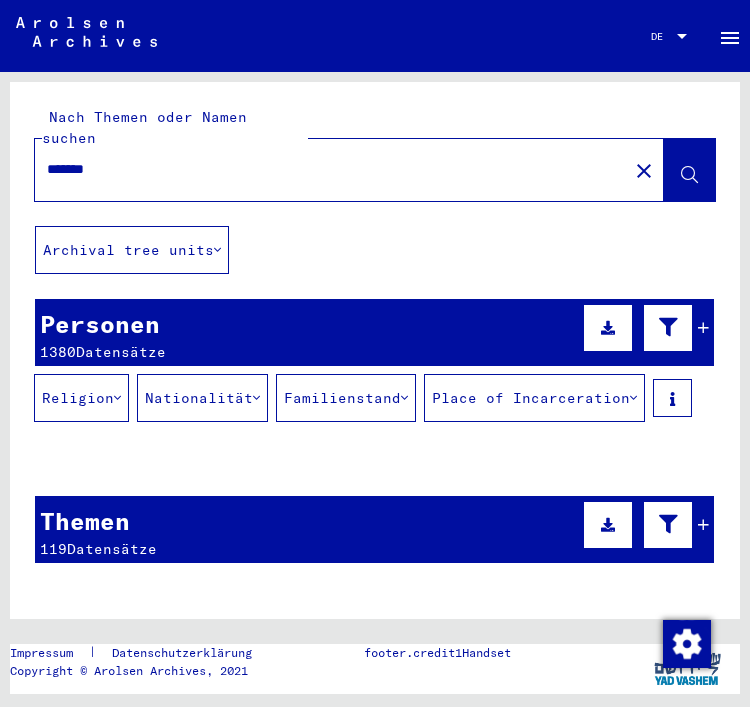 click on "Veronica" 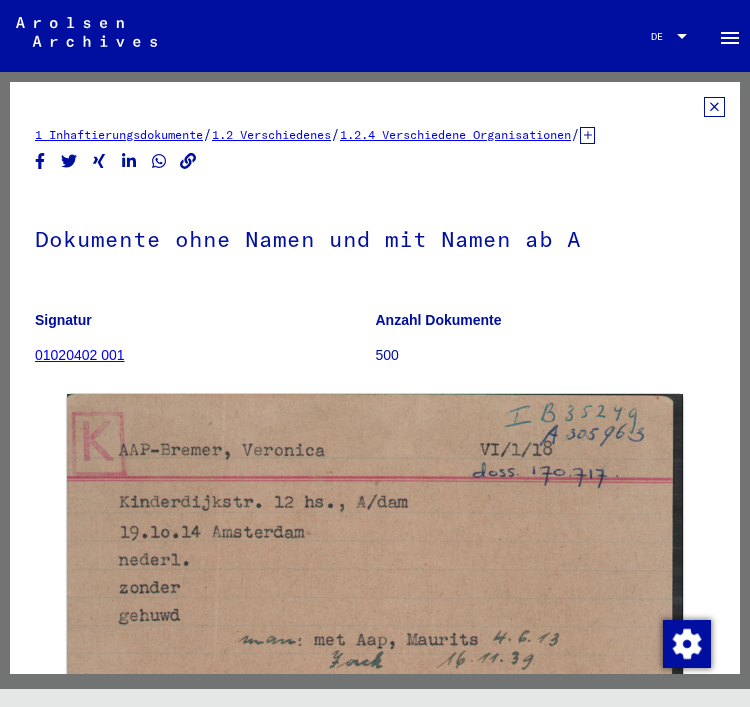 scroll, scrollTop: 0, scrollLeft: 0, axis: both 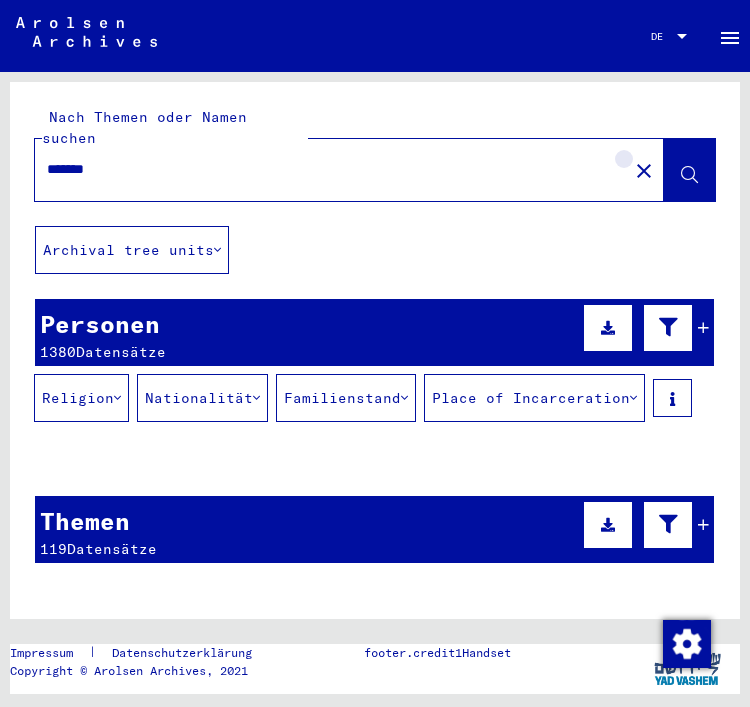 click on "close" 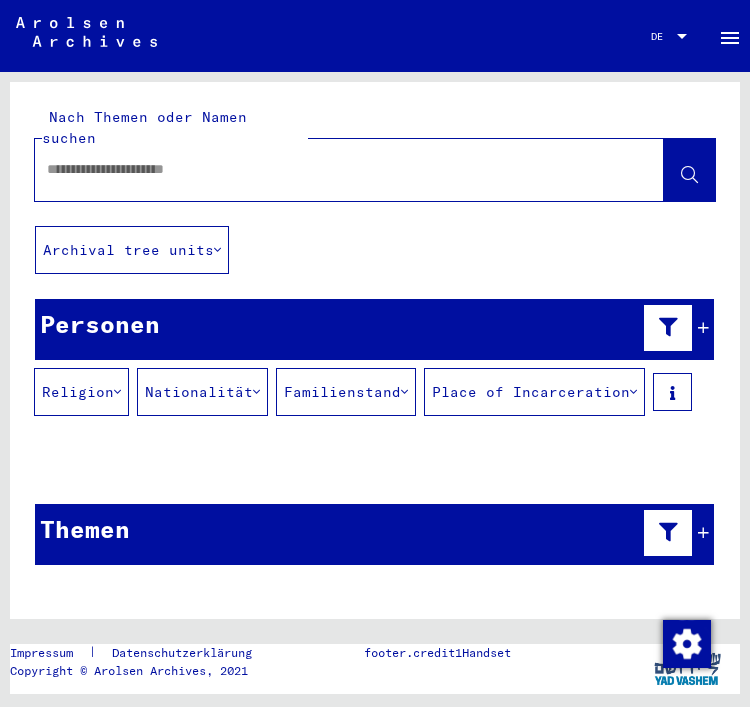 click at bounding box center (331, 169) 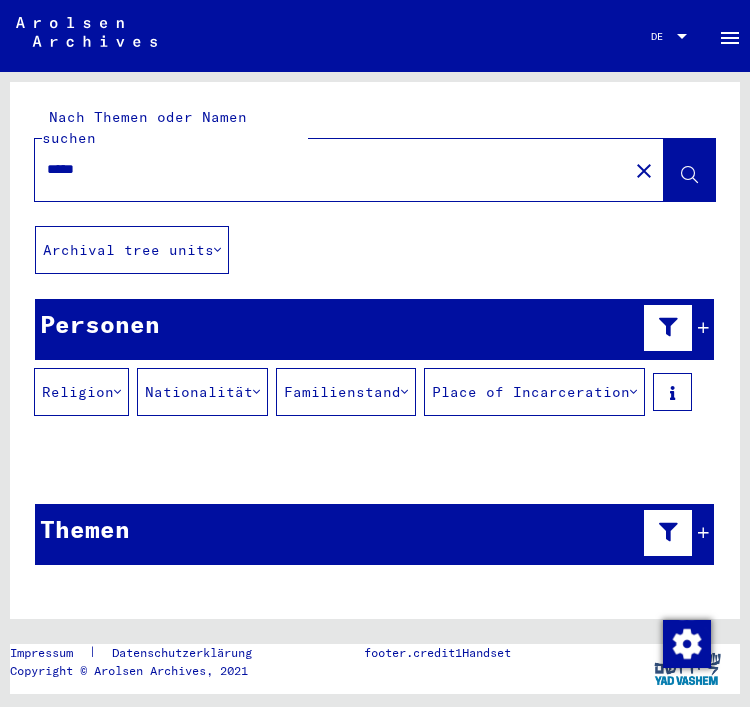 click 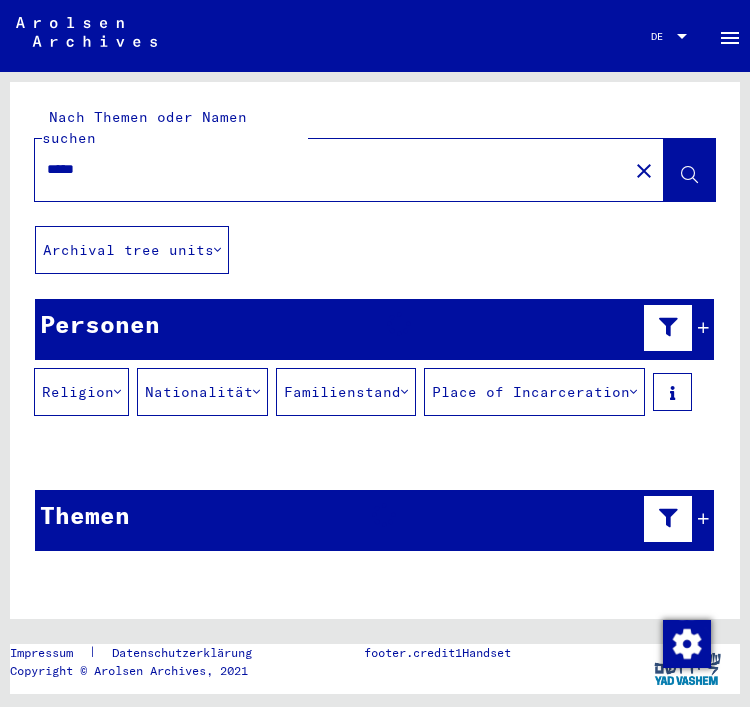 click on "Themen" at bounding box center (374, 520) 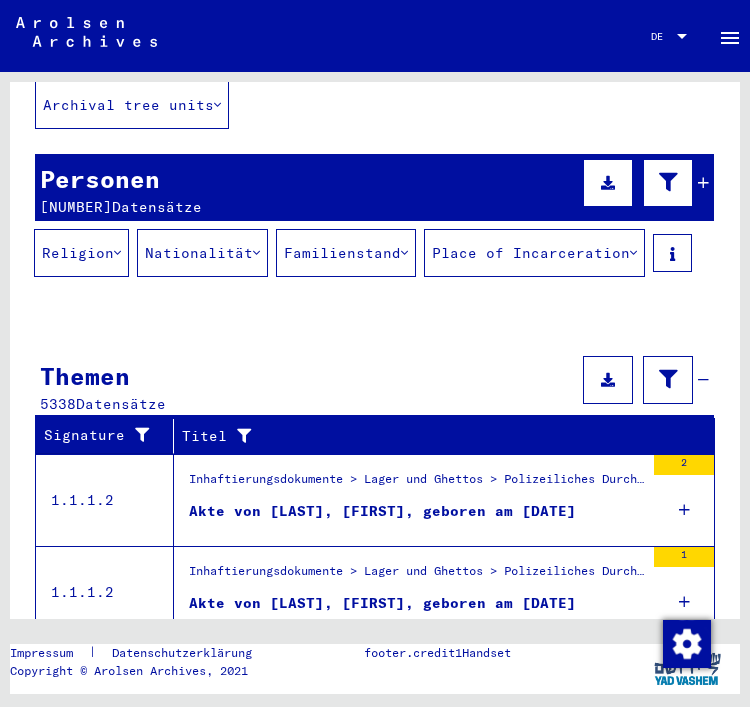 scroll, scrollTop: 139, scrollLeft: 0, axis: vertical 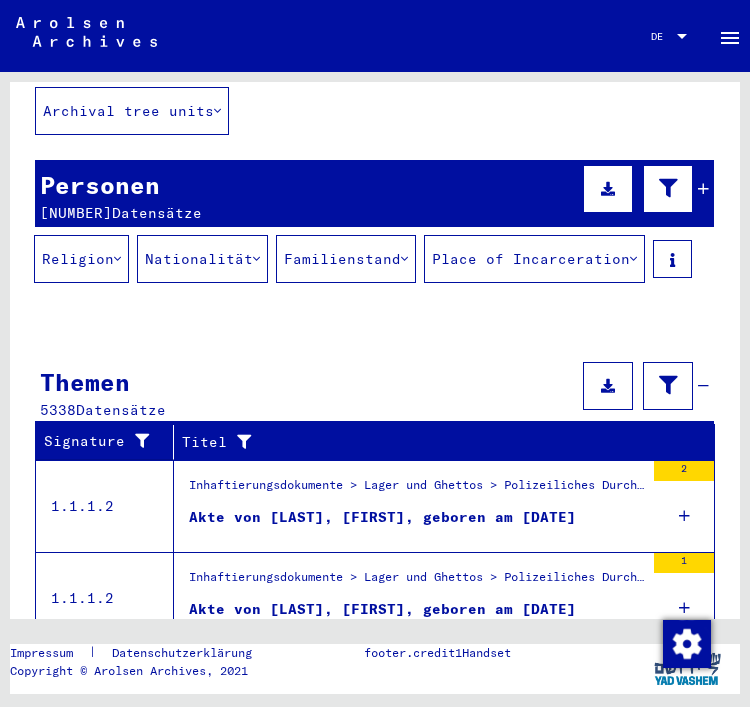 click on "Personen [NUMBER] Datensätze" at bounding box center [374, 193] 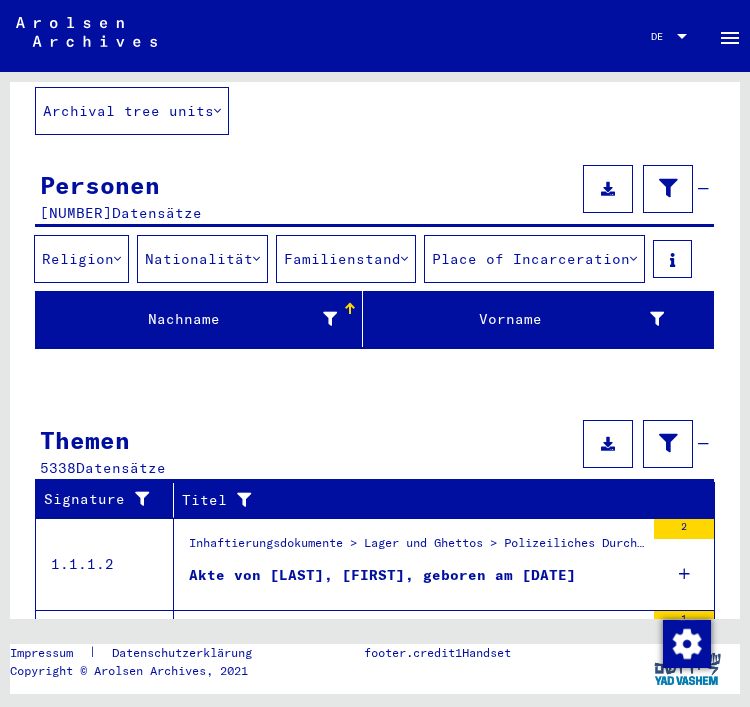 click on "Personen [NUMBER] Datensätze" at bounding box center [374, 193] 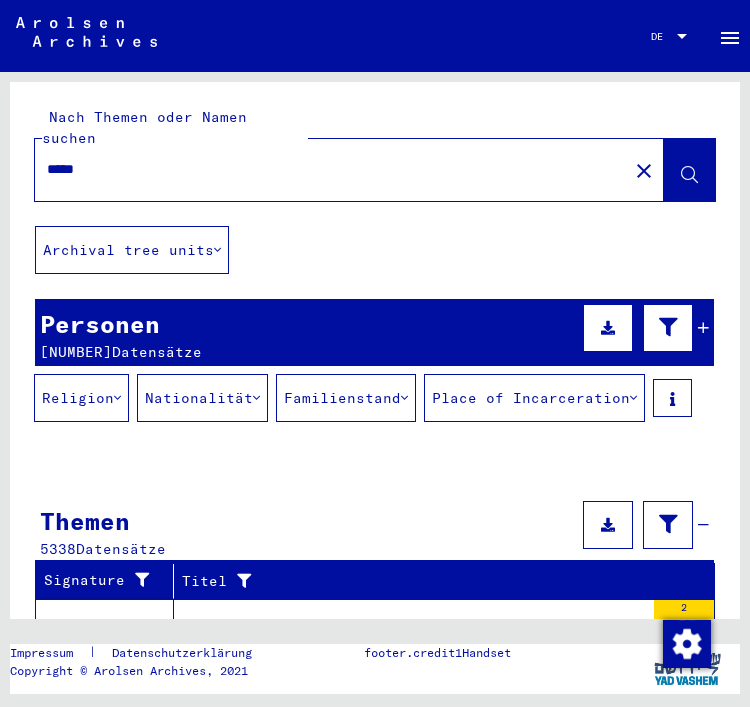 scroll, scrollTop: 0, scrollLeft: 0, axis: both 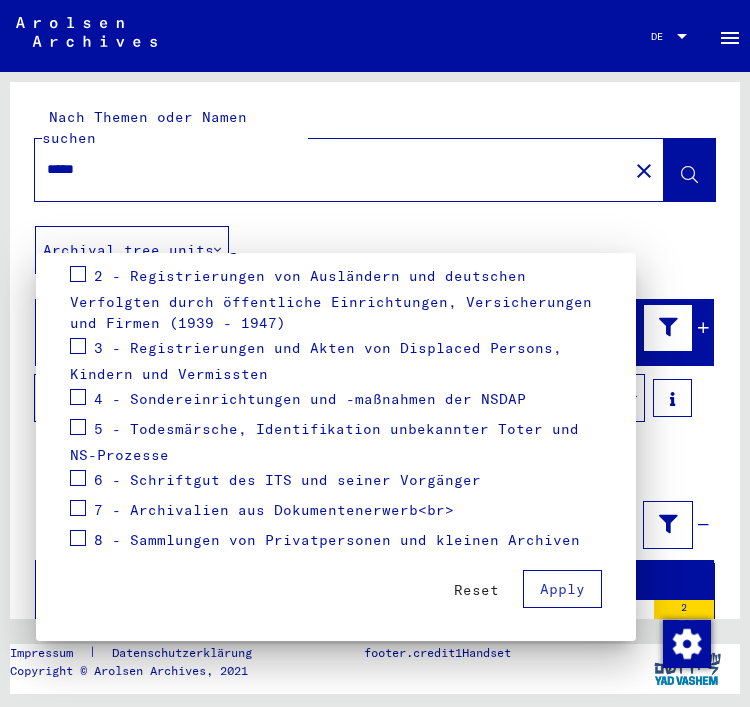click at bounding box center [375, 353] 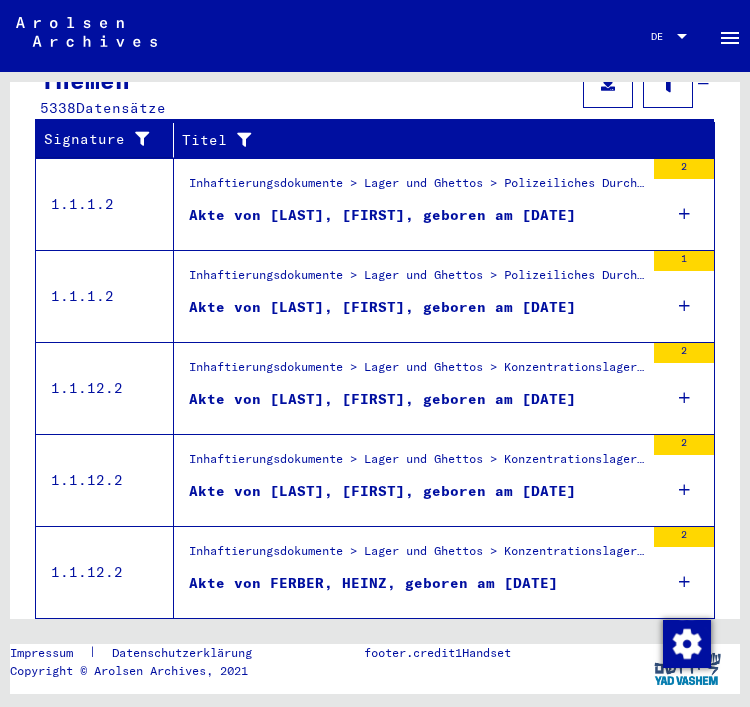 scroll, scrollTop: 440, scrollLeft: 0, axis: vertical 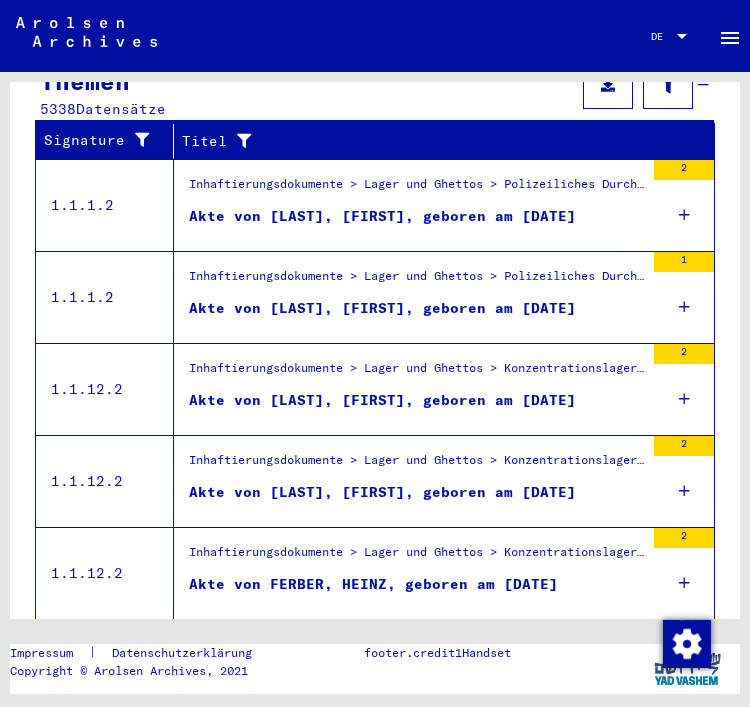 click on "Alle Ergebnisse anzeigen" at bounding box center (151, 654) 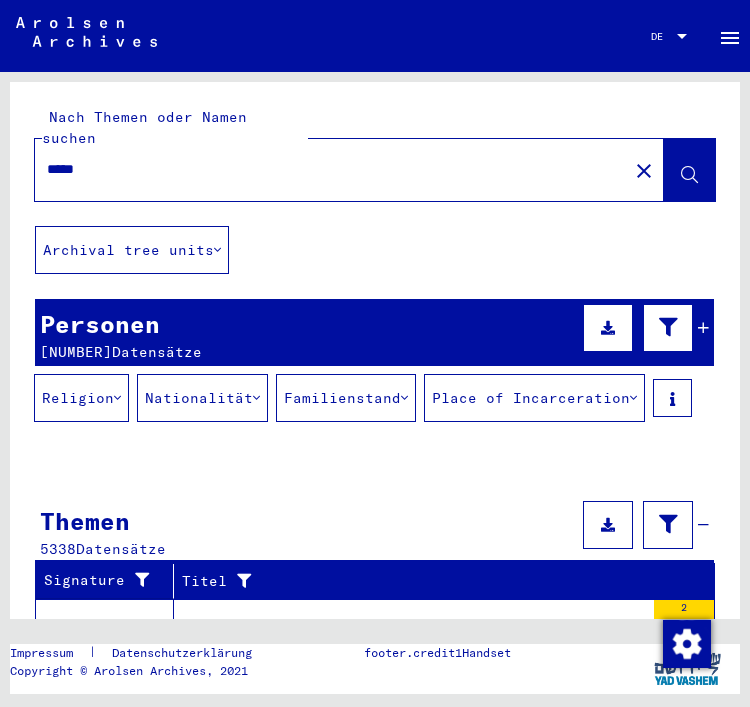 scroll, scrollTop: 0, scrollLeft: 0, axis: both 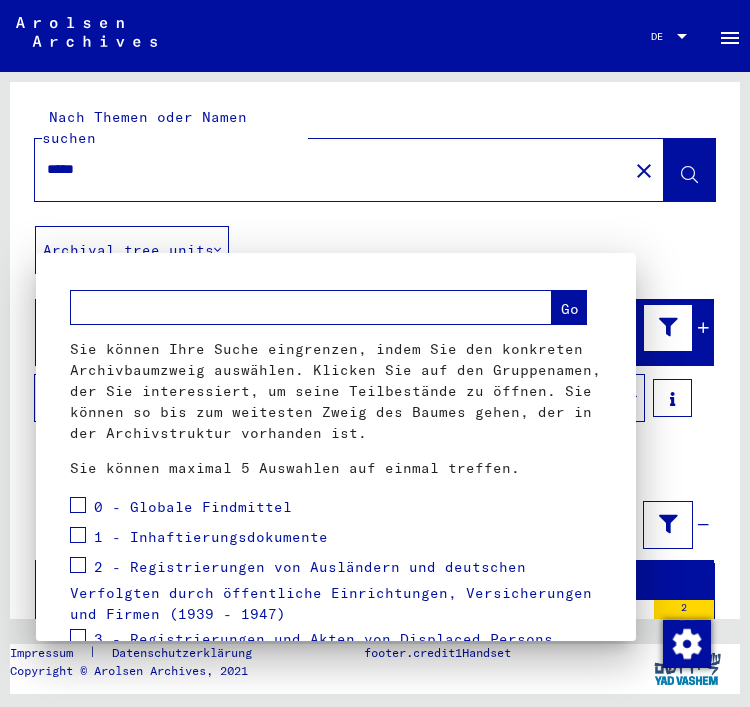 click at bounding box center [375, 353] 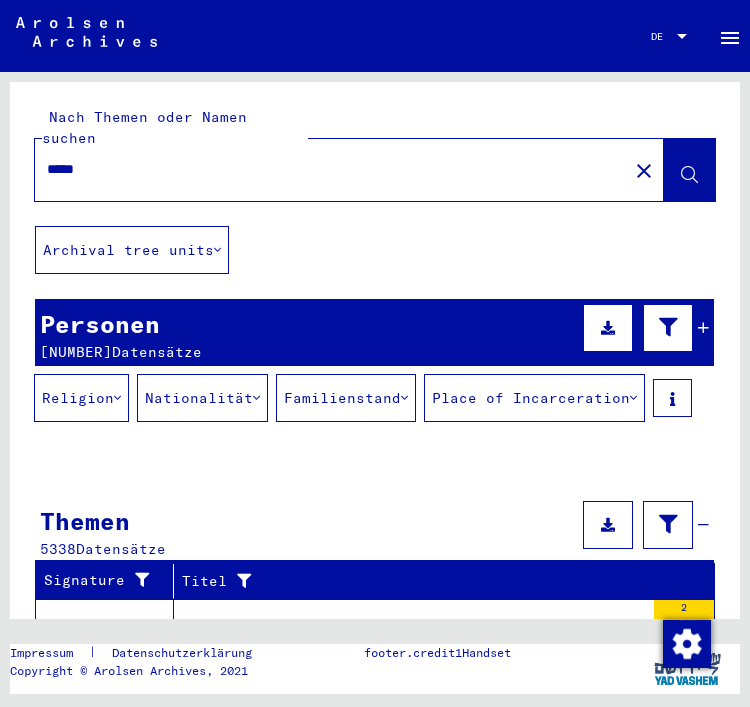 click on "*****" at bounding box center [331, 169] 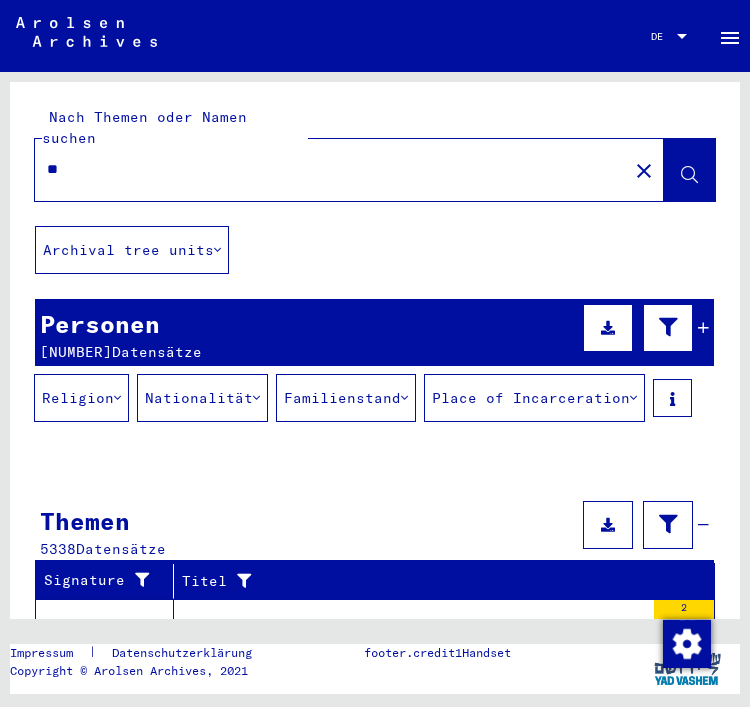 type on "*" 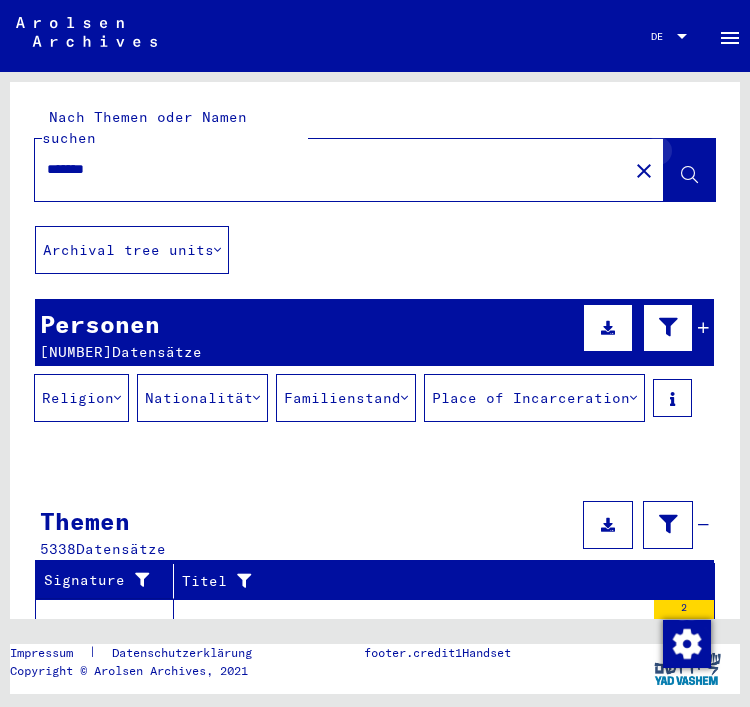 type on "*******" 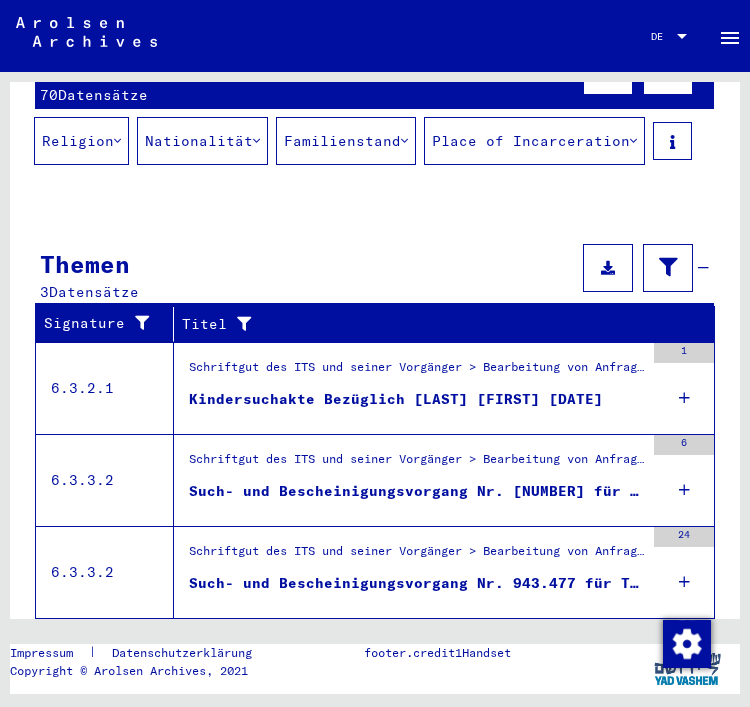 scroll, scrollTop: 256, scrollLeft: 0, axis: vertical 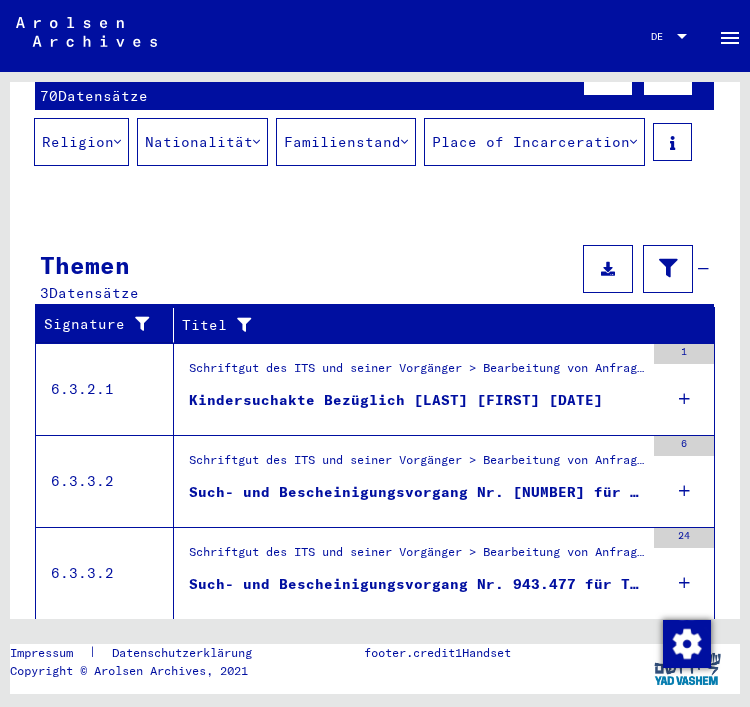click on "Dora" at bounding box center (538, 455) 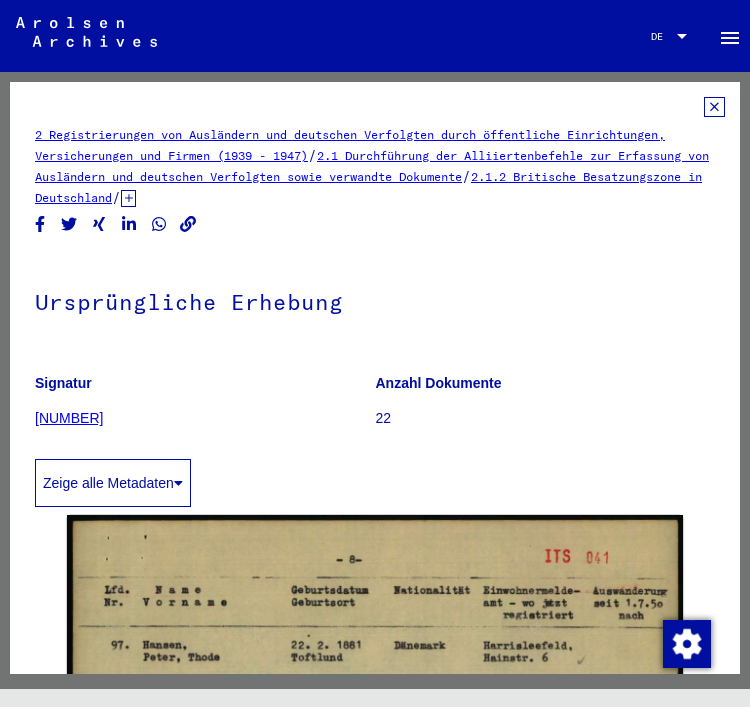 scroll, scrollTop: 0, scrollLeft: 0, axis: both 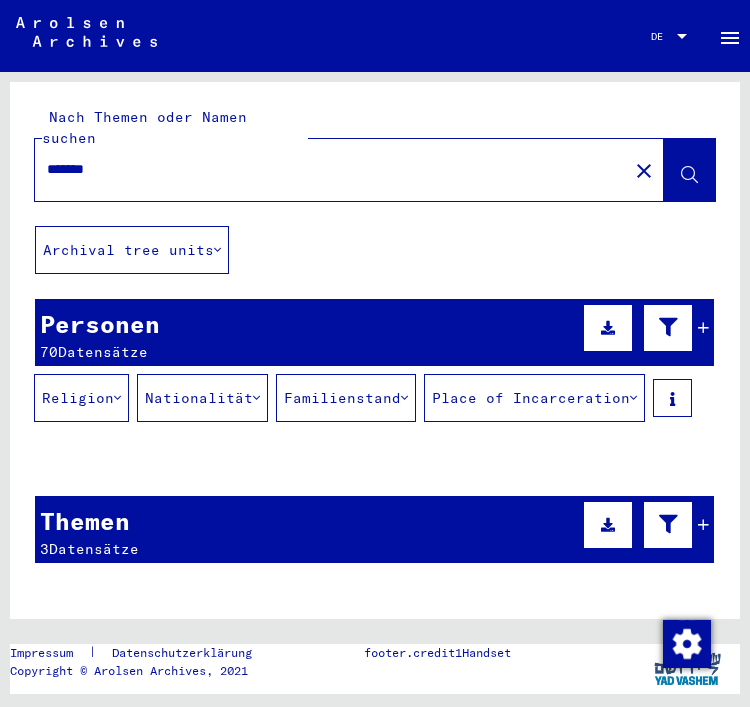 click at bounding box center [668, 328] 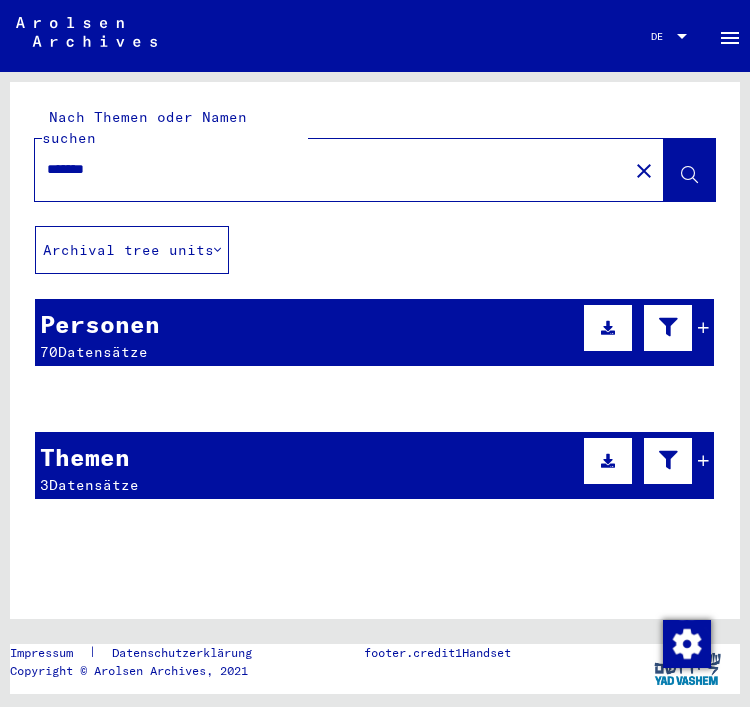 click on "Personen 70  Datensätze" at bounding box center [374, 332] 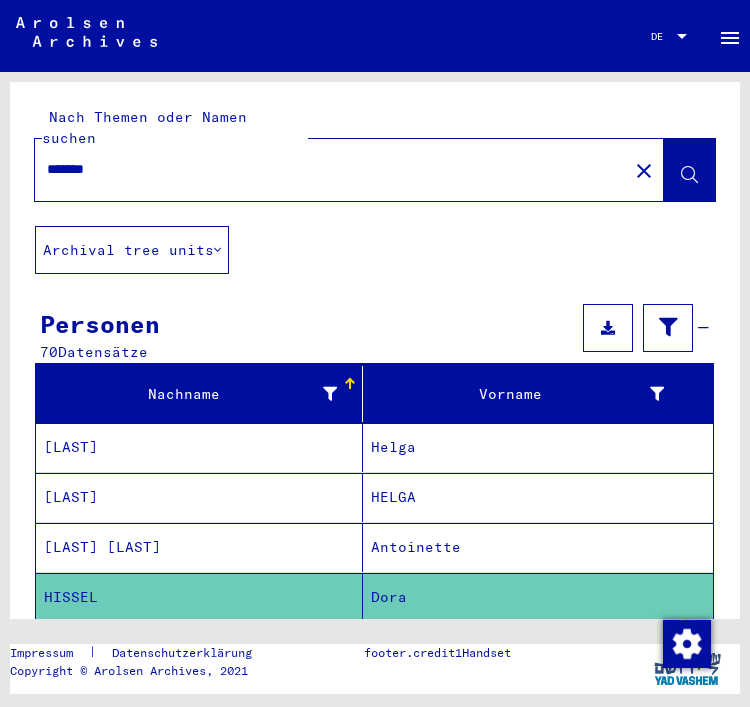 scroll, scrollTop: 0, scrollLeft: 0, axis: both 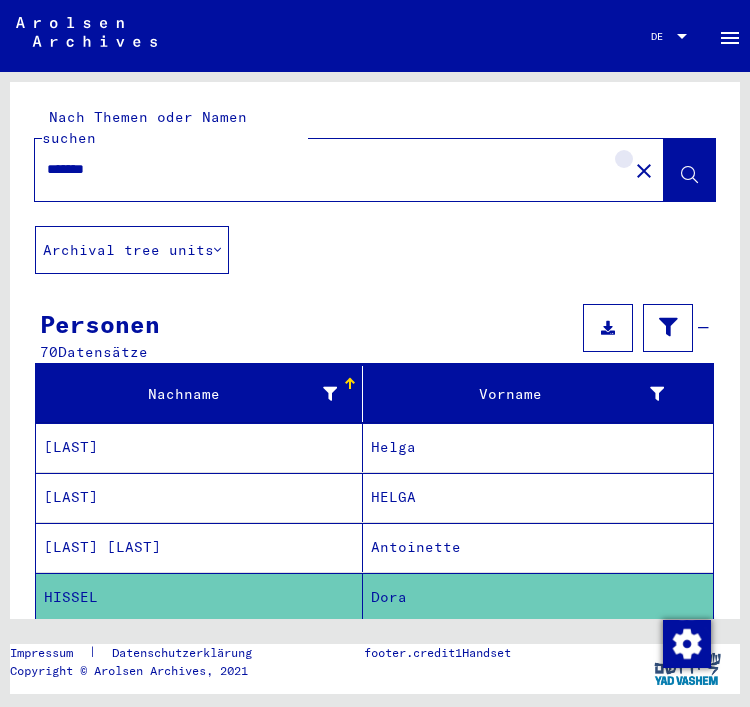 click on "close" 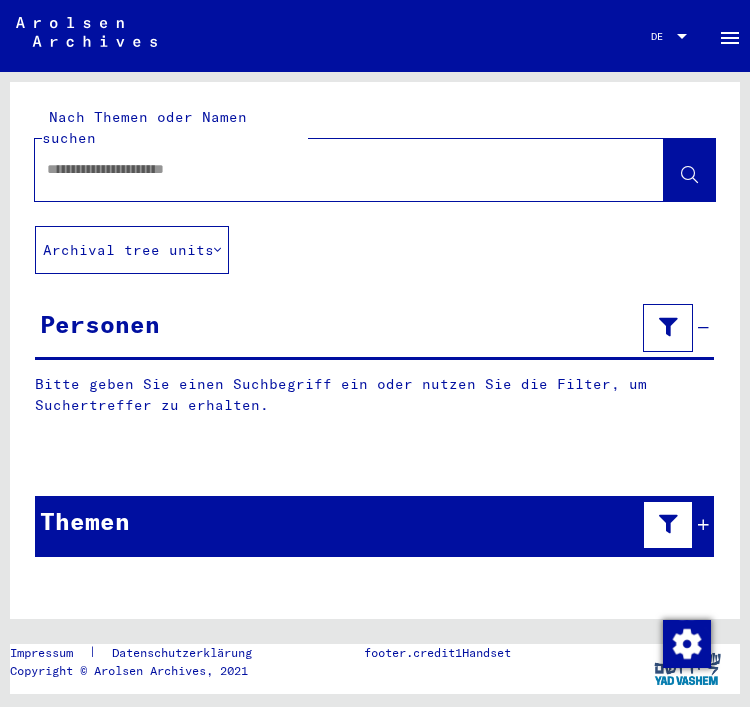 click at bounding box center (331, 169) 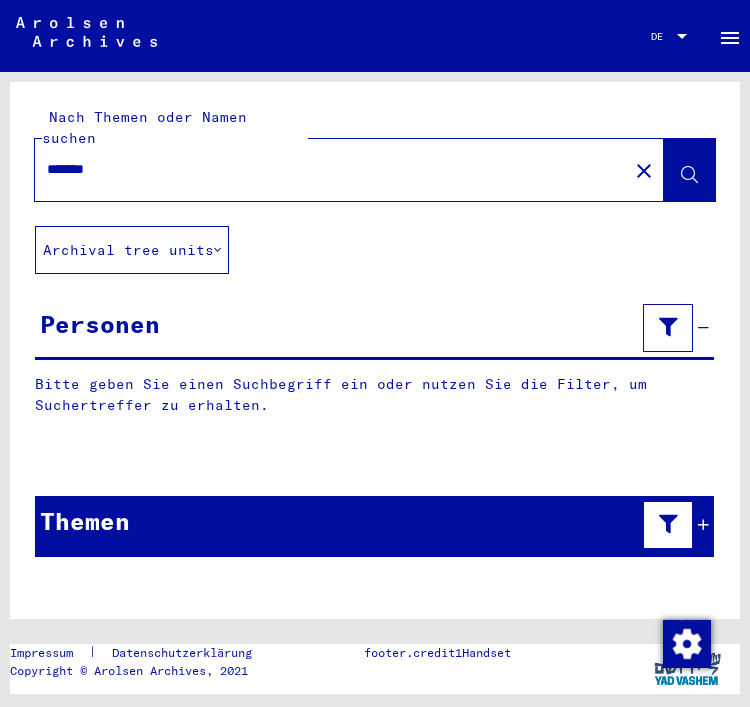 type on "*******" 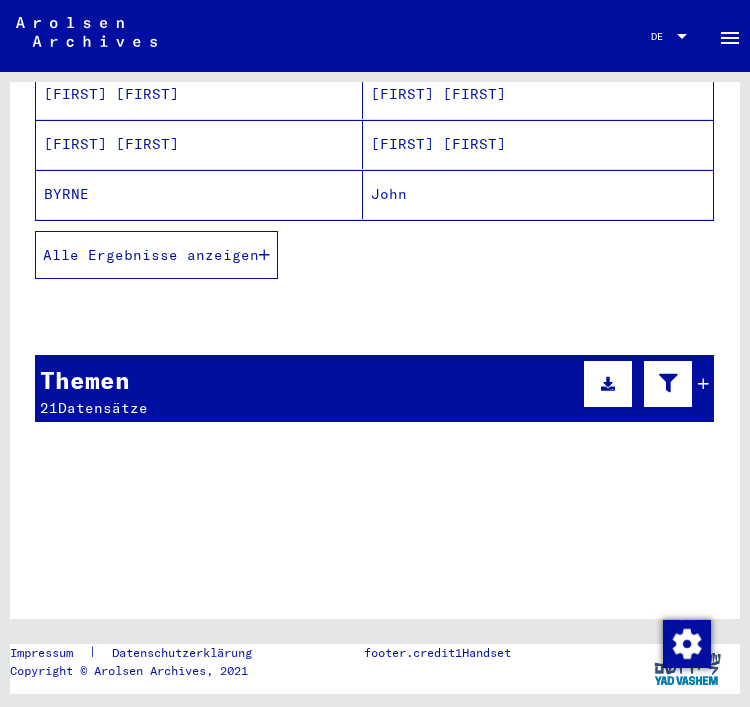 scroll, scrollTop: 462, scrollLeft: 0, axis: vertical 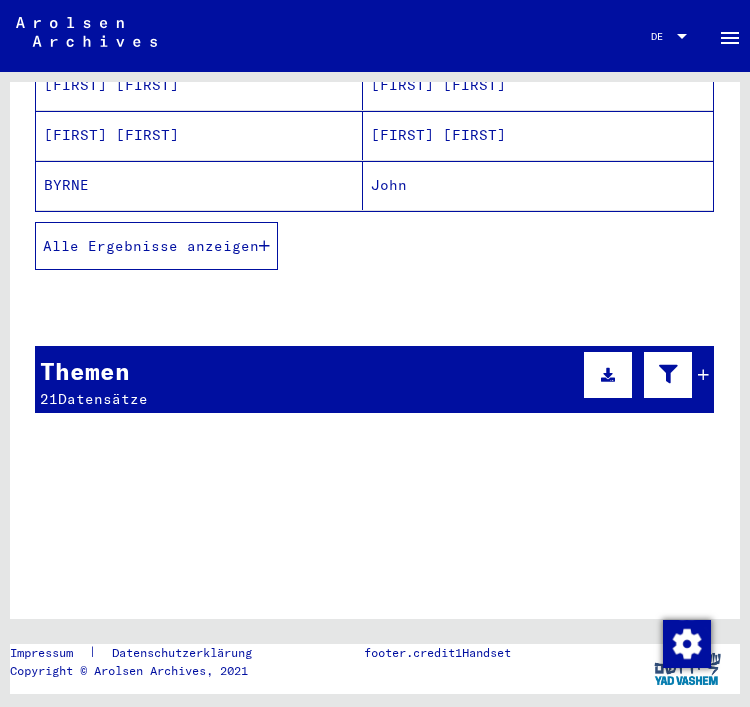 click on "Themen 21  Datensätze" at bounding box center [374, 379] 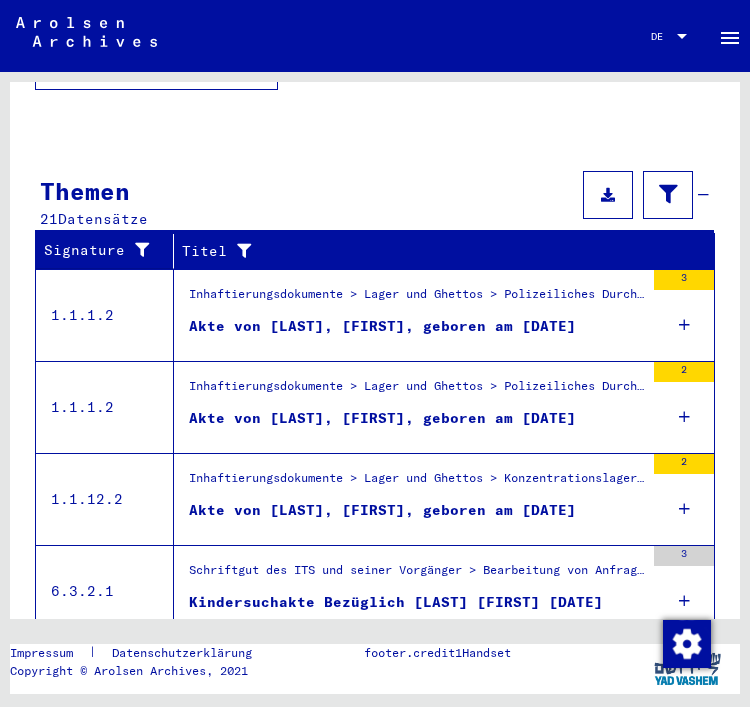 scroll, scrollTop: 643, scrollLeft: 0, axis: vertical 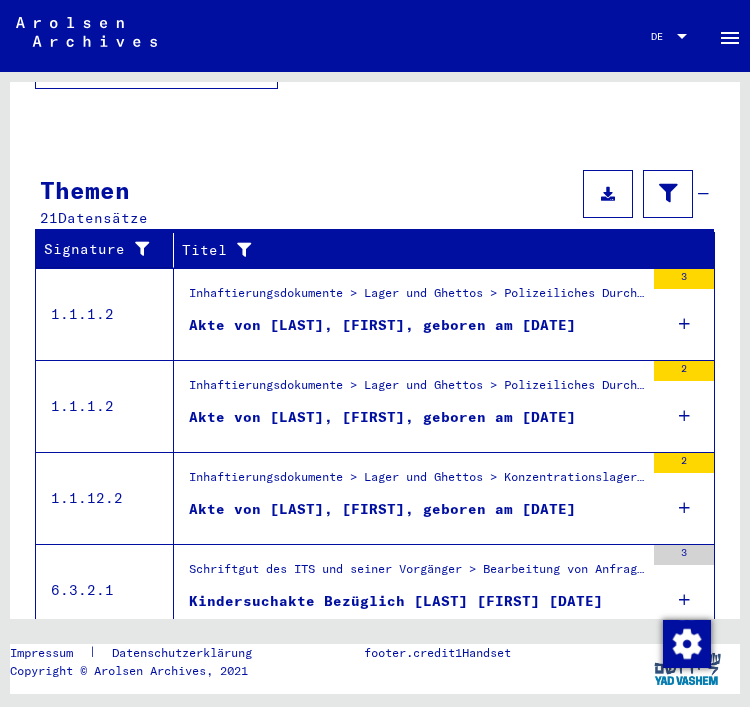 click at bounding box center (684, 416) 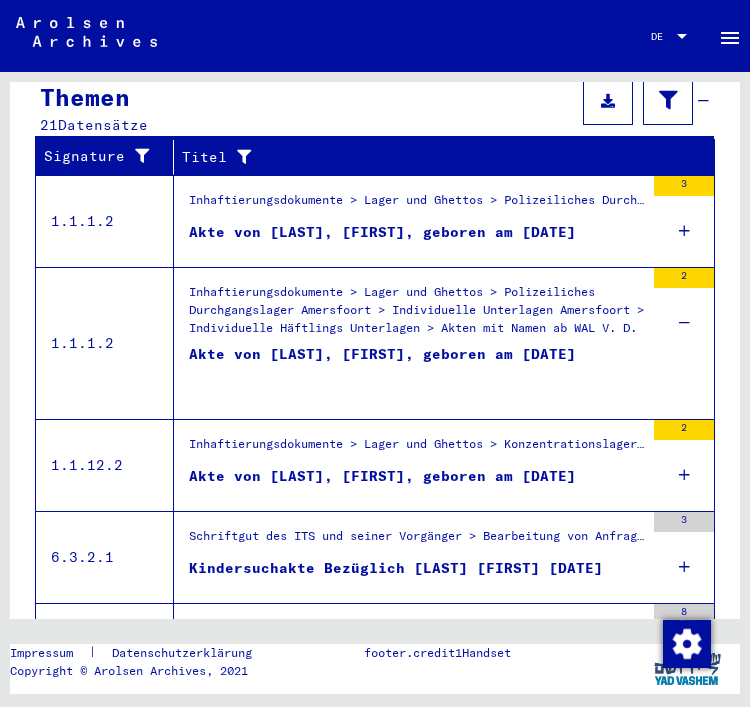 scroll, scrollTop: 741, scrollLeft: 0, axis: vertical 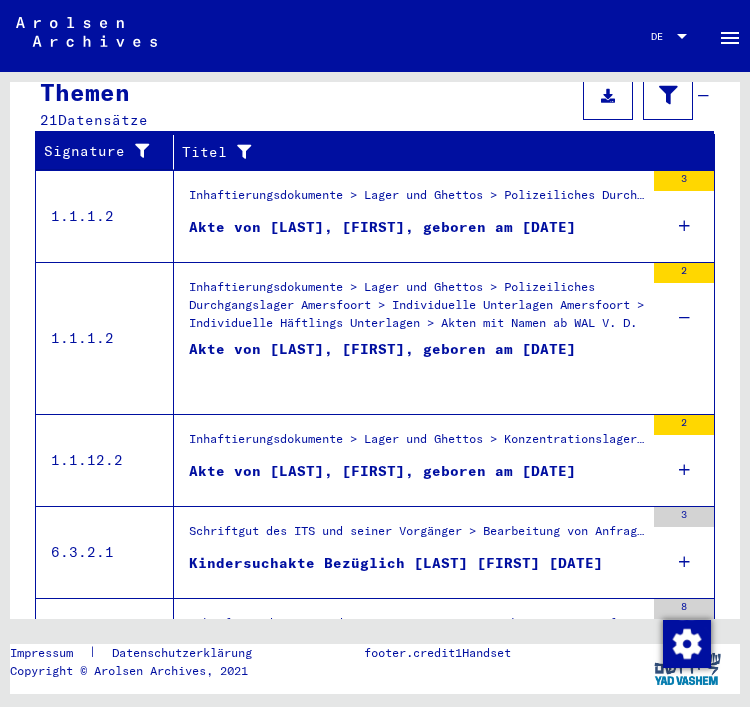 click on "2" at bounding box center (684, 460) 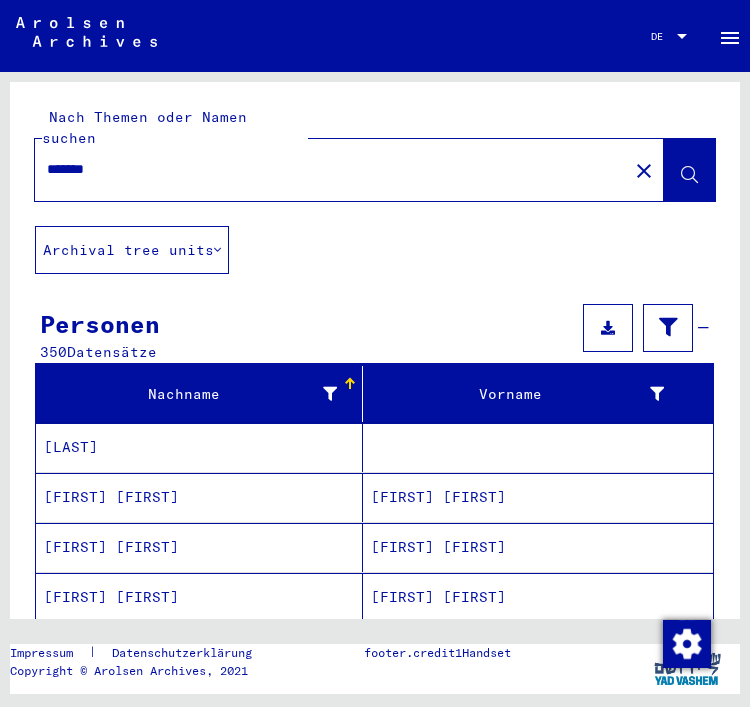 scroll, scrollTop: 0, scrollLeft: 0, axis: both 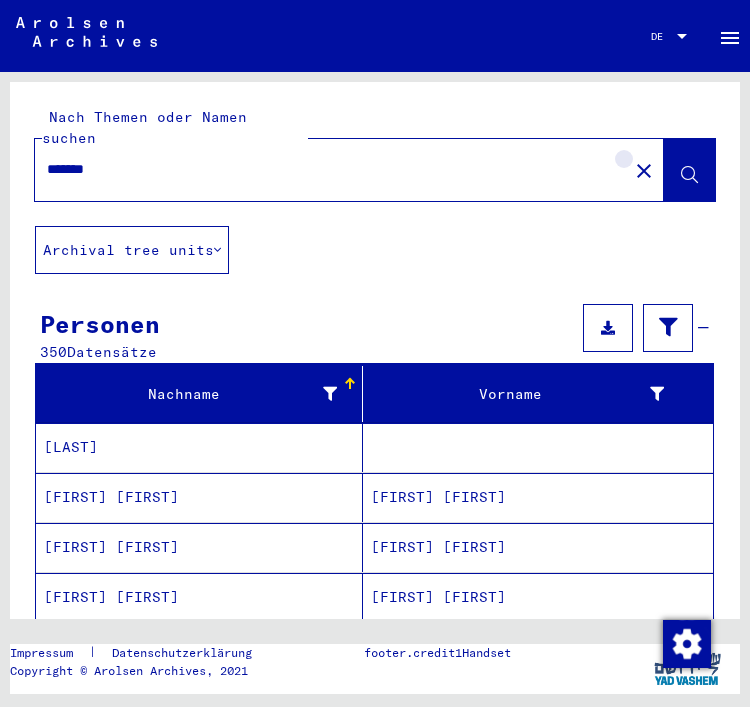 click on "close" 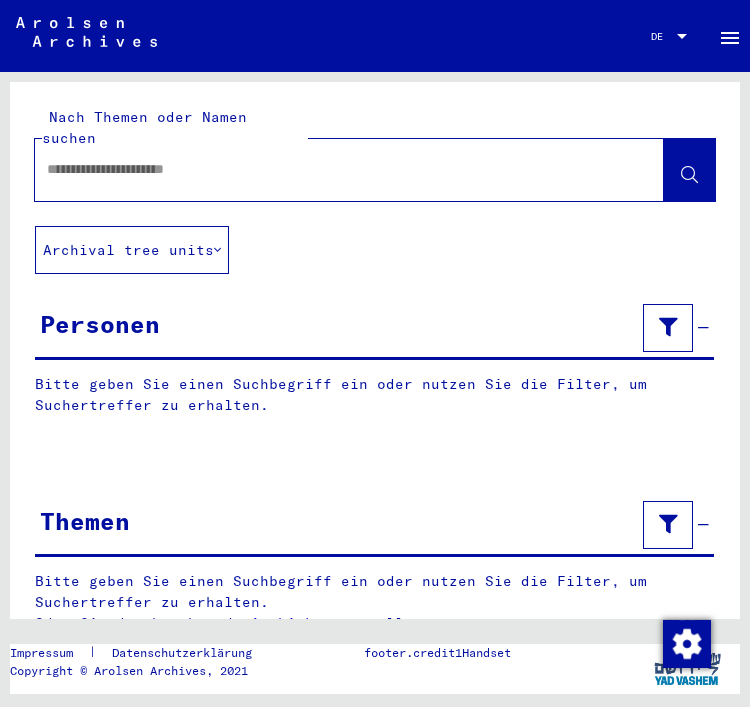 click at bounding box center [331, 169] 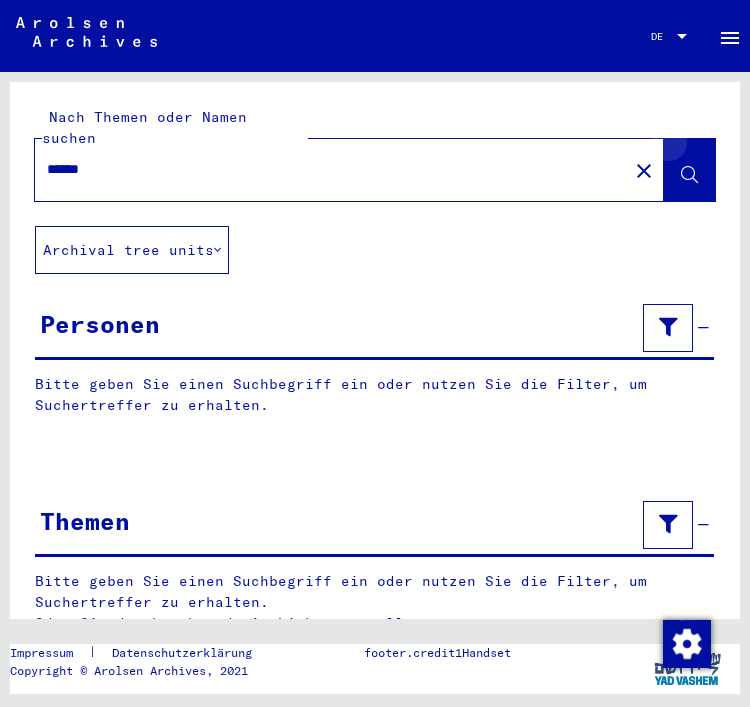 type on "******" 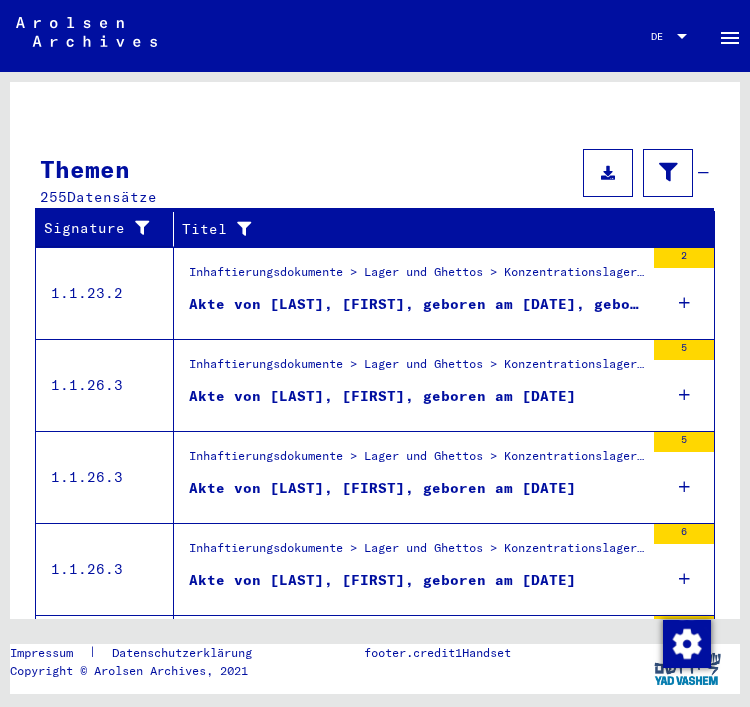 scroll, scrollTop: 388, scrollLeft: 0, axis: vertical 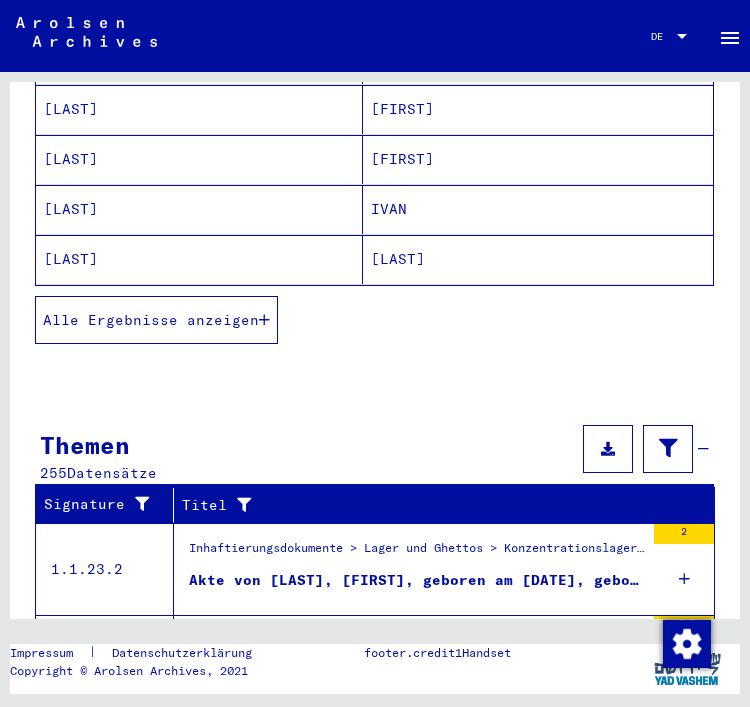 click on "[LAST]" 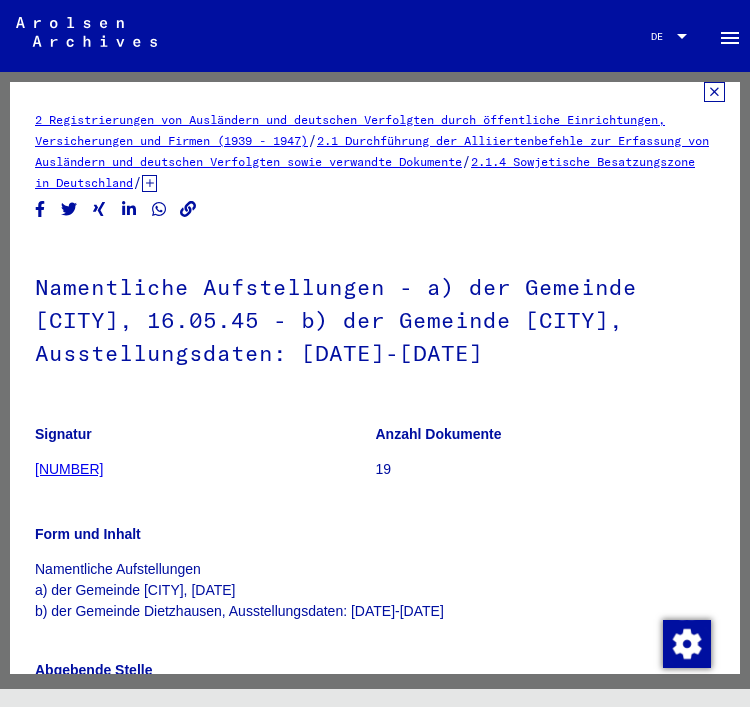 scroll, scrollTop: 10, scrollLeft: 0, axis: vertical 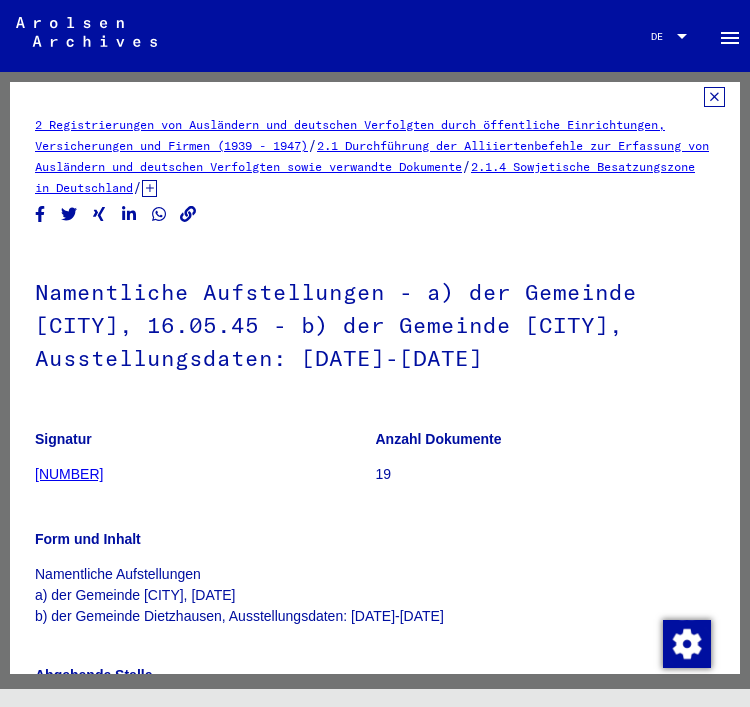 click 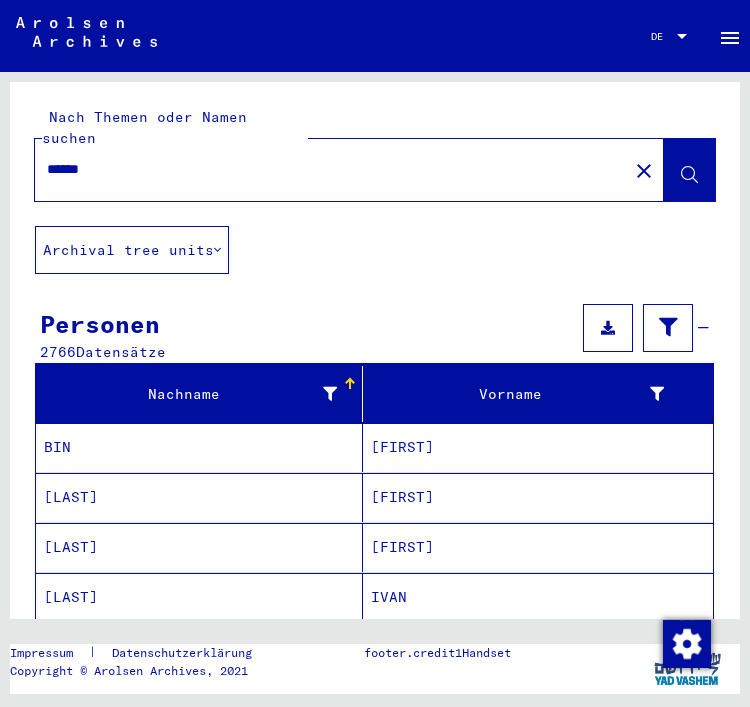 scroll, scrollTop: 0, scrollLeft: 0, axis: both 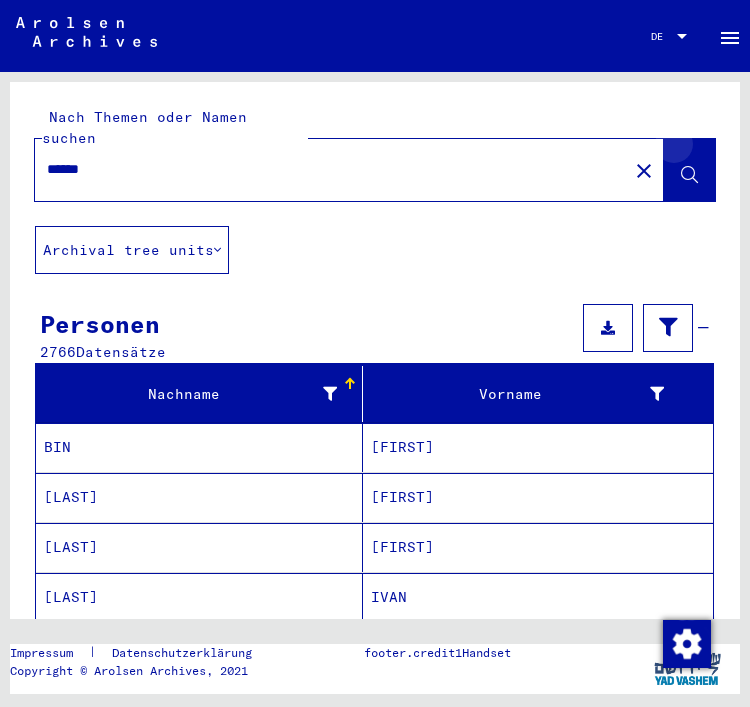 click 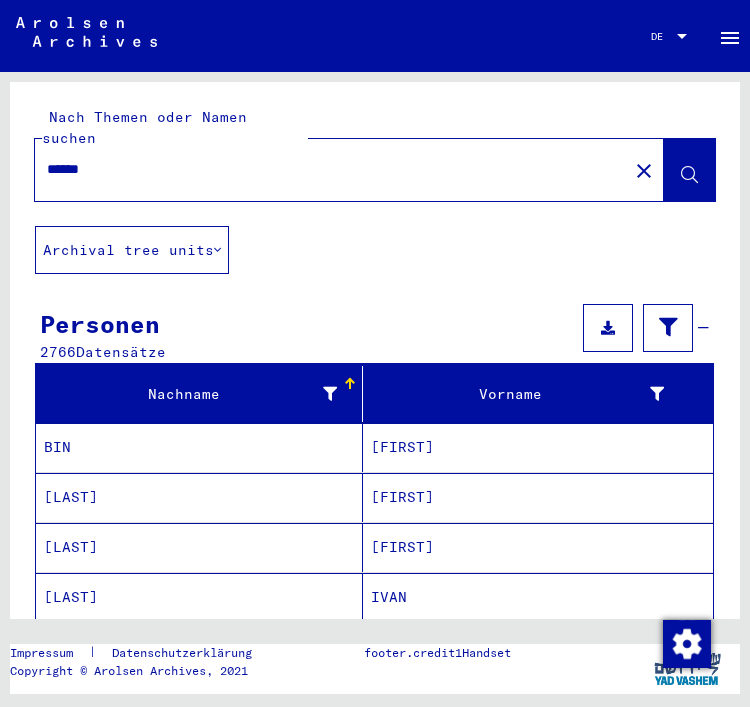 click 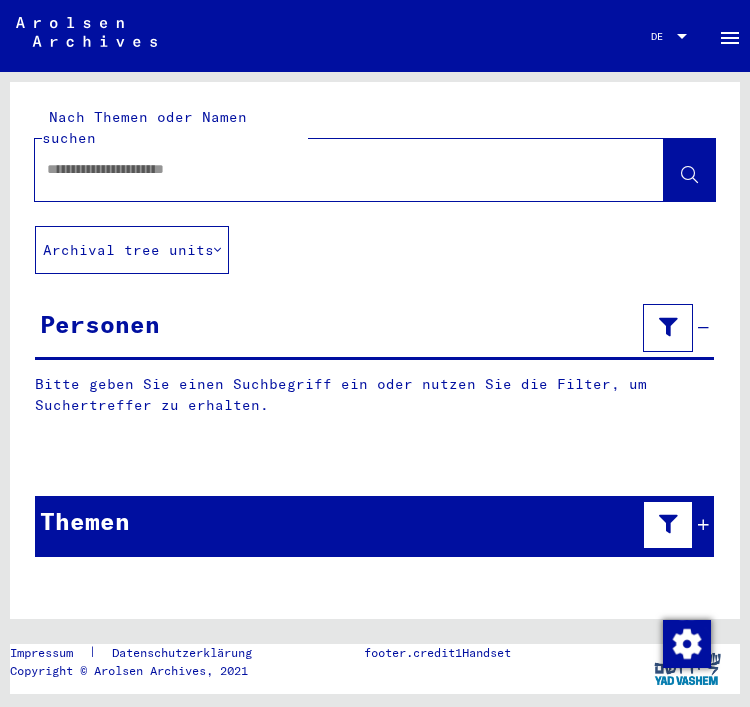 click at bounding box center (331, 169) 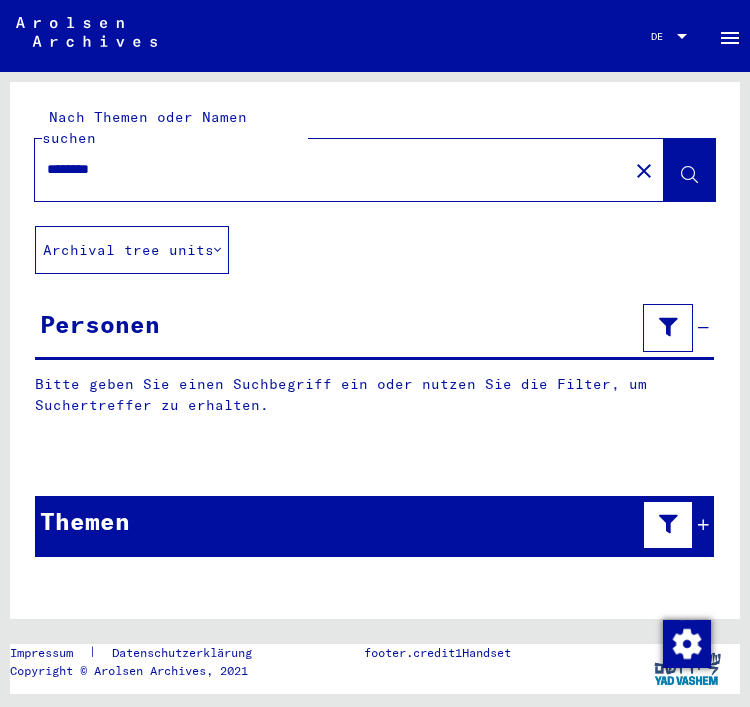 click 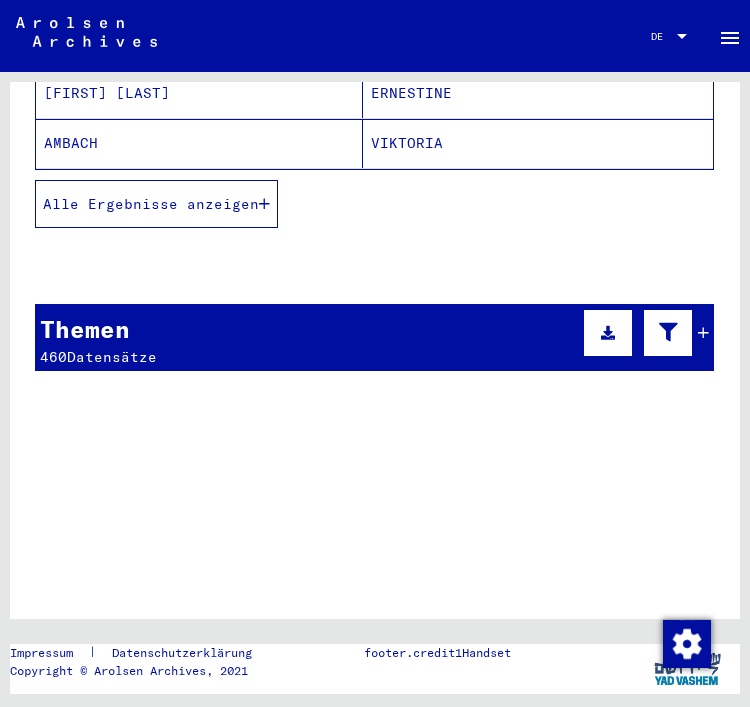 scroll, scrollTop: 524, scrollLeft: 0, axis: vertical 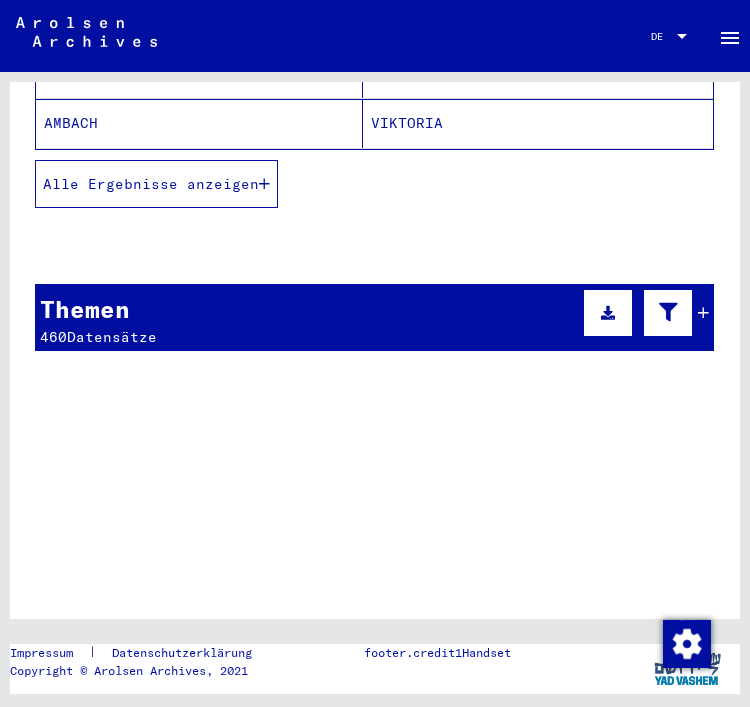 click on "Themen [NUMBER] Datensätze" at bounding box center (374, 317) 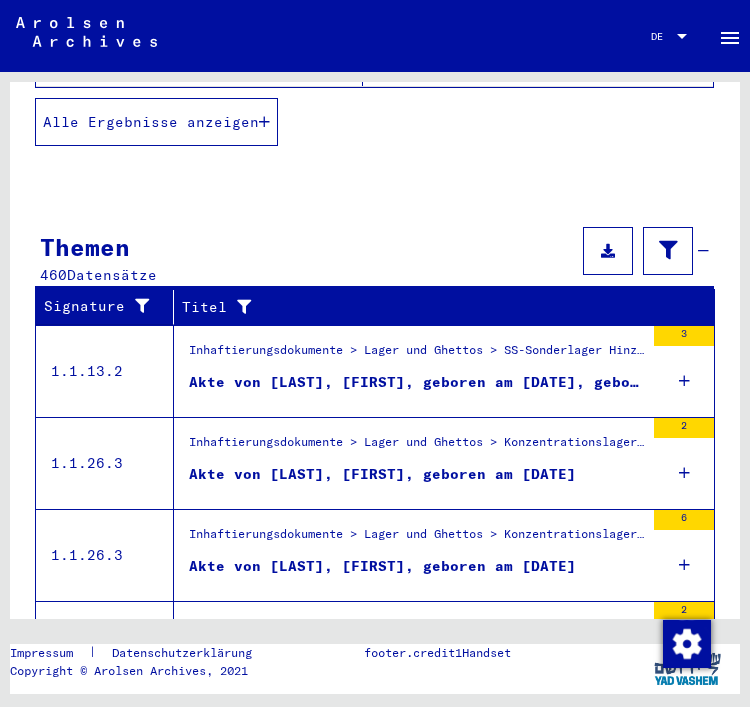 scroll, scrollTop: 587, scrollLeft: 0, axis: vertical 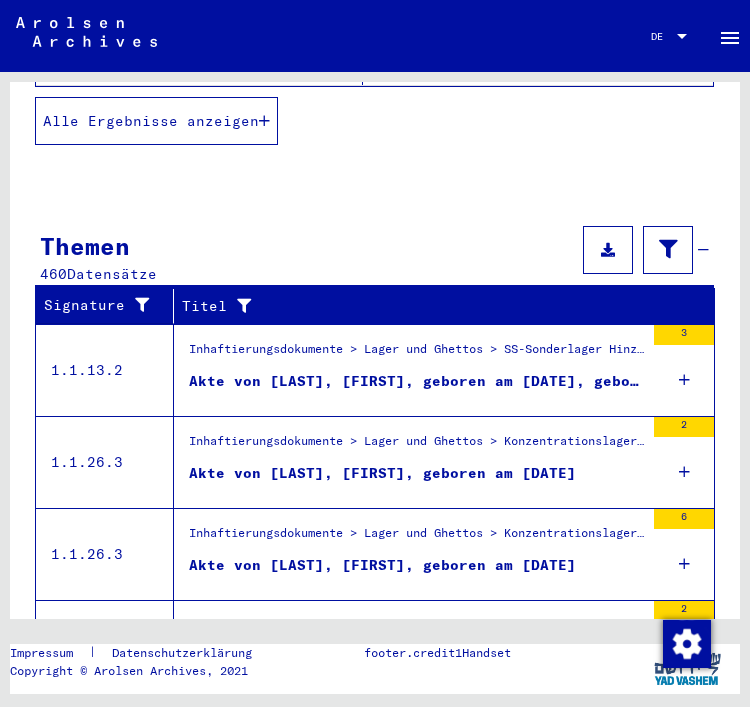 click at bounding box center (684, 564) 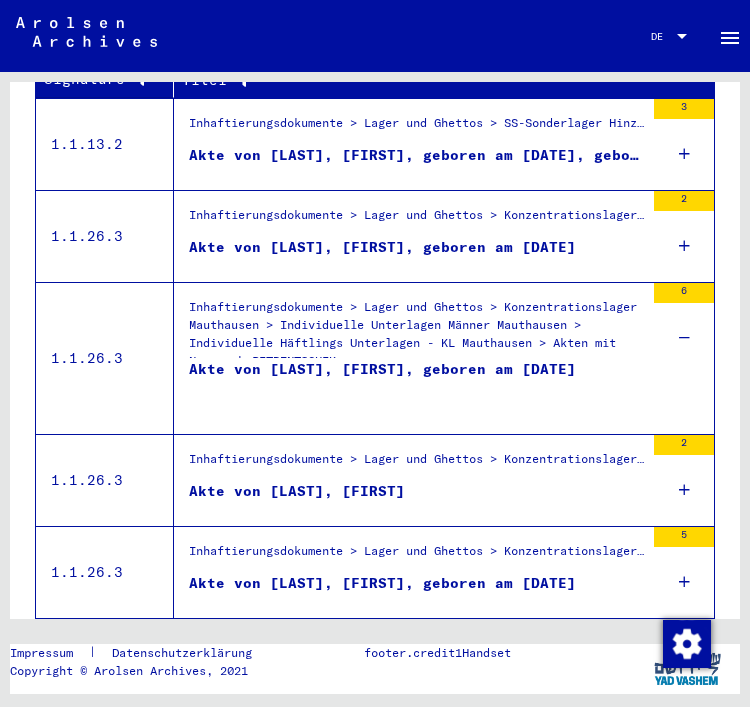 scroll, scrollTop: 812, scrollLeft: 0, axis: vertical 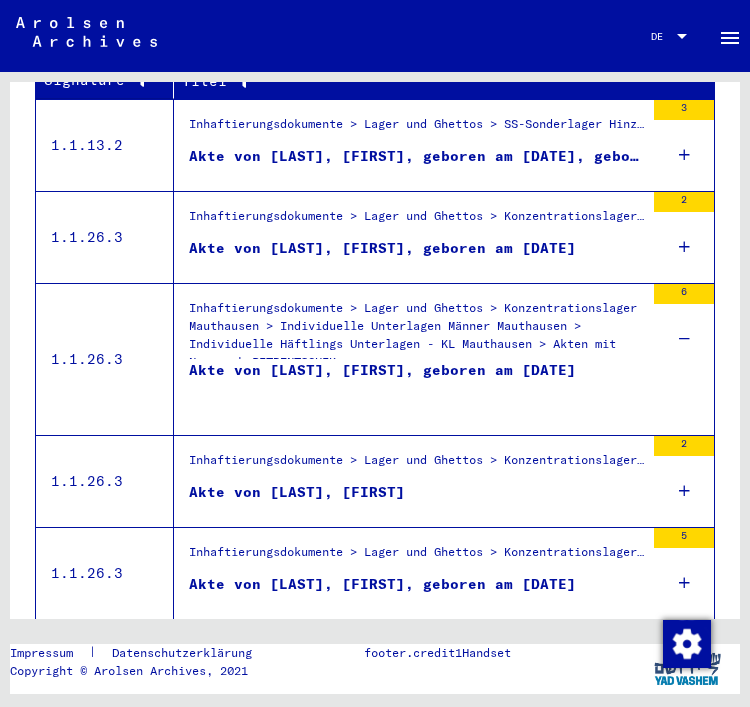 click on "2" at bounding box center (684, 481) 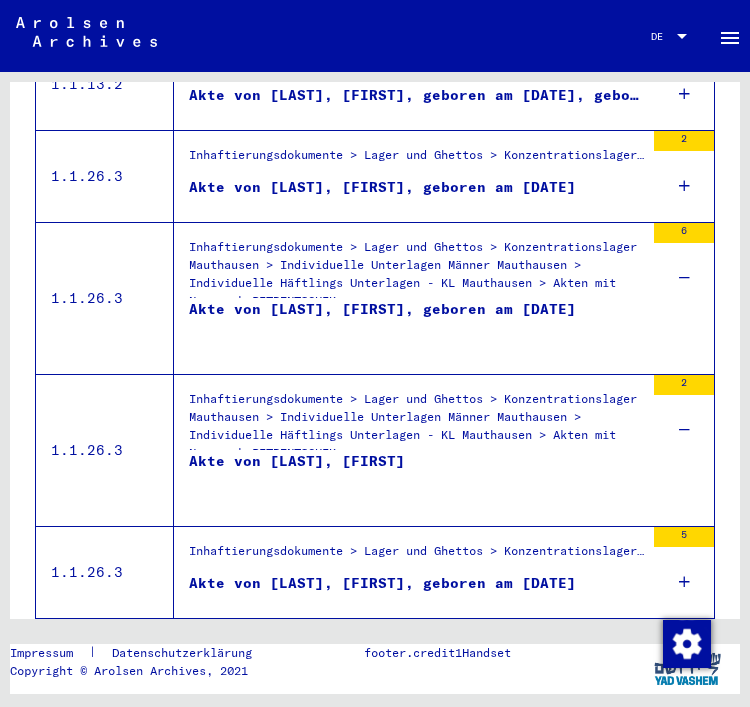 scroll, scrollTop: 872, scrollLeft: 0, axis: vertical 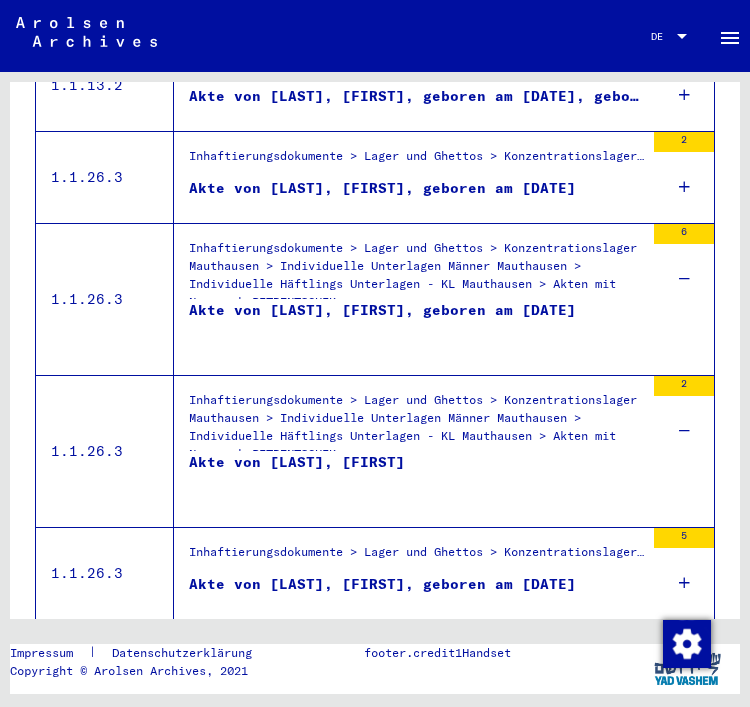click on "5" at bounding box center (684, 573) 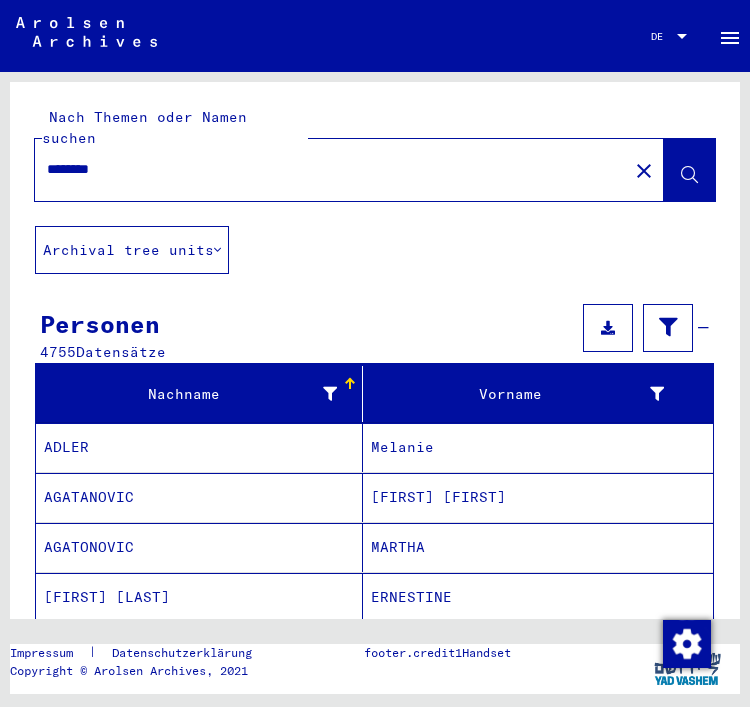 scroll, scrollTop: 0, scrollLeft: 0, axis: both 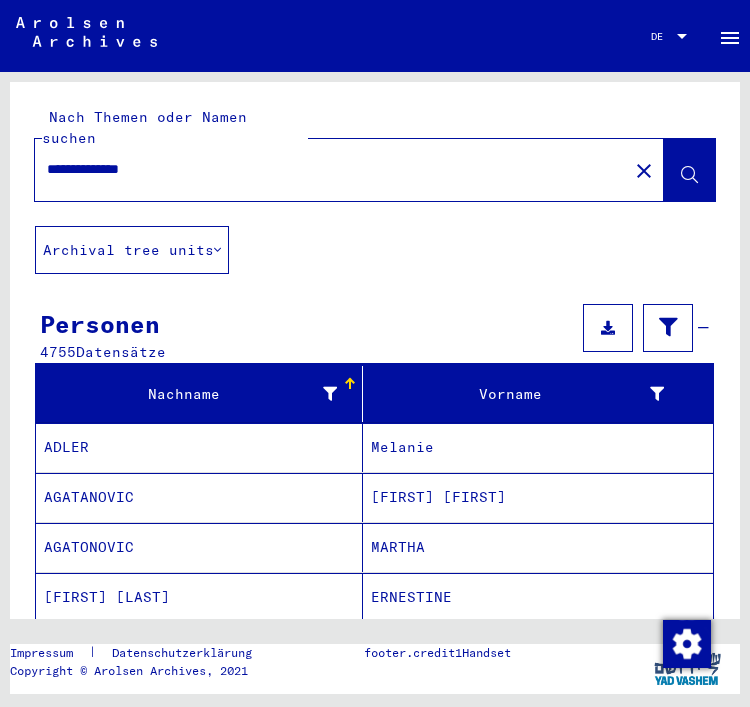 type on "**********" 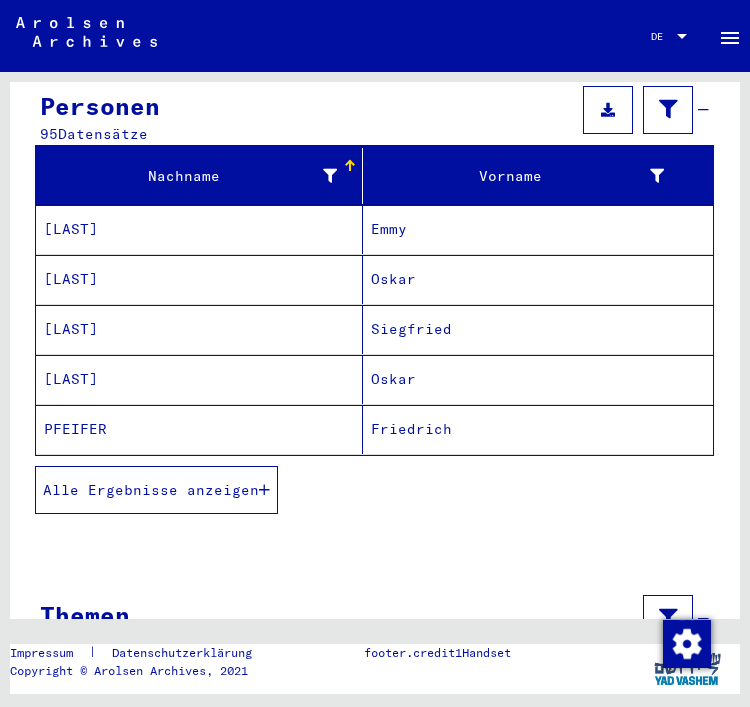 scroll, scrollTop: 217, scrollLeft: 0, axis: vertical 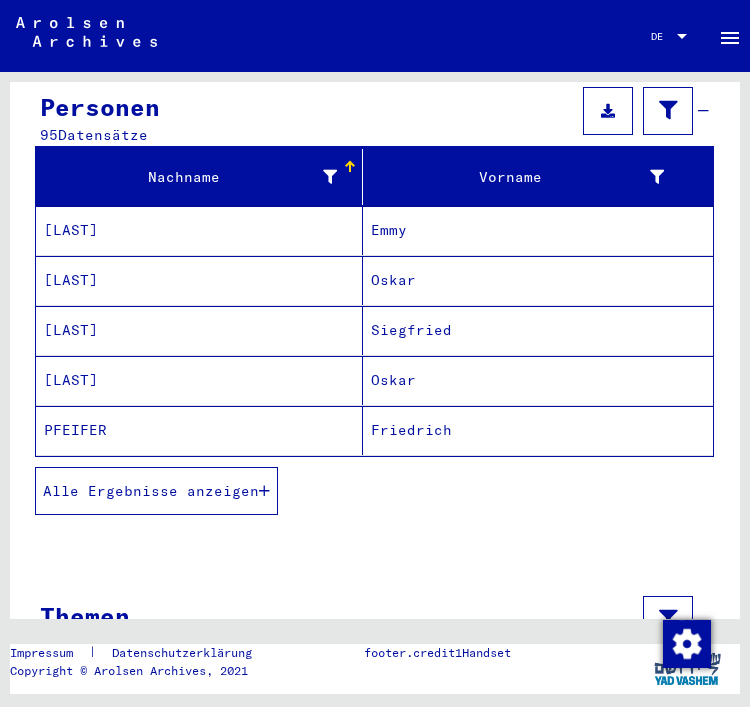 click on "Friedrich" 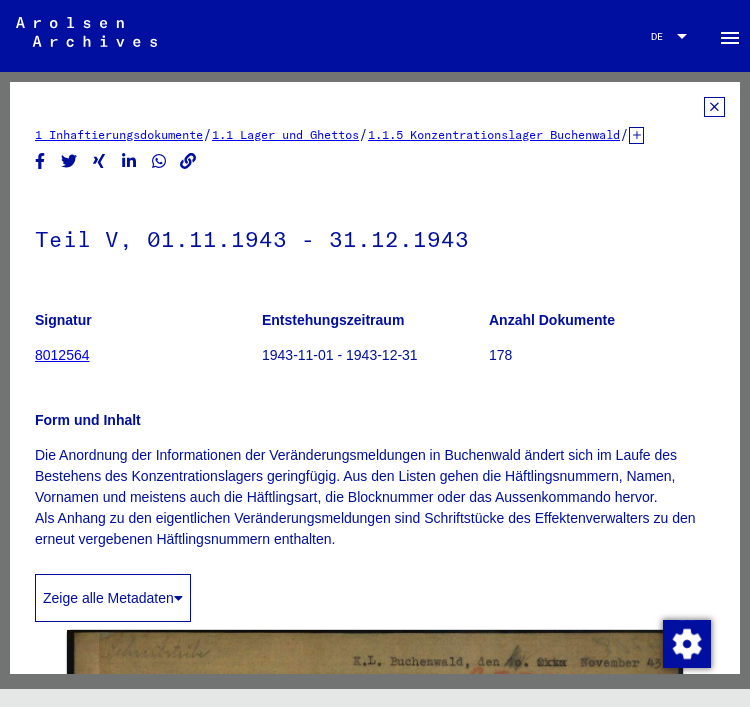 scroll, scrollTop: 0, scrollLeft: 0, axis: both 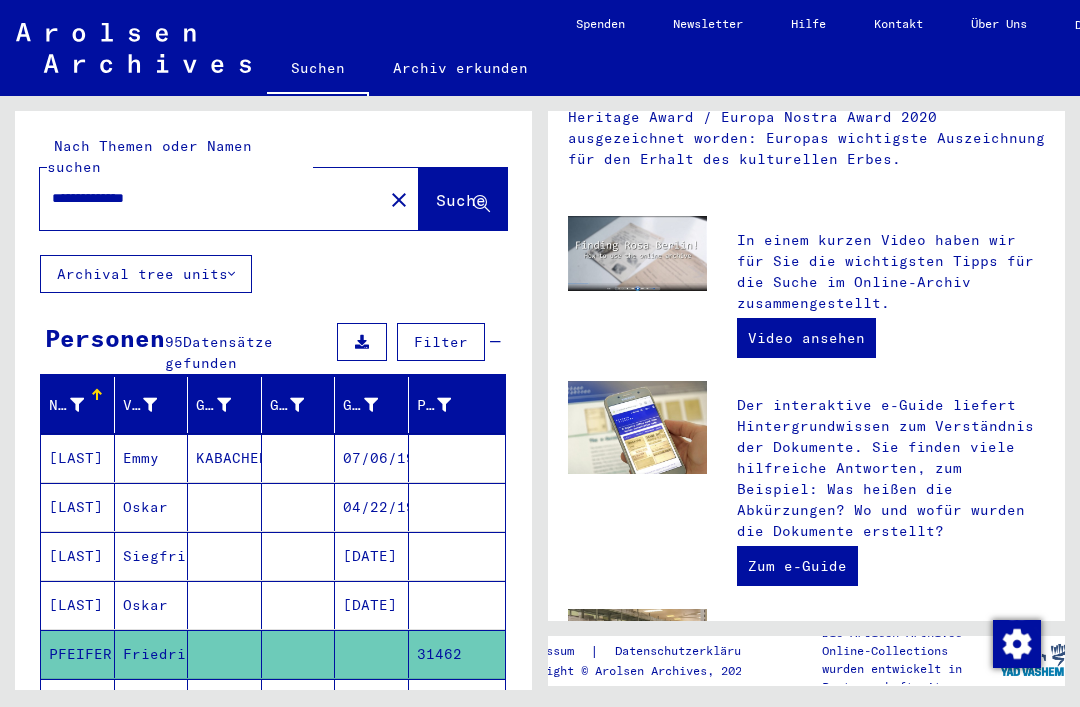 click on "Archival tree units" 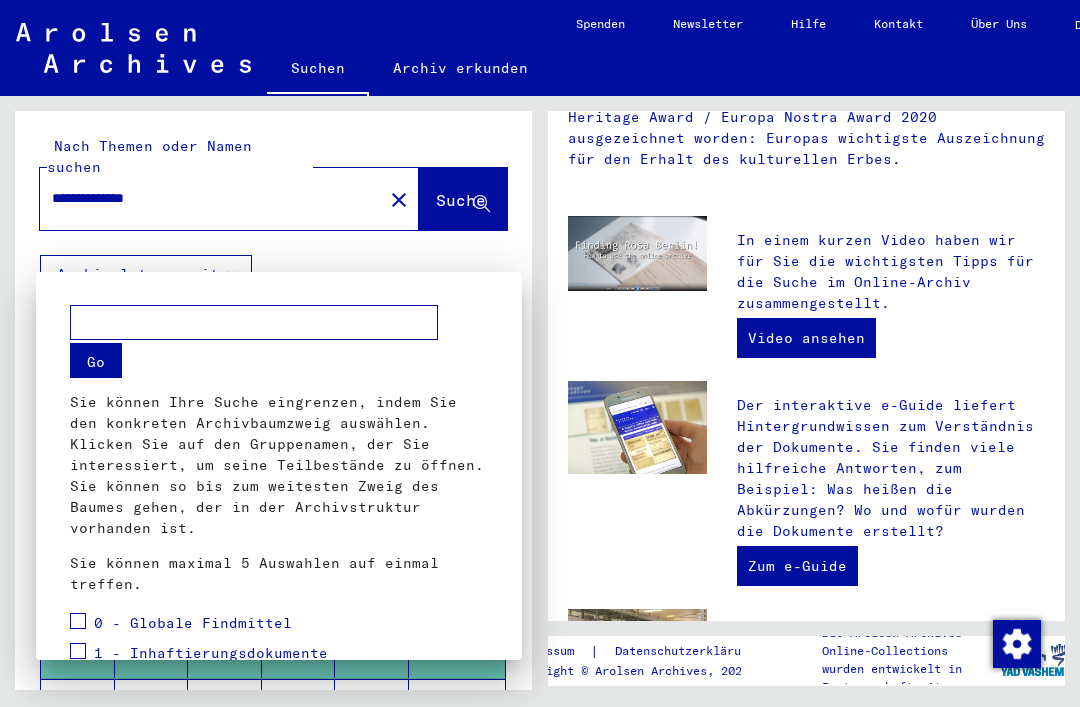 click at bounding box center [540, 353] 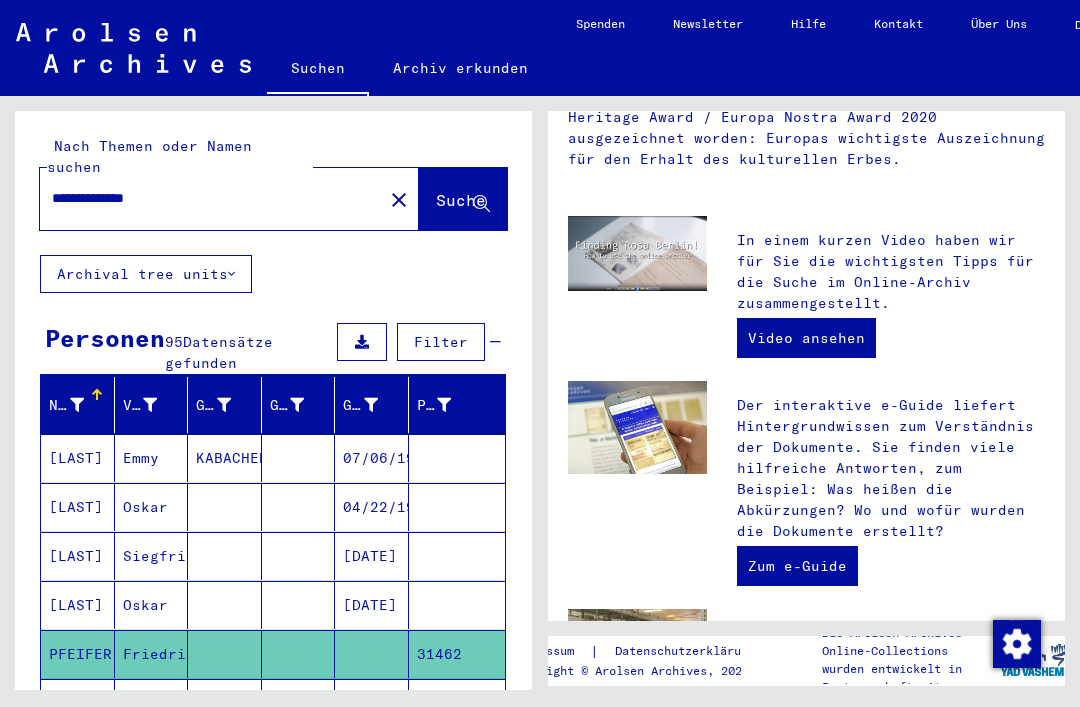 scroll, scrollTop: 0, scrollLeft: 0, axis: both 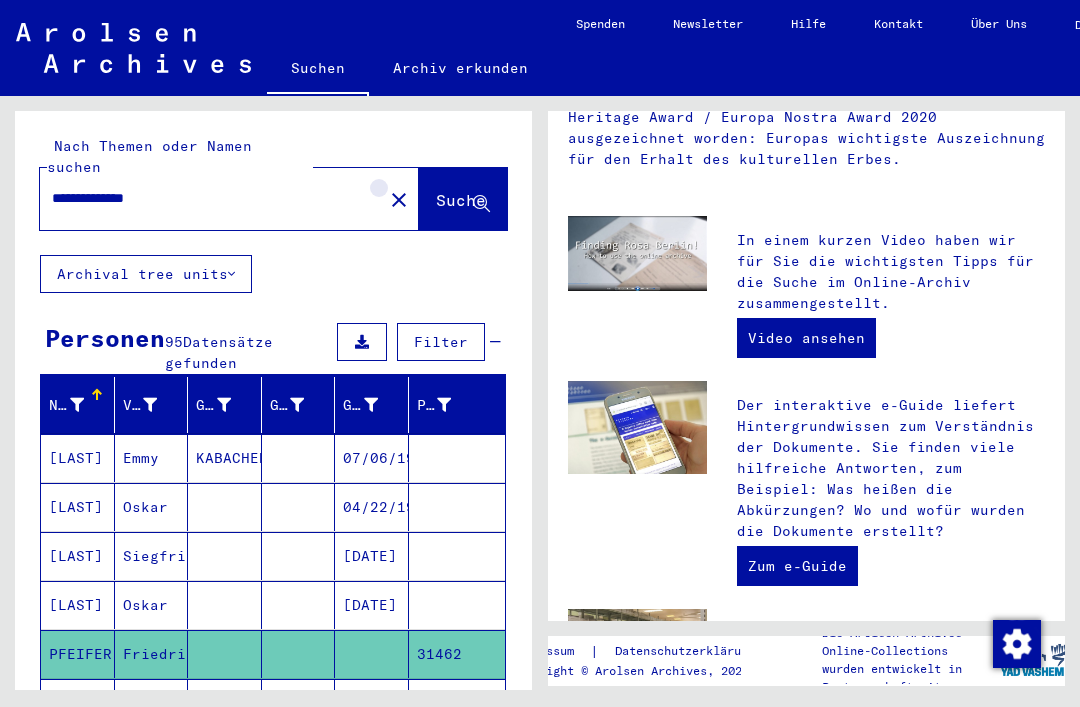 click on "close" 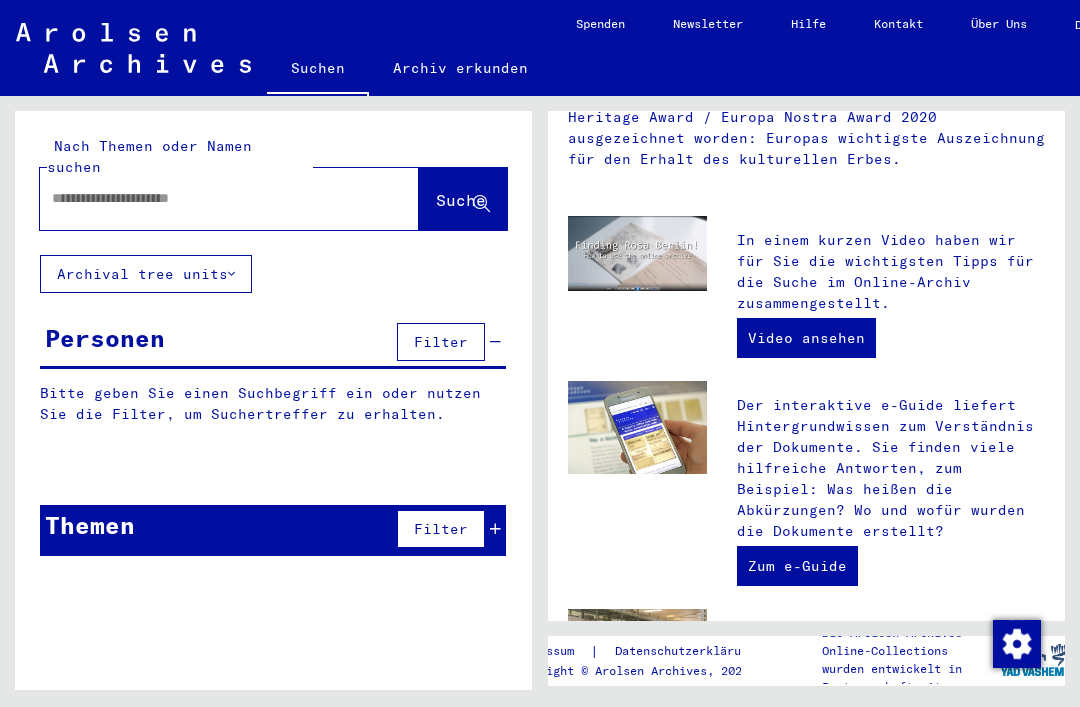 click on "Filter" at bounding box center (441, 529) 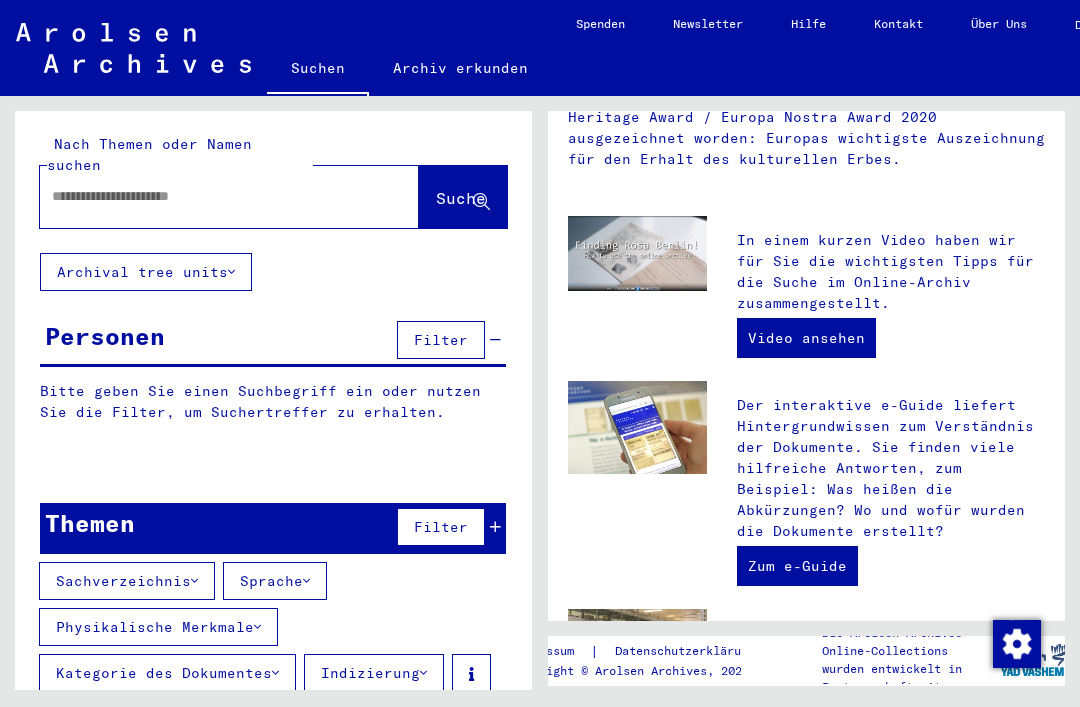 scroll, scrollTop: 1, scrollLeft: 0, axis: vertical 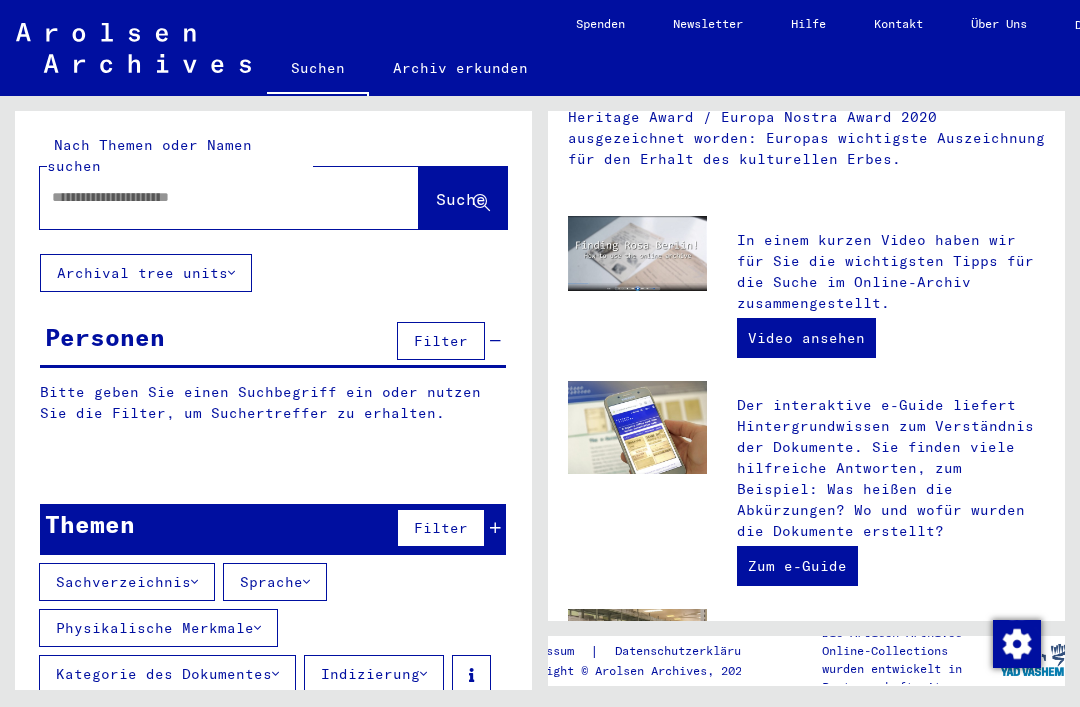 click on "Physikalische Merkmale" at bounding box center [158, 628] 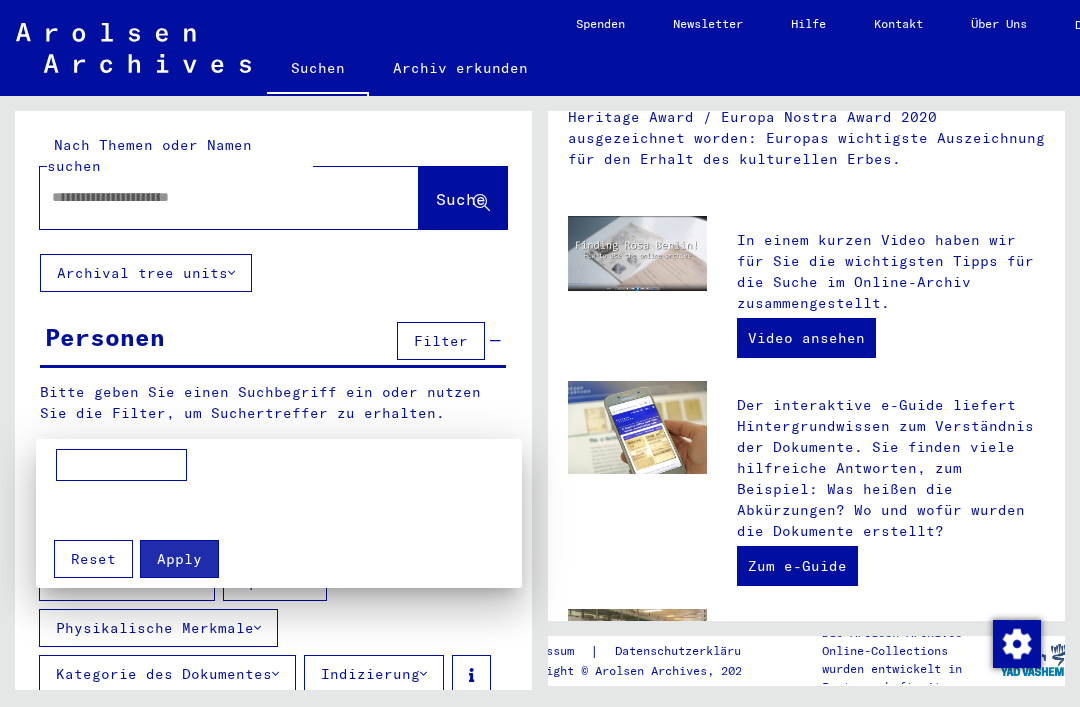 click at bounding box center [540, 353] 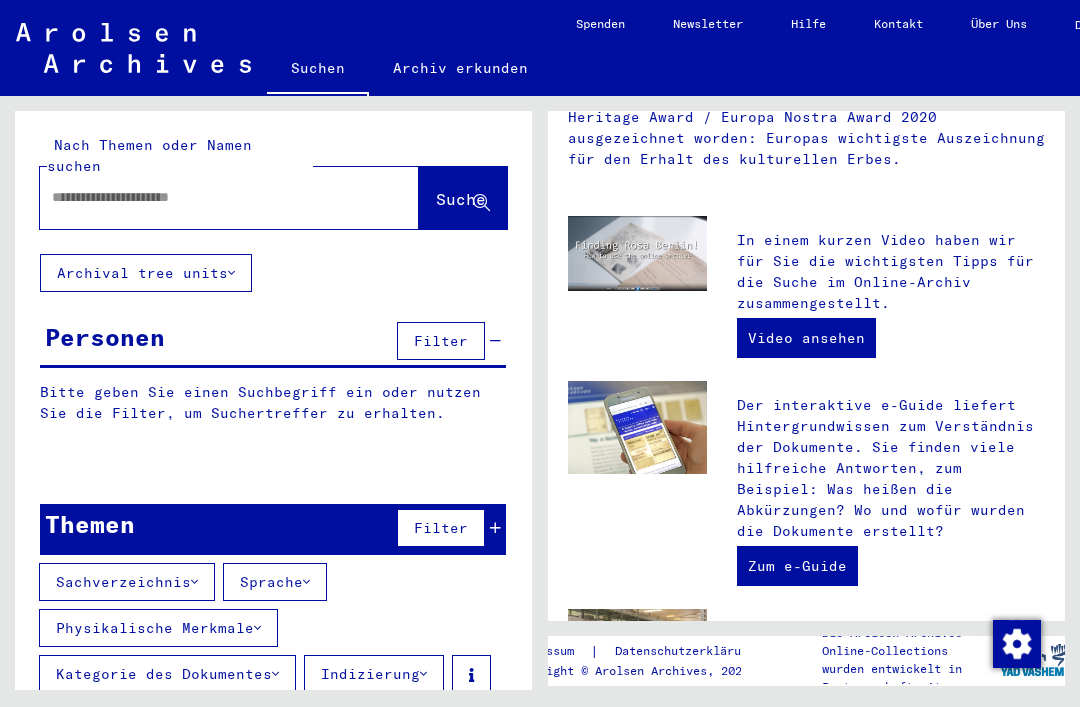 click on "Sachverzeichnis" at bounding box center (127, 582) 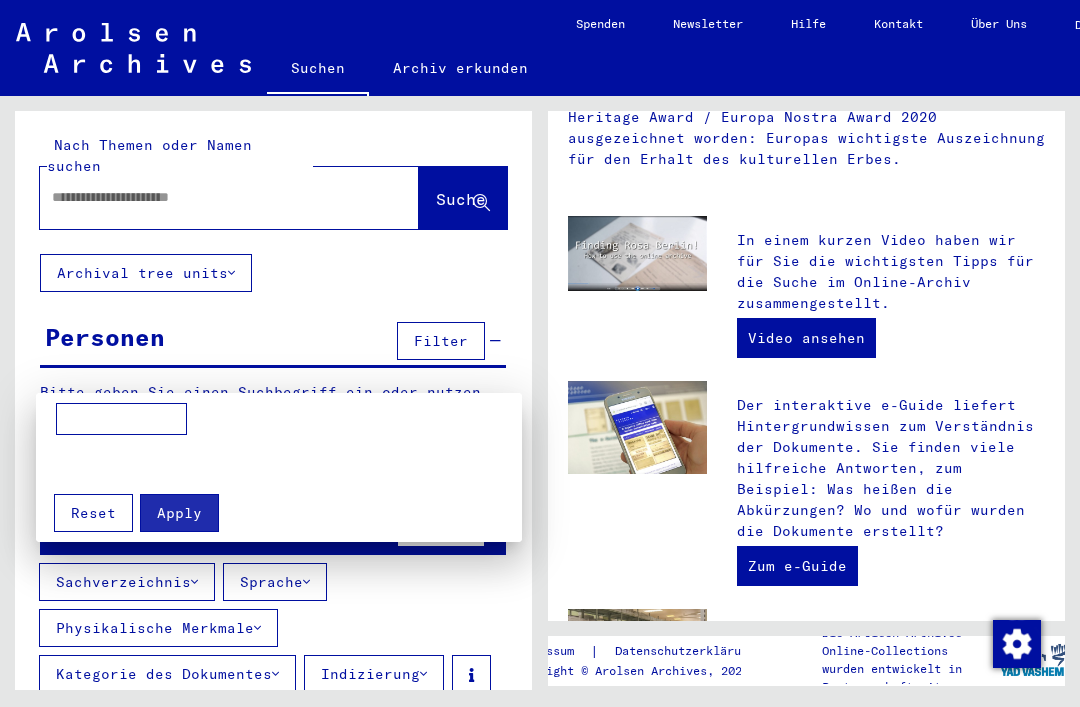 click at bounding box center [540, 353] 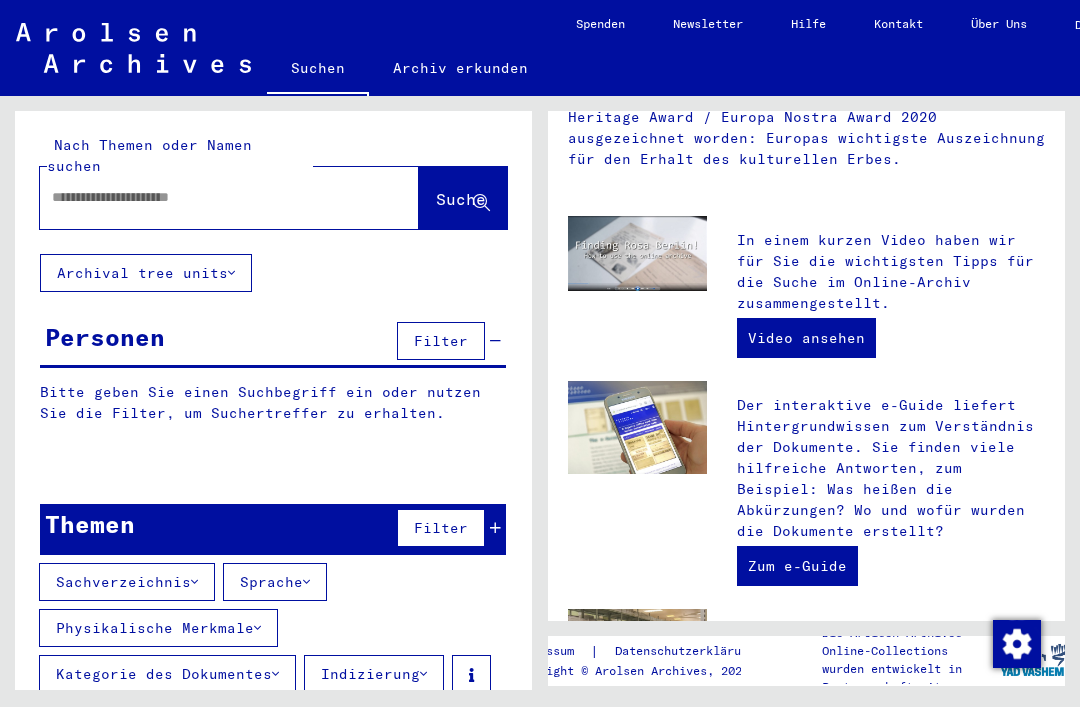 click on "Sprache" at bounding box center [275, 582] 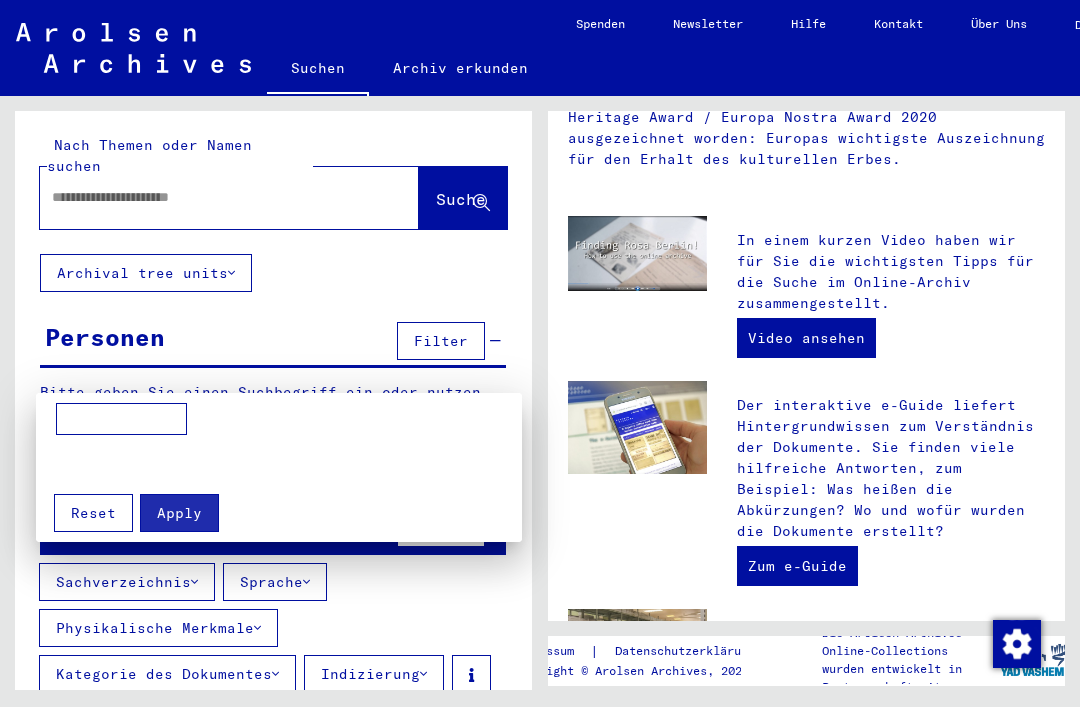 click at bounding box center (540, 353) 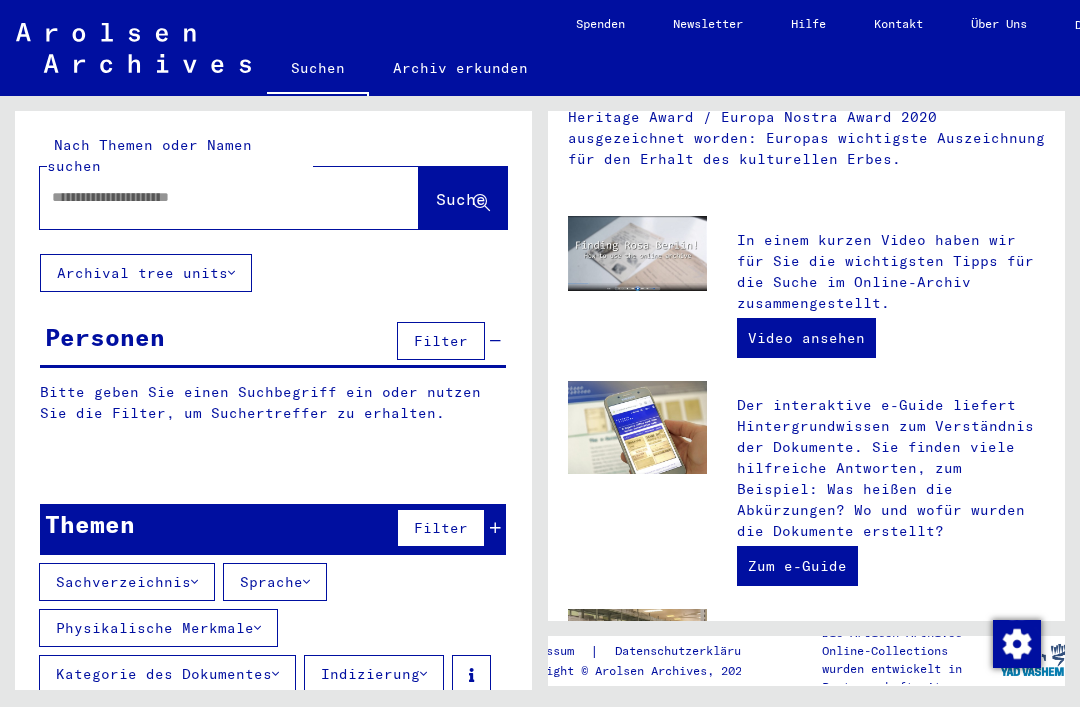 click on "Indizierung" at bounding box center [374, 674] 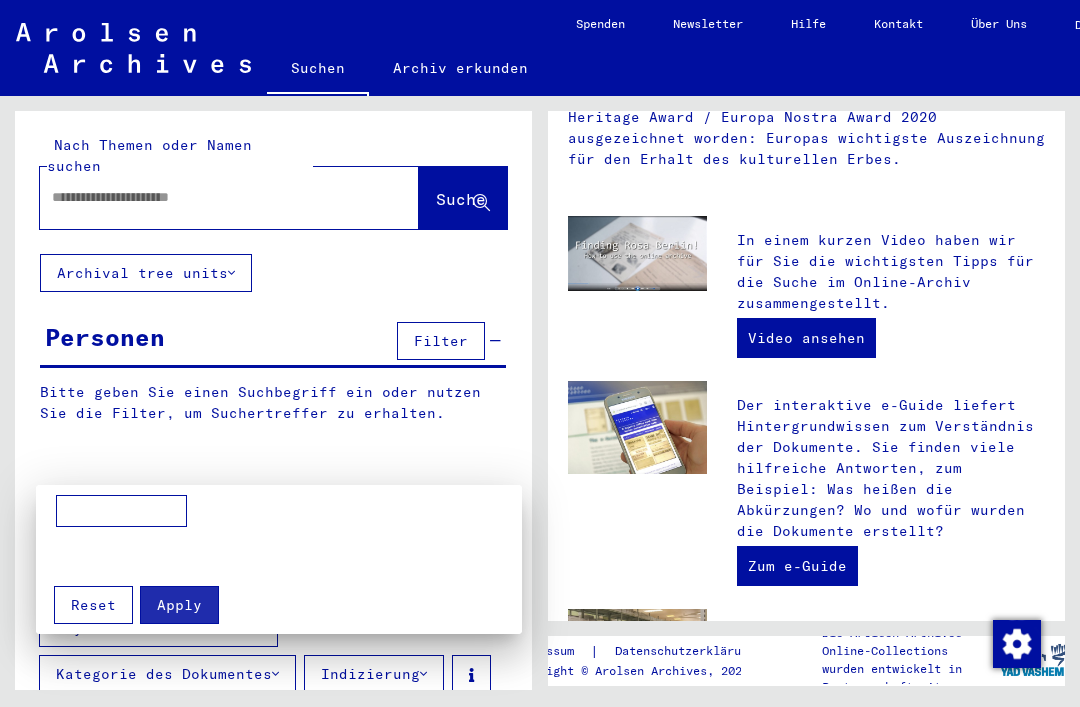click at bounding box center (540, 353) 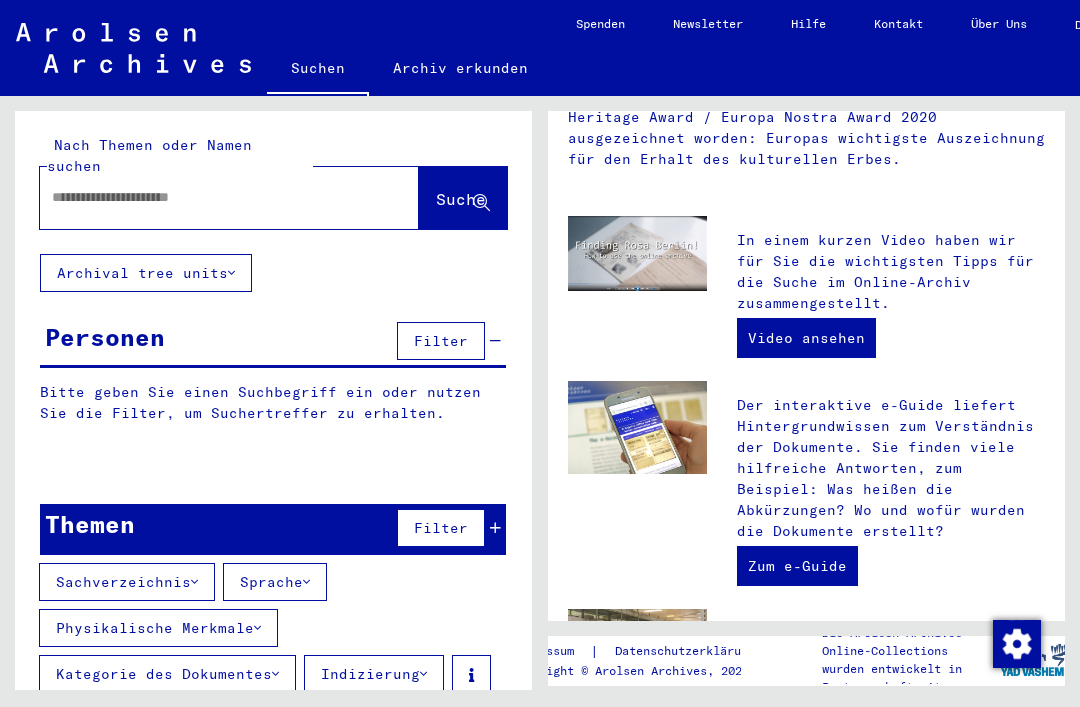 click on "Kategorie des Dokumentes" at bounding box center (167, 674) 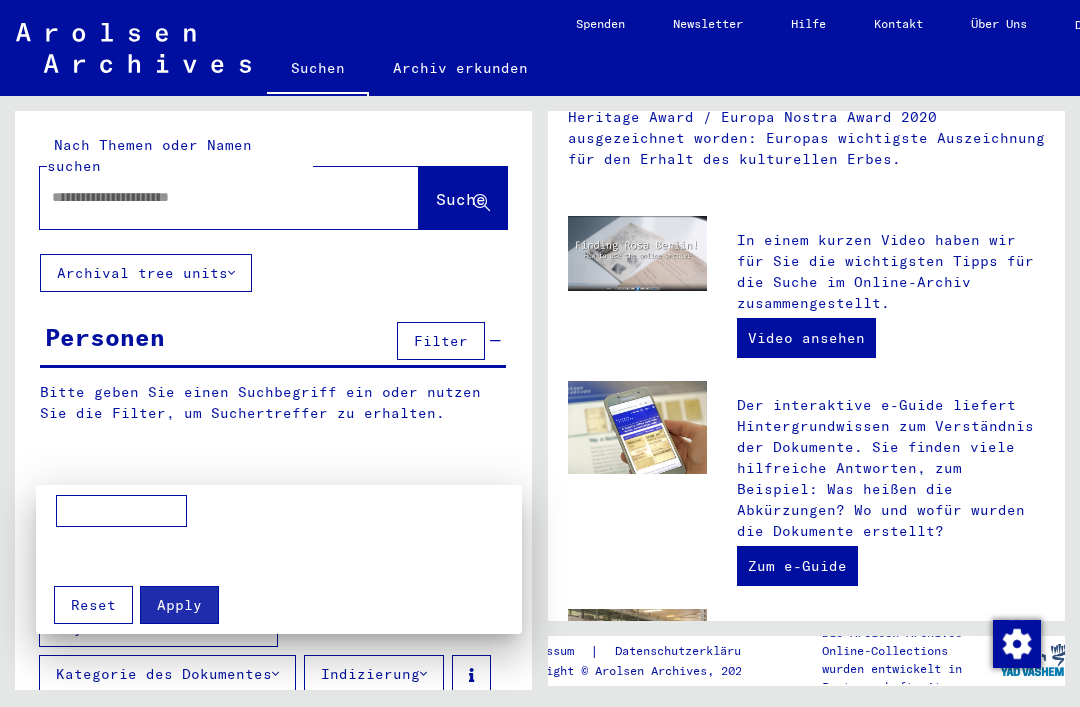 click at bounding box center (540, 353) 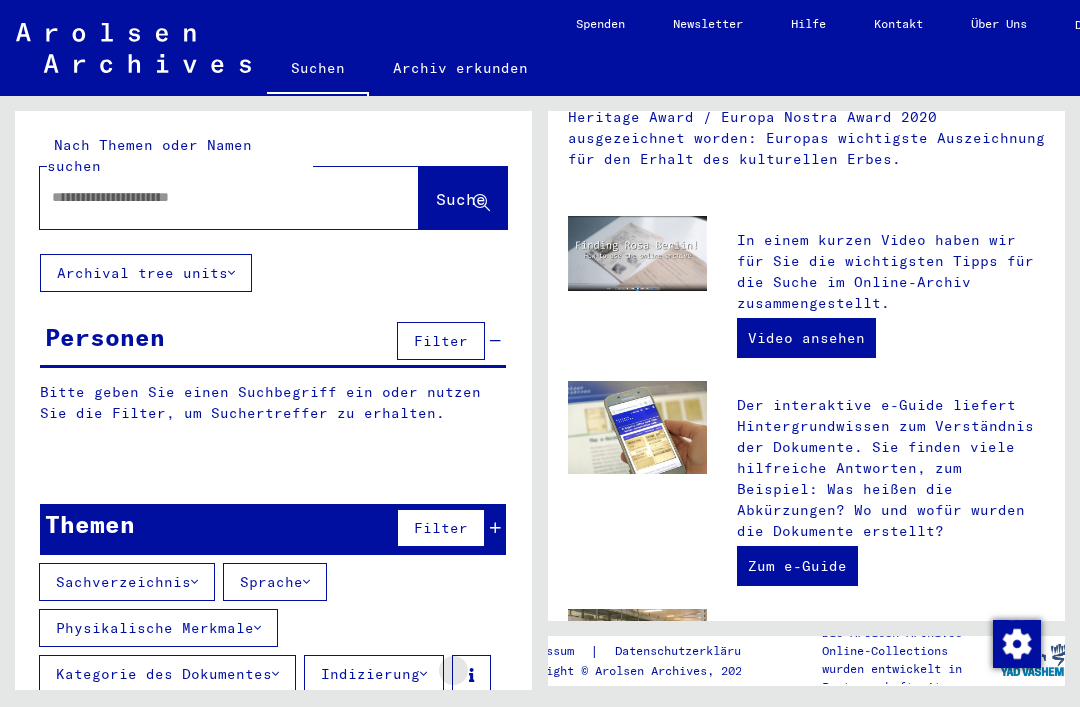 click at bounding box center [471, 675] 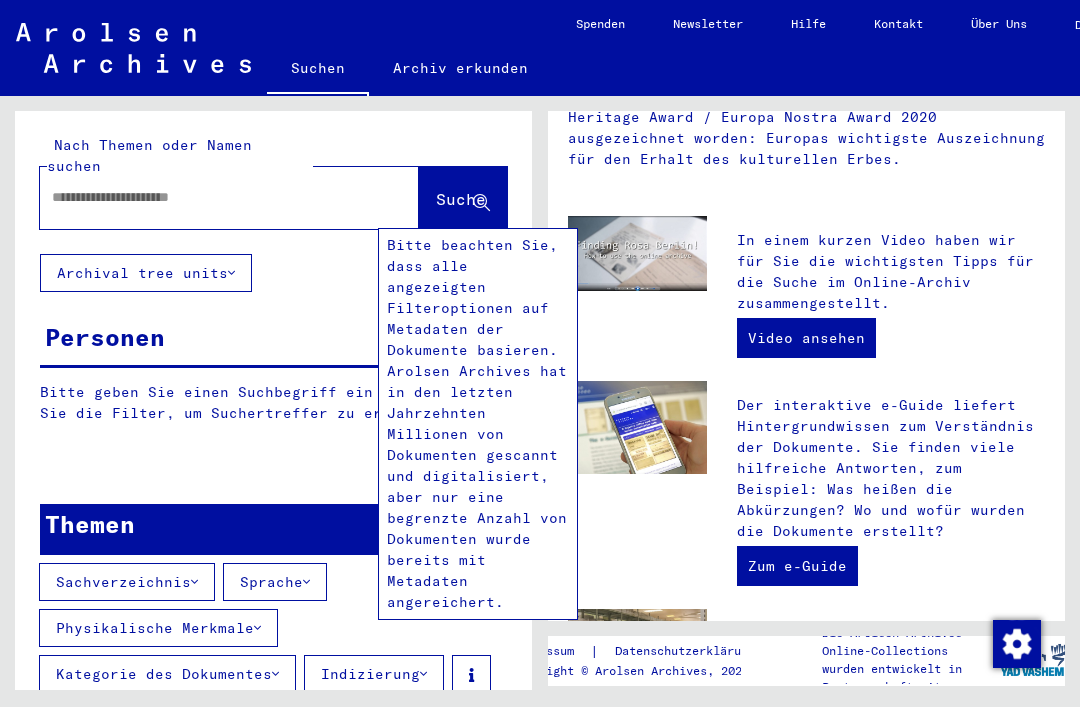 click on "Unser Online-Archiv ist 2020 mit dem European Heritage Award / Europa Nostra Award 2020 ausgezeichnet worden: Europas wichtigste Auszeichnung für den Erhalt des kulturellen Erbes." at bounding box center [806, 128] 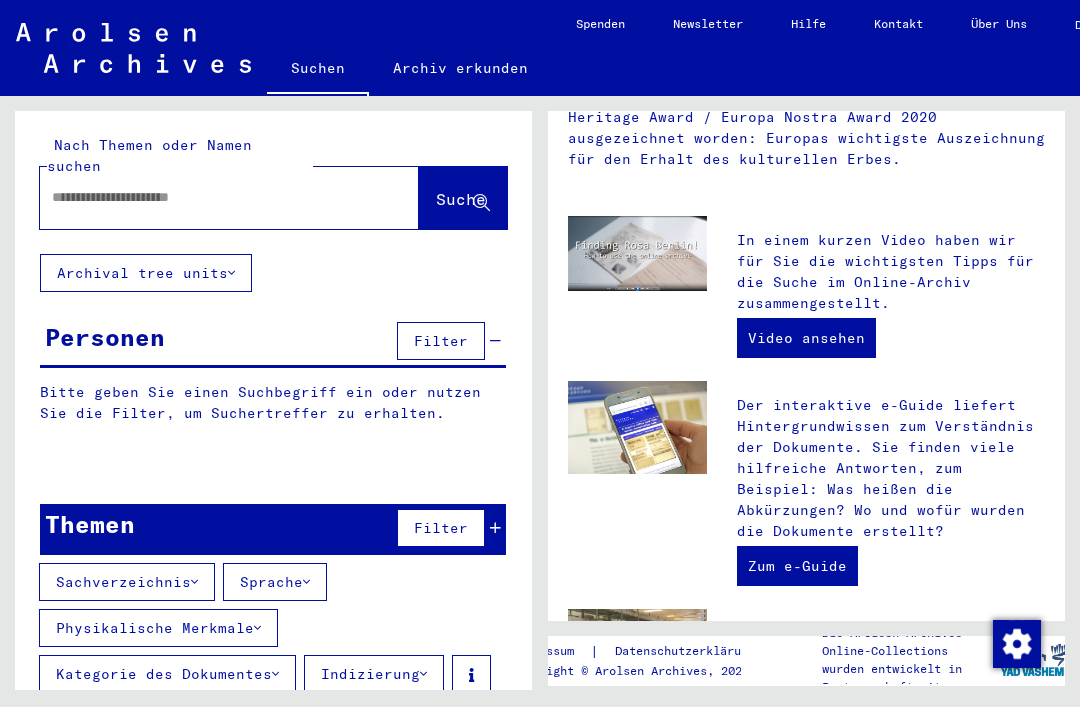 click at bounding box center (205, 197) 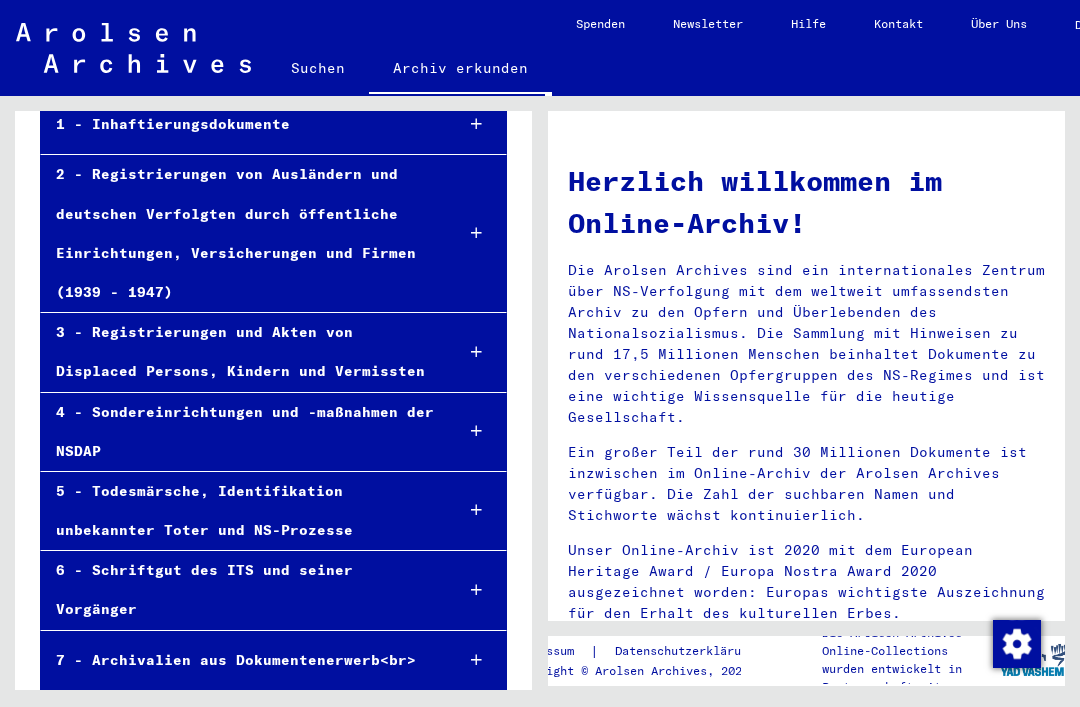 scroll, scrollTop: 224, scrollLeft: 0, axis: vertical 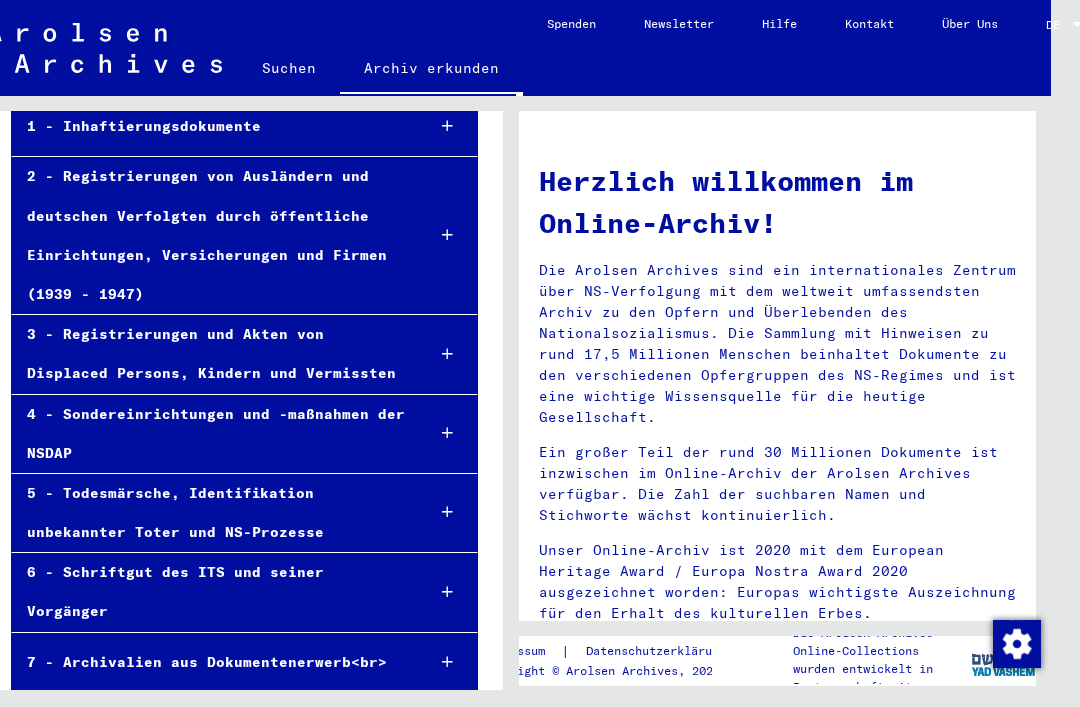click on "Suchen" 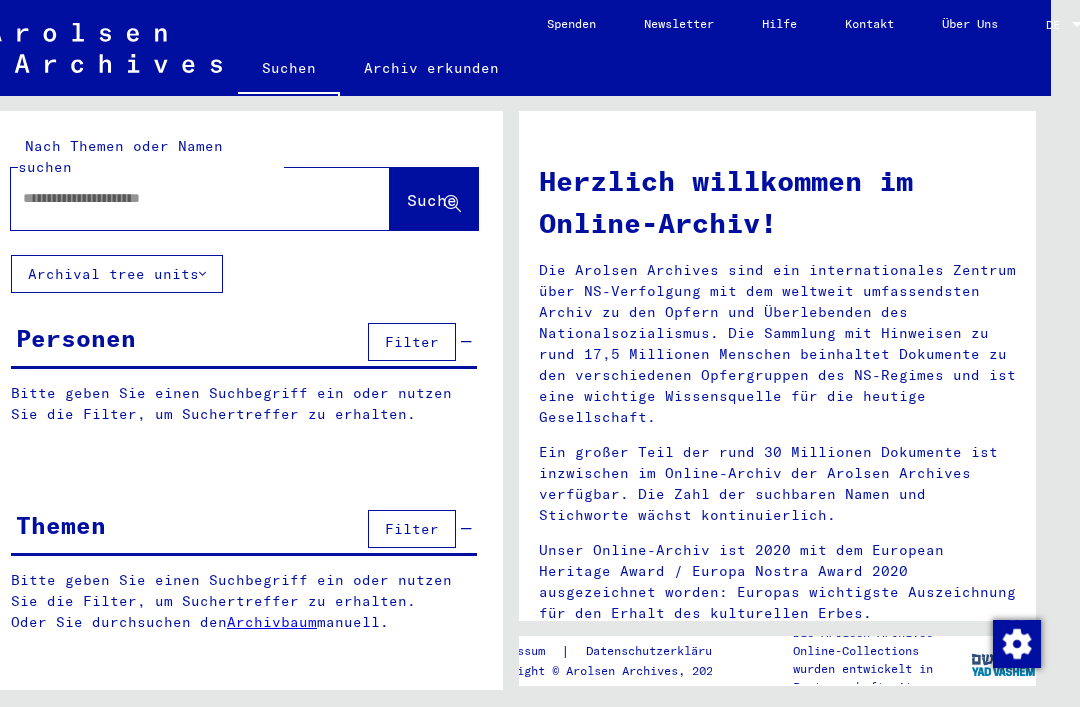 click 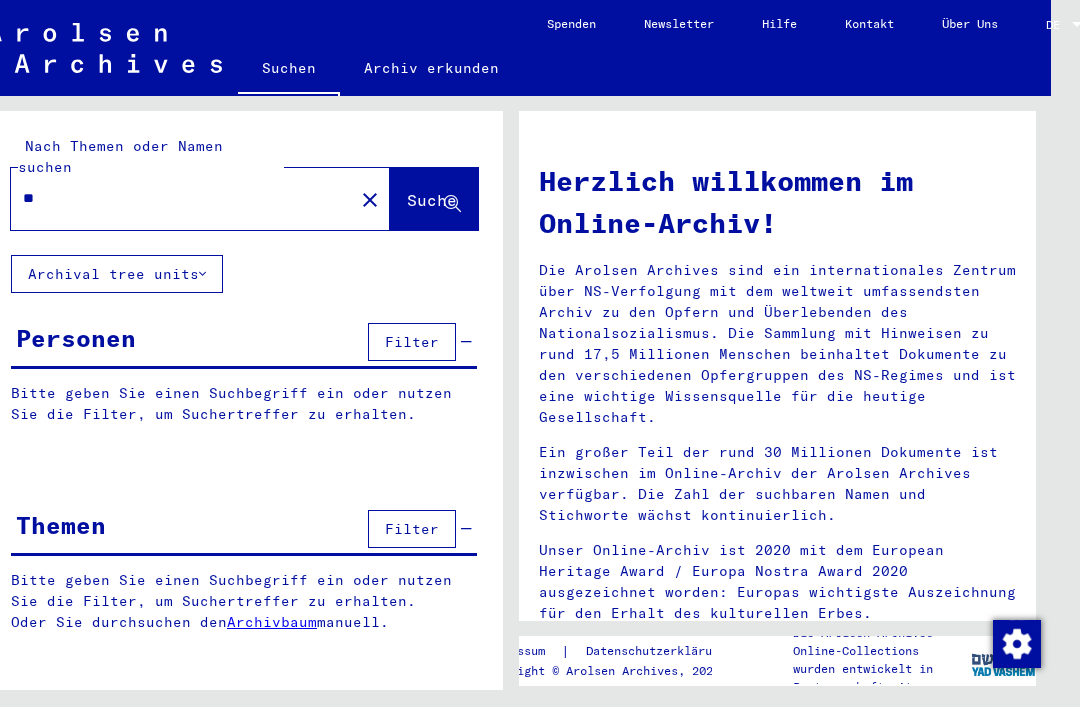 type on "*" 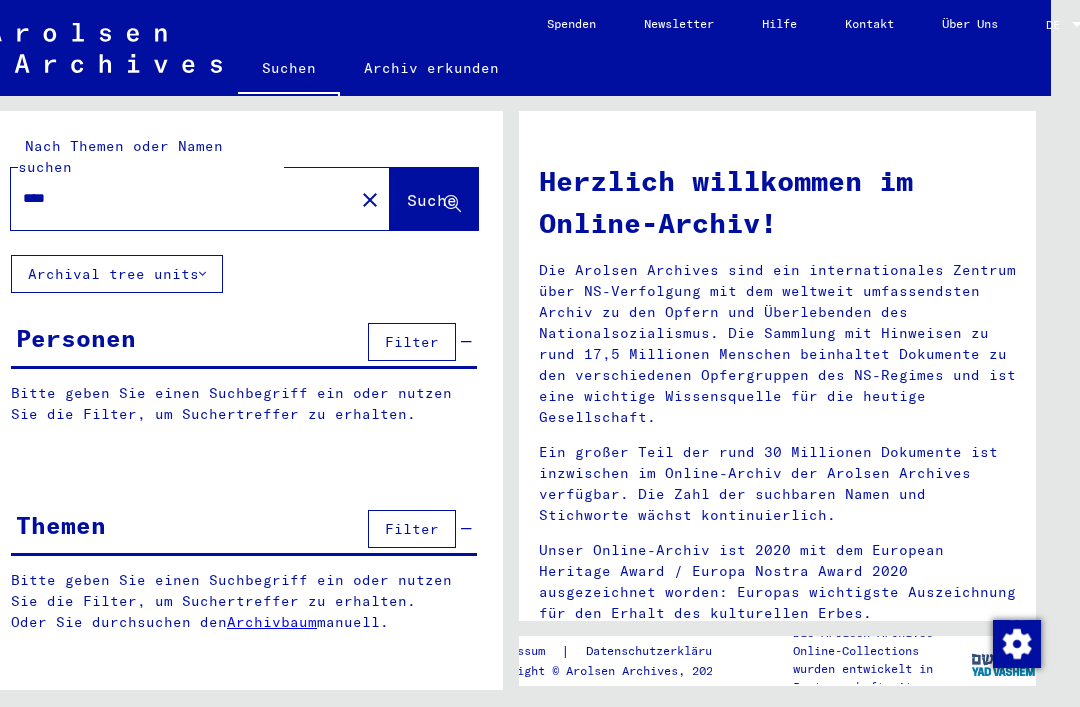 type on "****" 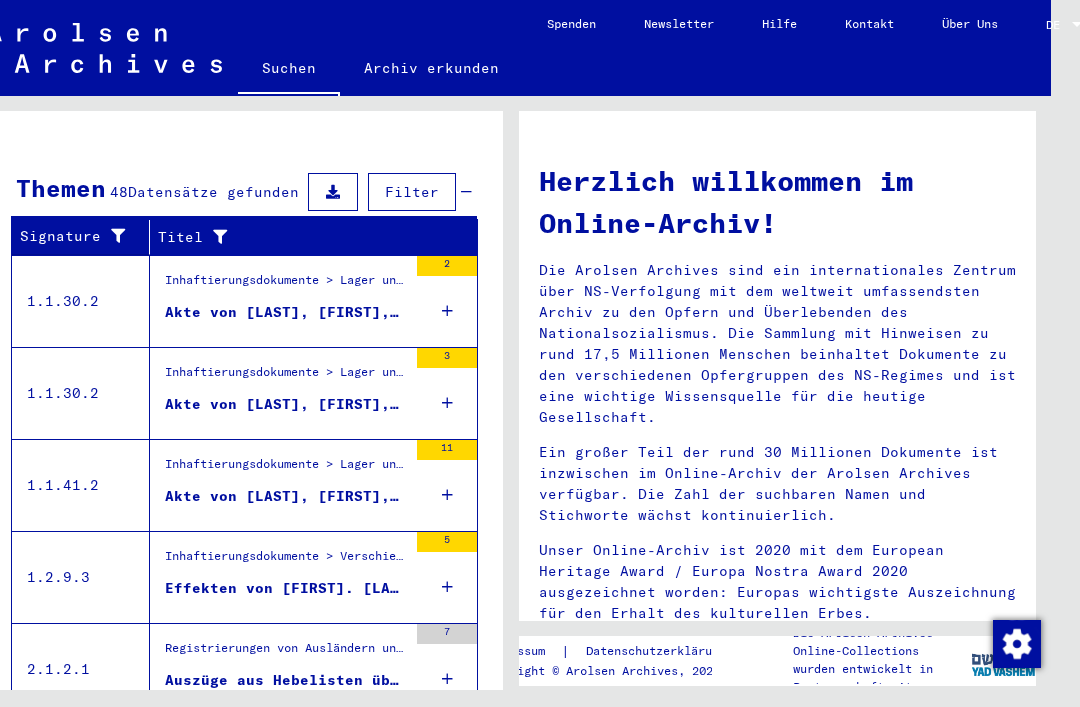 scroll, scrollTop: 634, scrollLeft: 0, axis: vertical 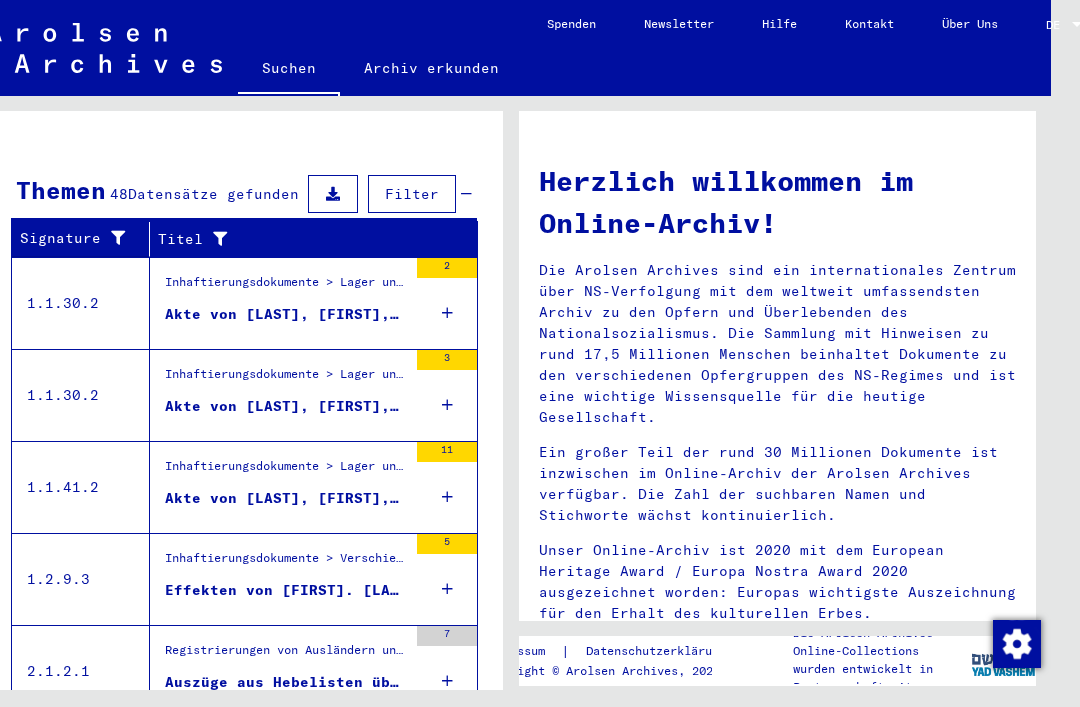 click at bounding box center (447, 313) 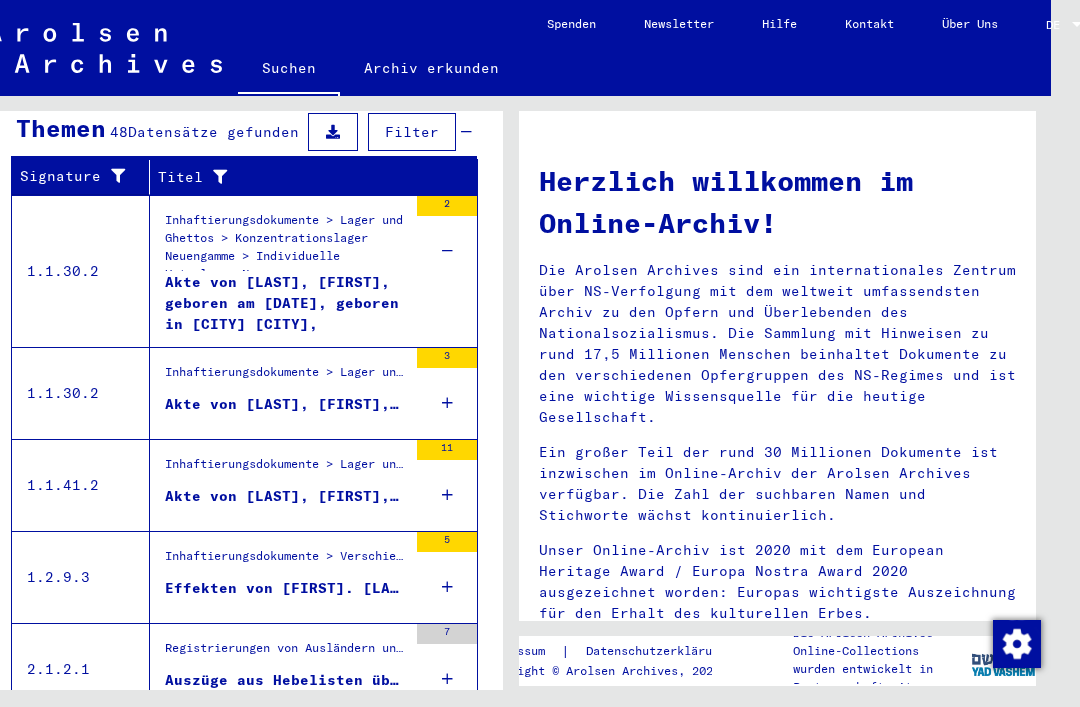 scroll, scrollTop: 694, scrollLeft: 0, axis: vertical 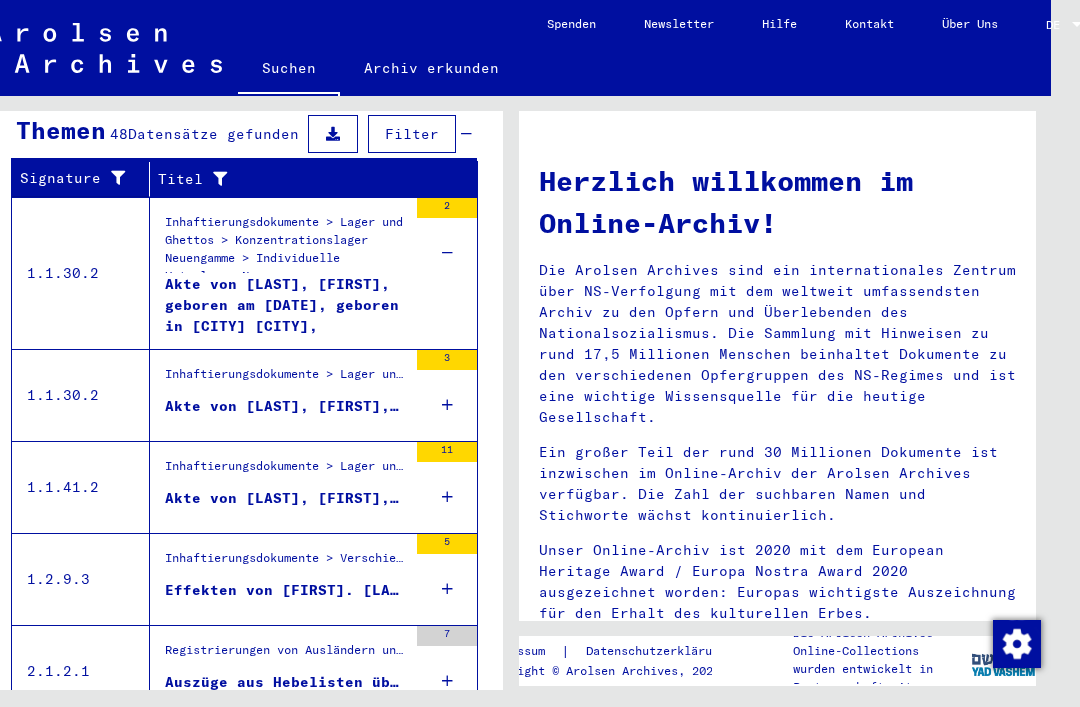 click at bounding box center [447, 405] 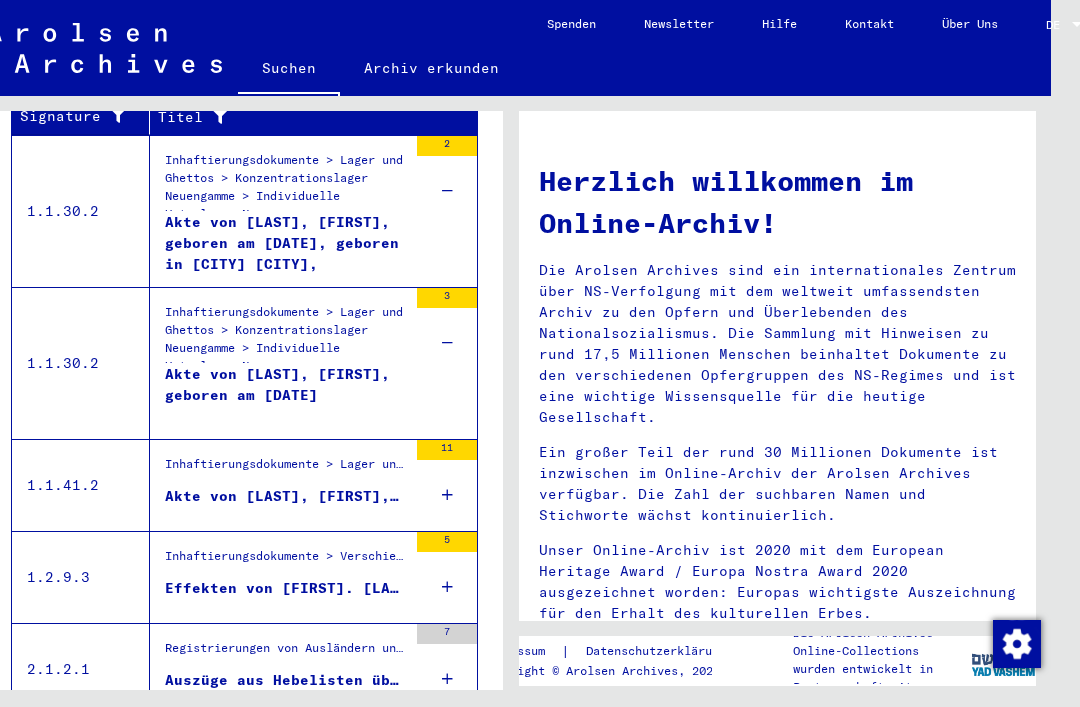 scroll, scrollTop: 754, scrollLeft: 0, axis: vertical 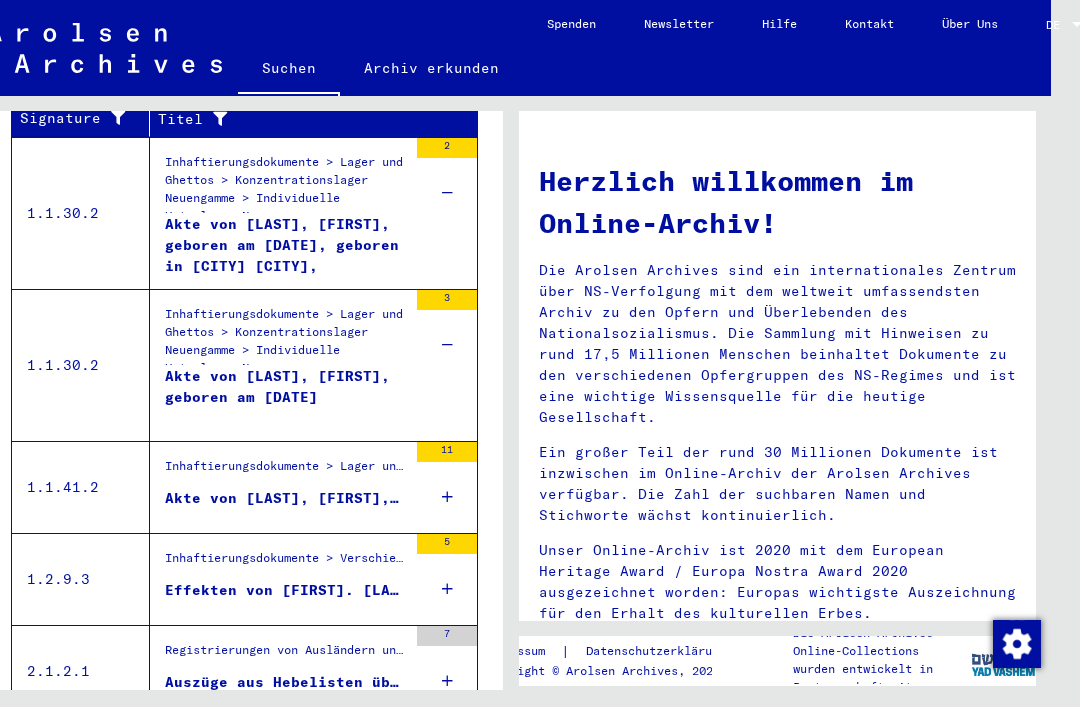 click at bounding box center [447, 589] 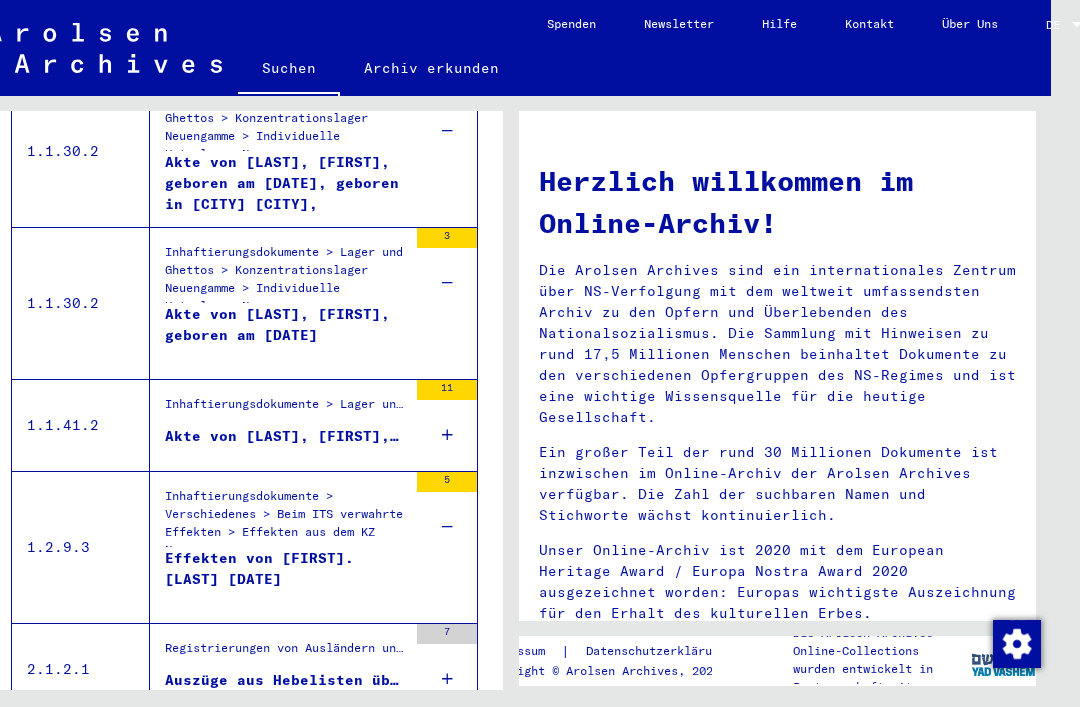 scroll, scrollTop: 814, scrollLeft: 0, axis: vertical 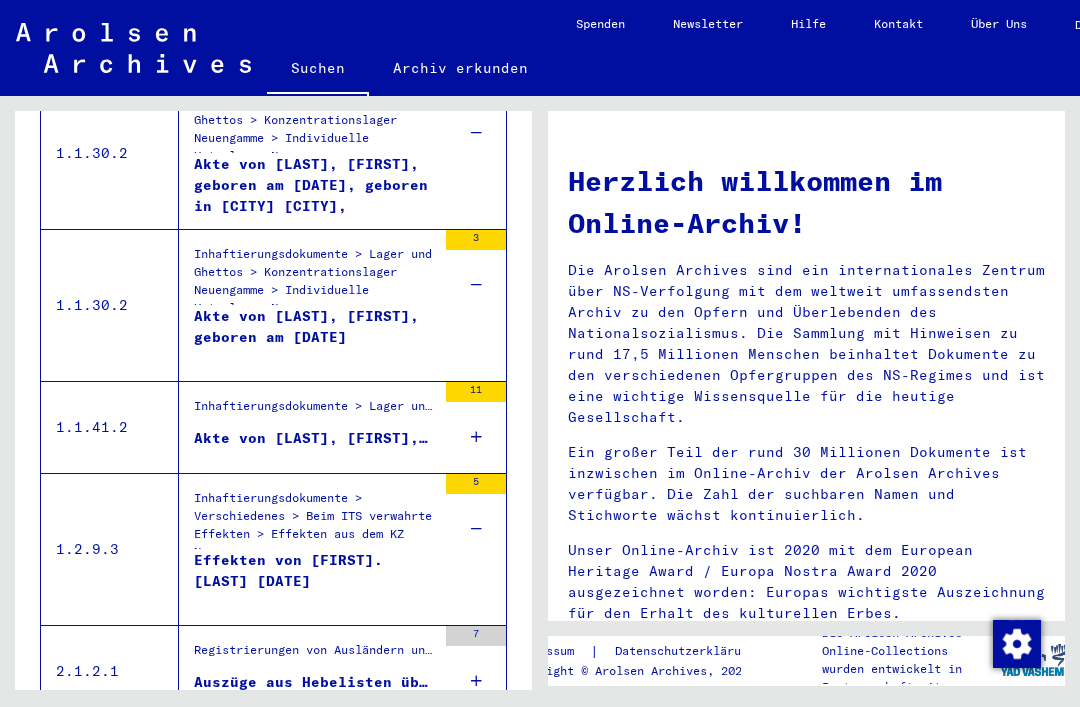 click on "Alle Ergebnisse anzeigen" at bounding box center [165, 747] 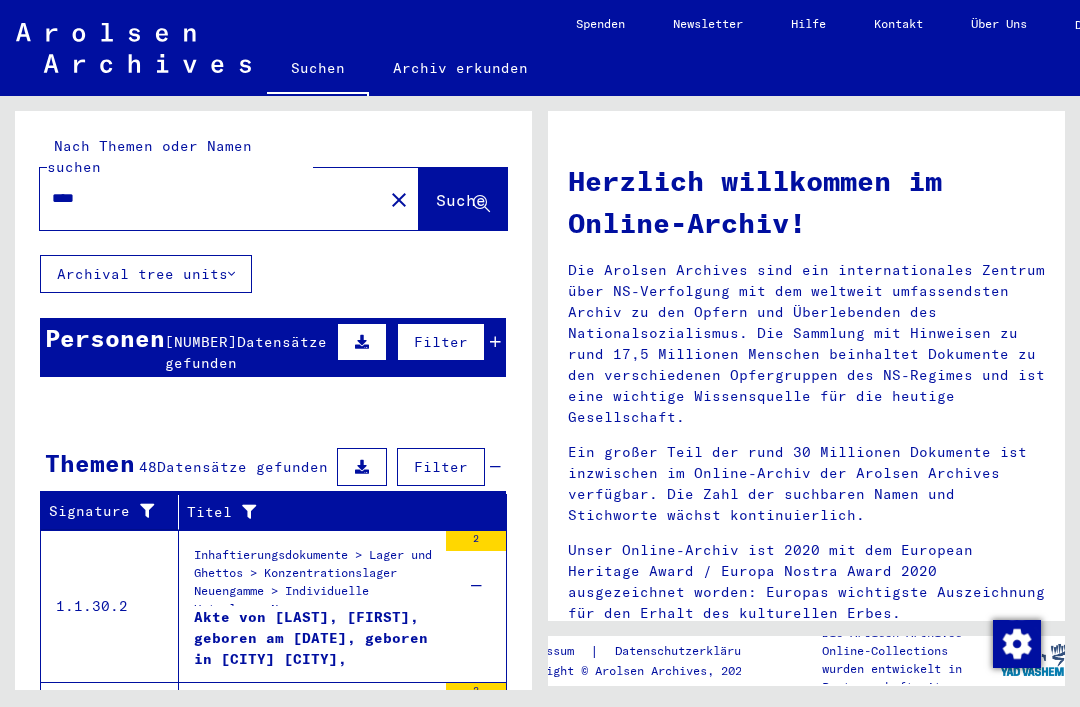 scroll, scrollTop: 0, scrollLeft: 0, axis: both 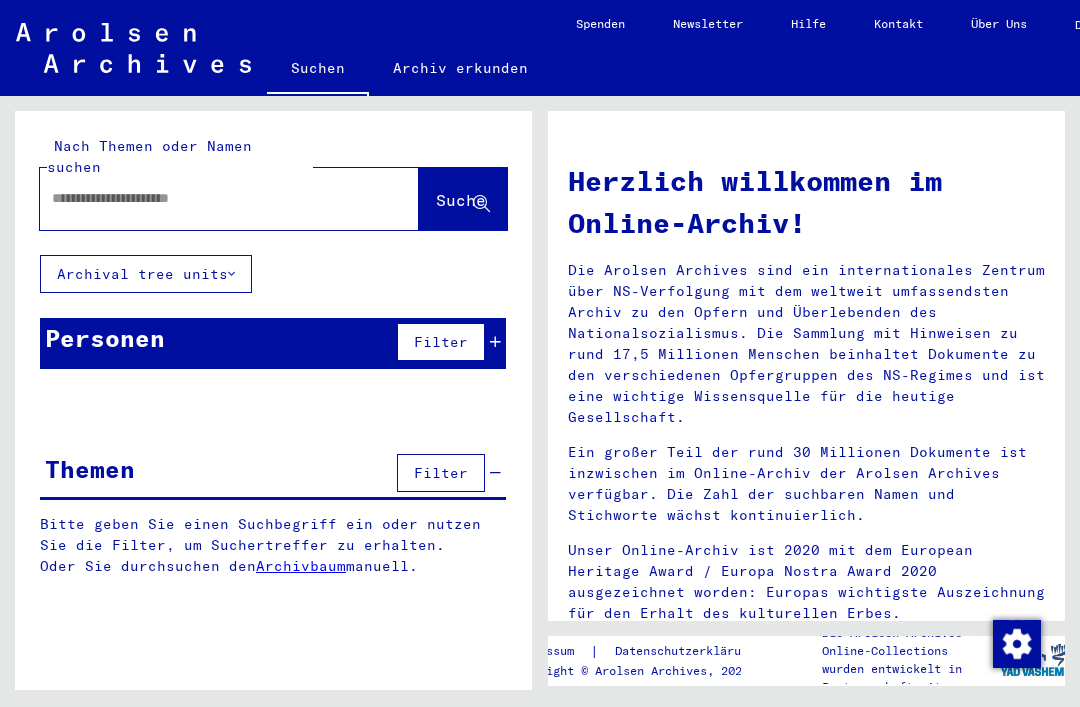 click at bounding box center (205, 198) 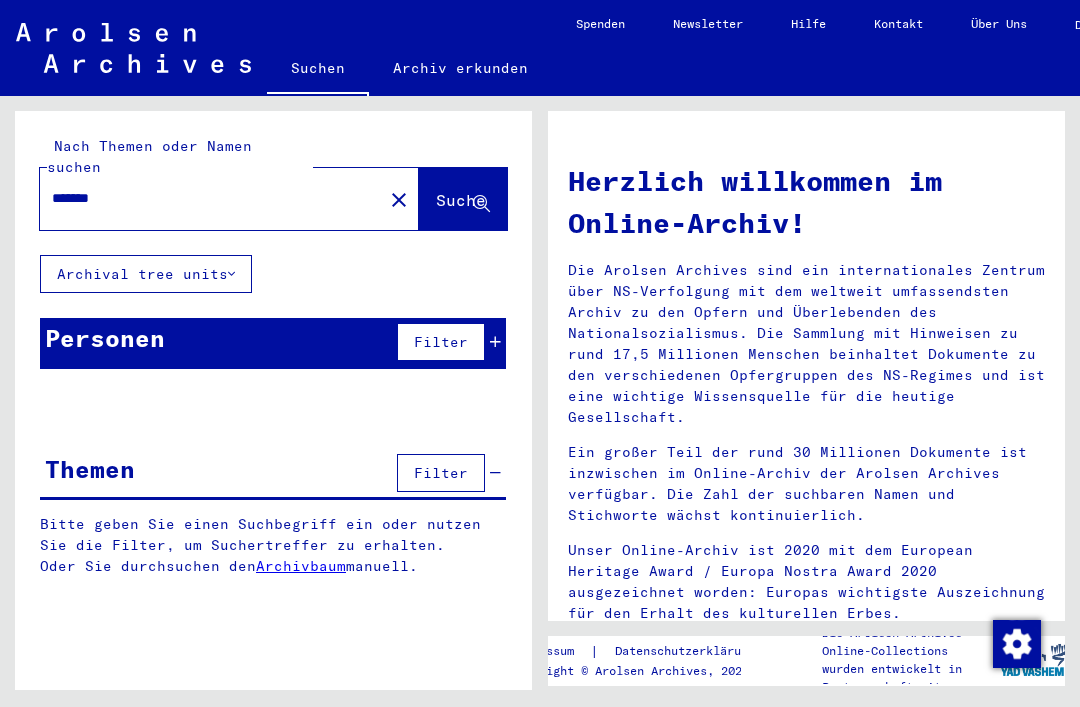 click on "Suche" 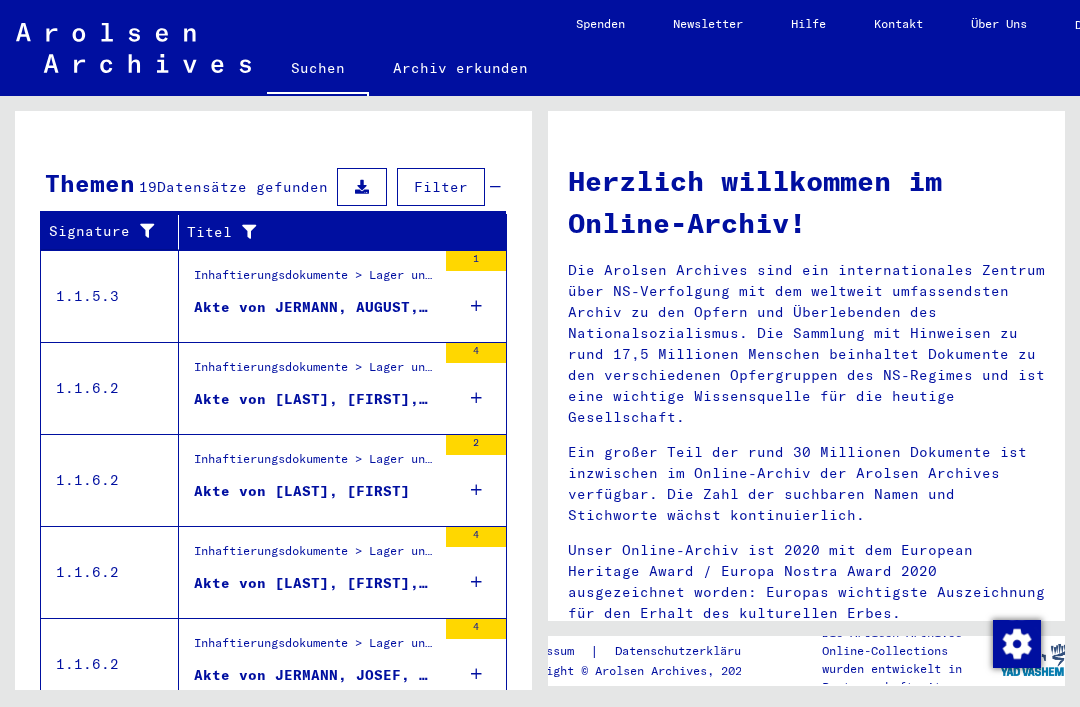 scroll, scrollTop: 241, scrollLeft: 0, axis: vertical 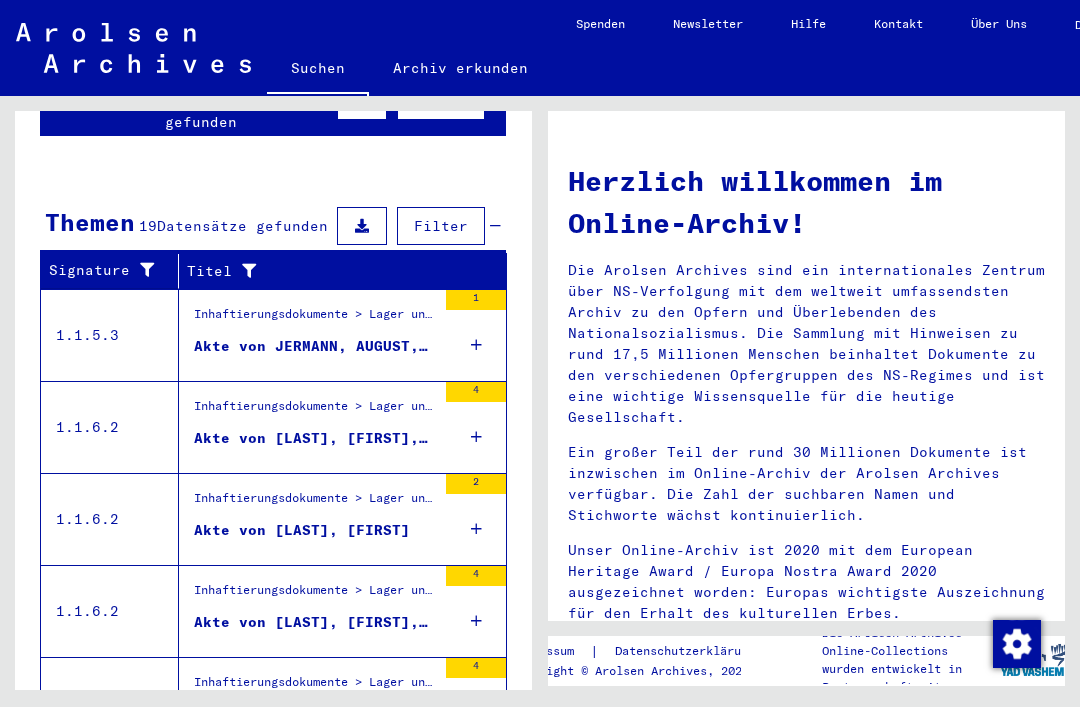 click at bounding box center (457, 364) 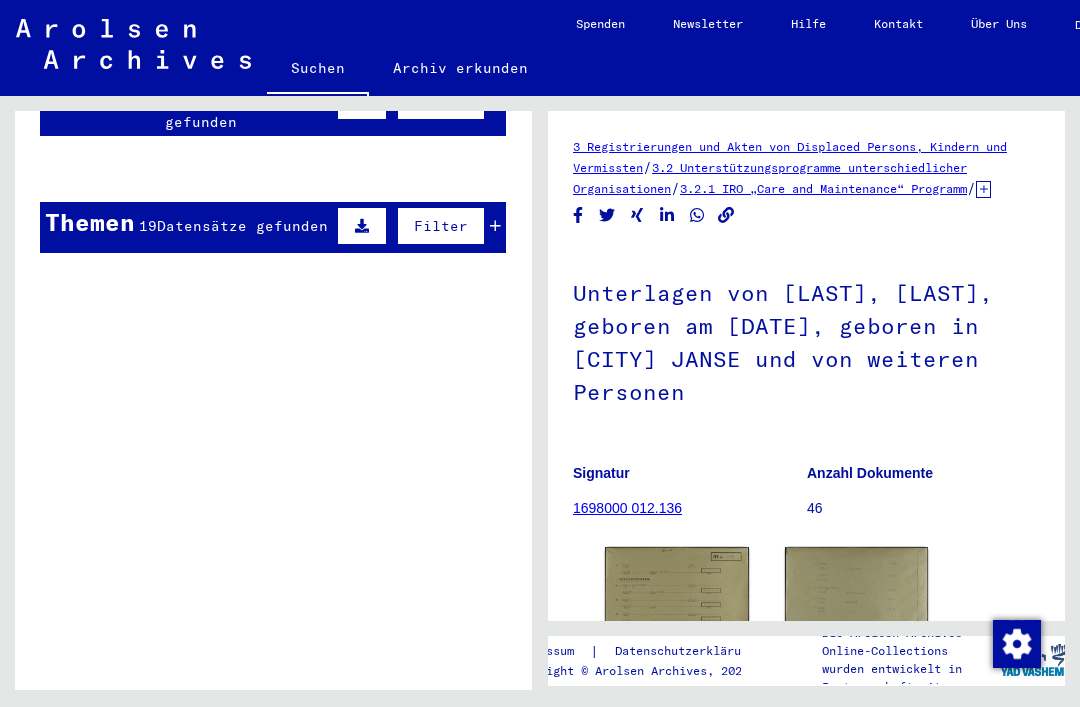 scroll, scrollTop: 0, scrollLeft: 0, axis: both 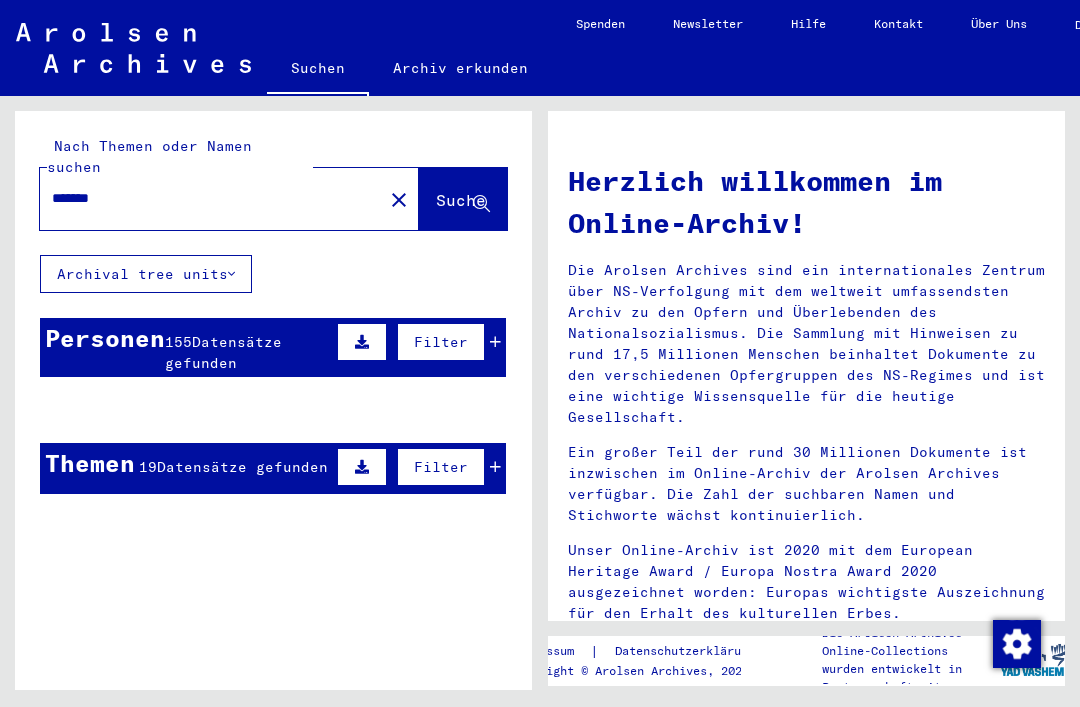 click at bounding box center [457, 507] 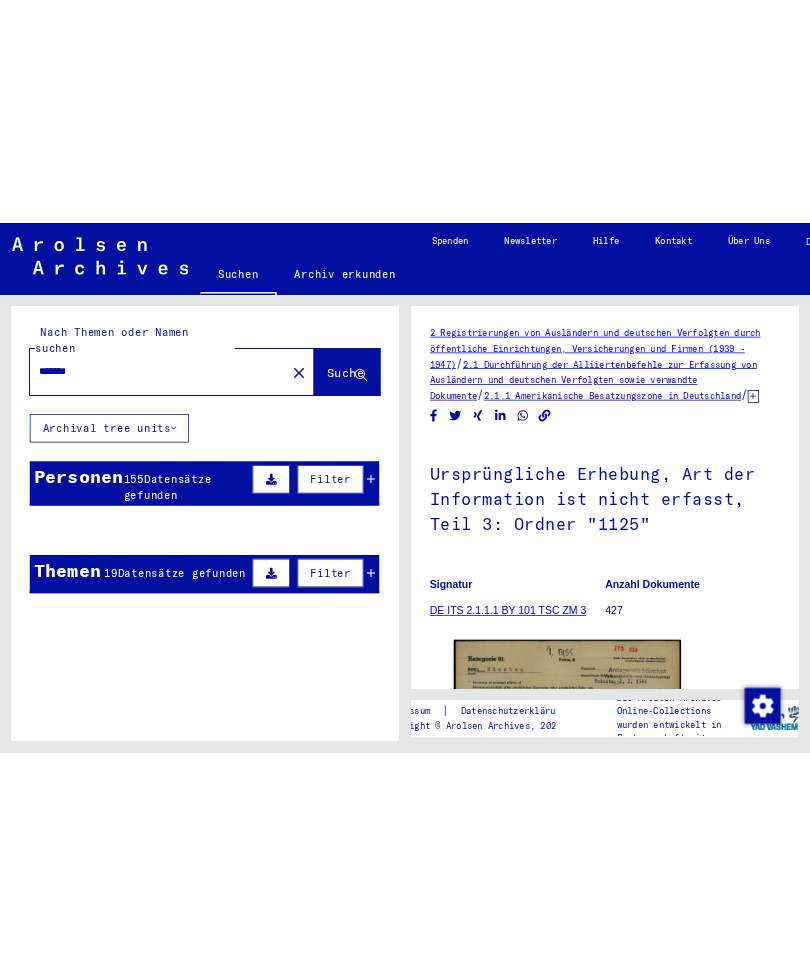 scroll, scrollTop: 0, scrollLeft: 0, axis: both 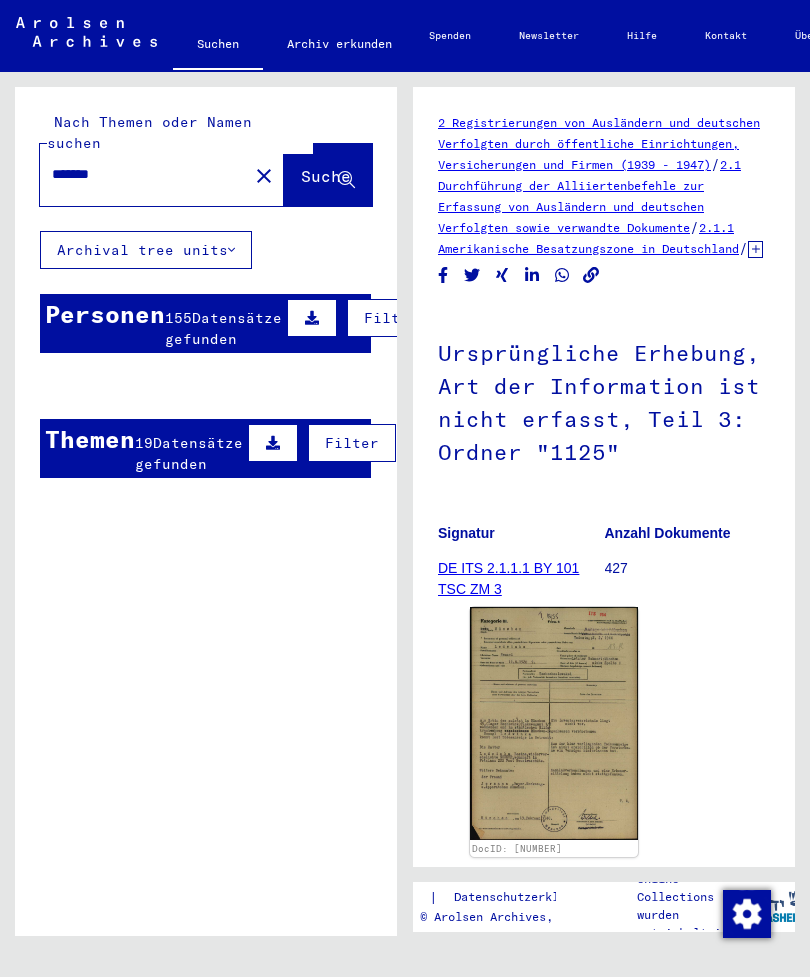 click on "Suche" 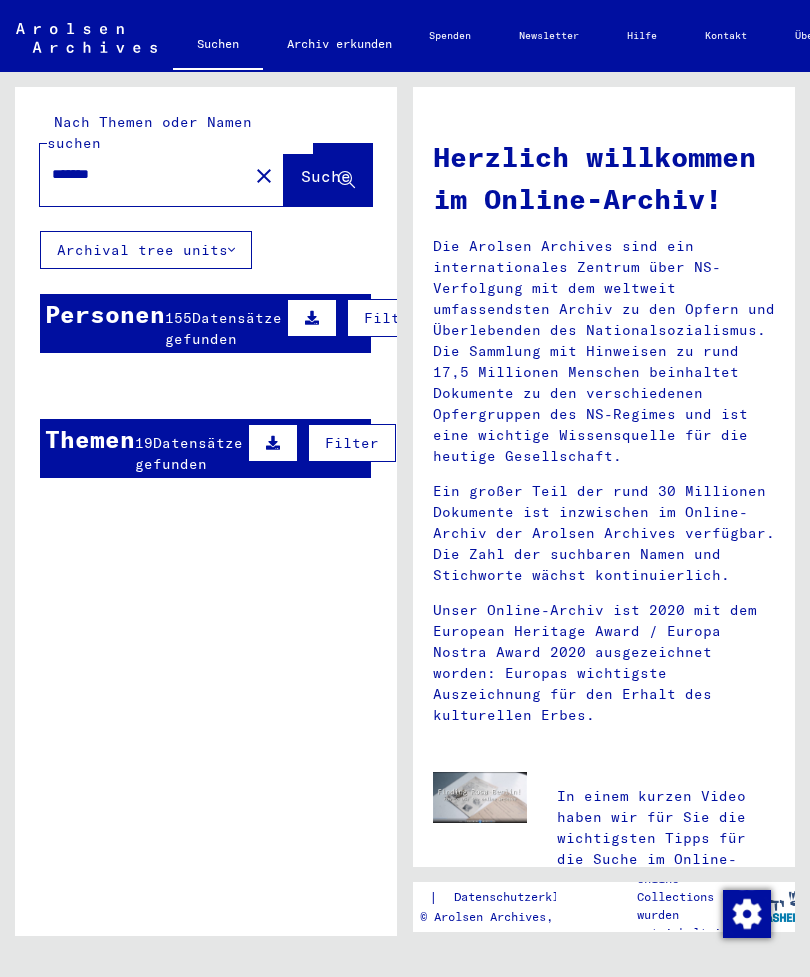 click on "Suche" 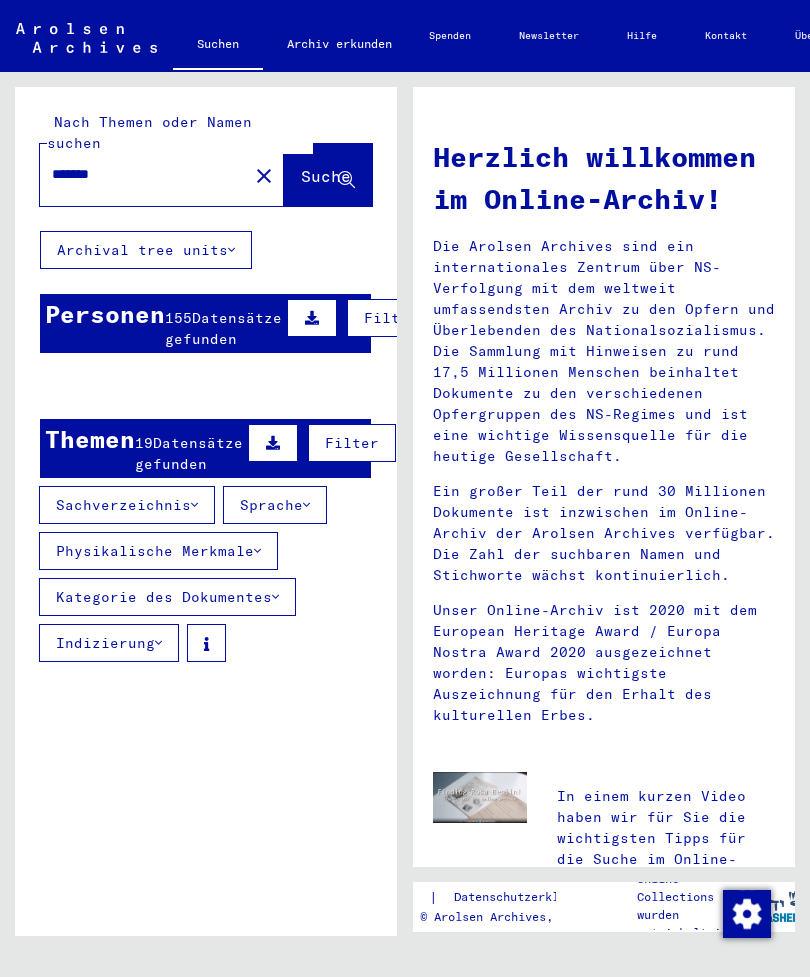 click 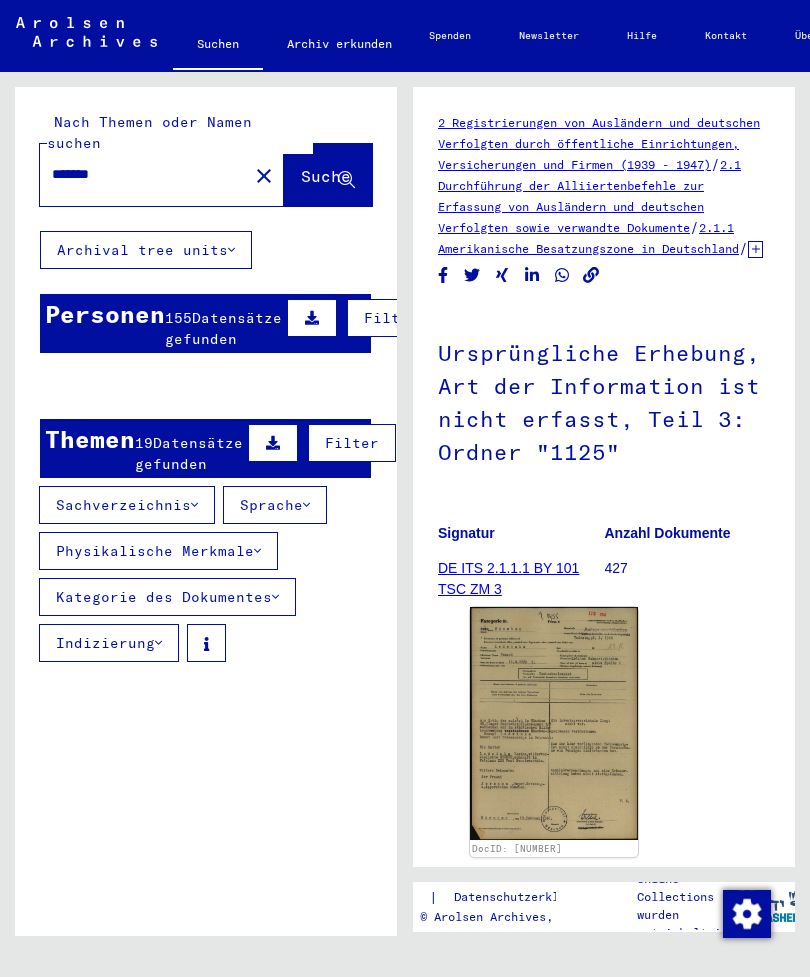 scroll, scrollTop: 0, scrollLeft: 0, axis: both 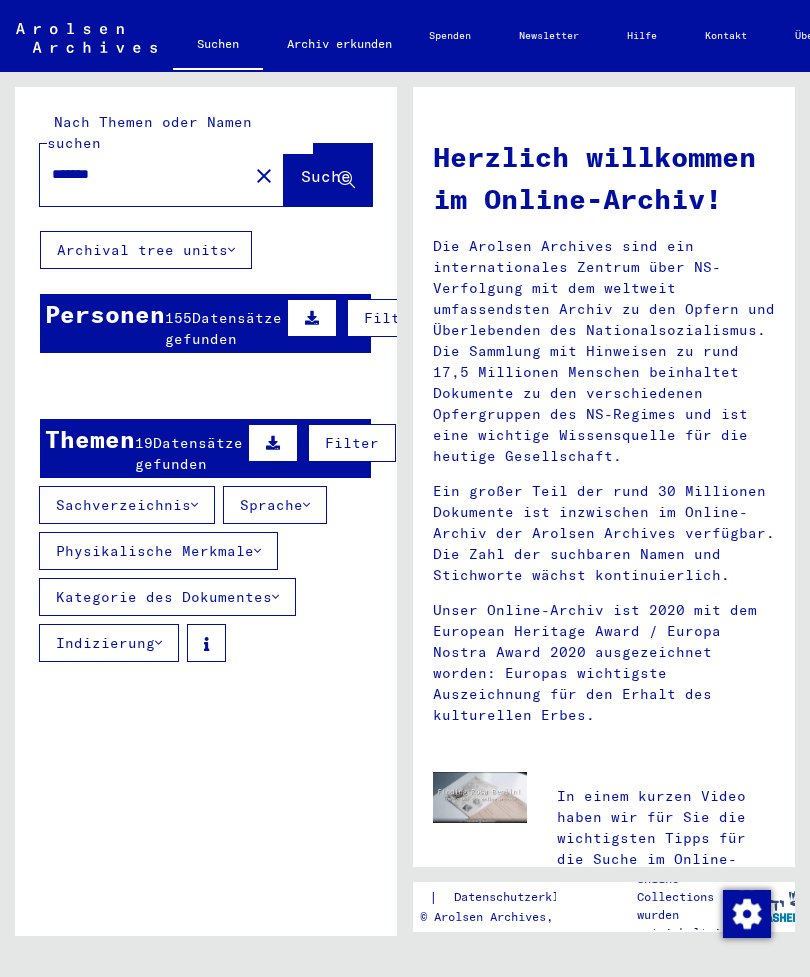 click on "Sachverzeichnis" at bounding box center [127, 505] 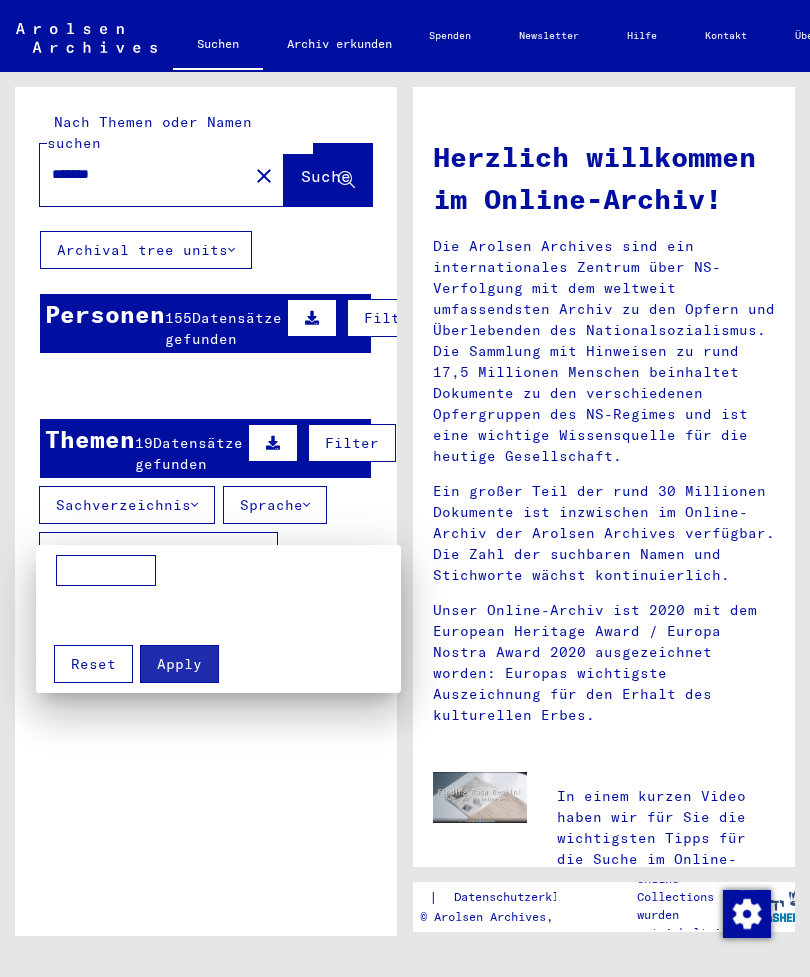 click at bounding box center [405, 488] 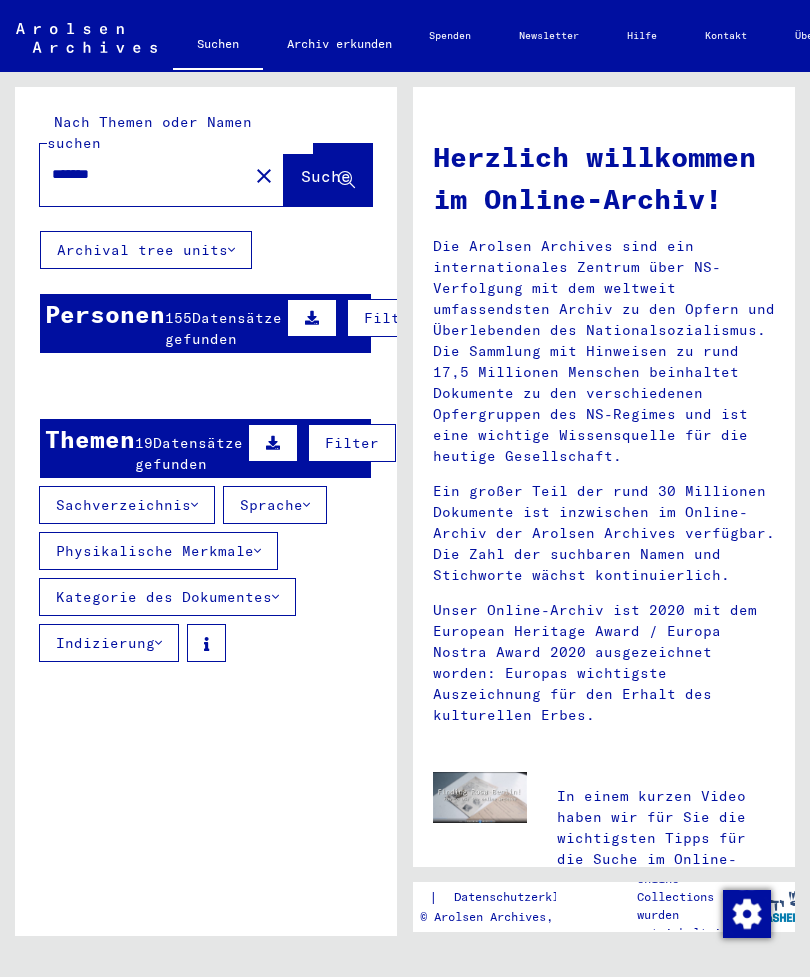 click at bounding box center [194, 505] 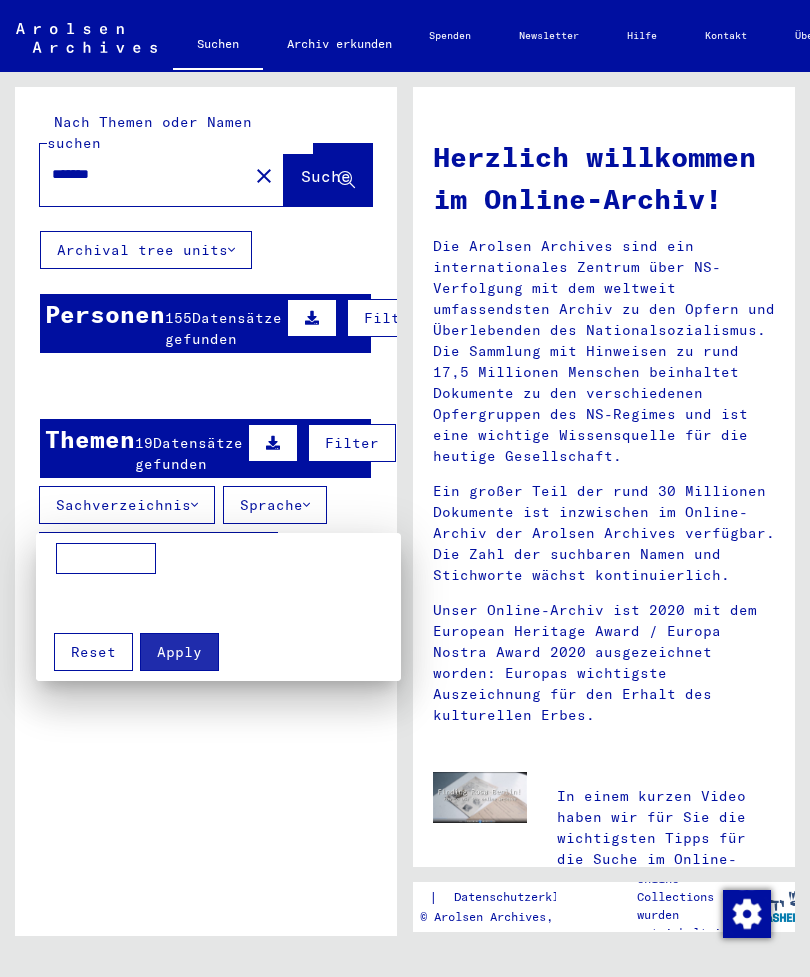 click at bounding box center [405, 488] 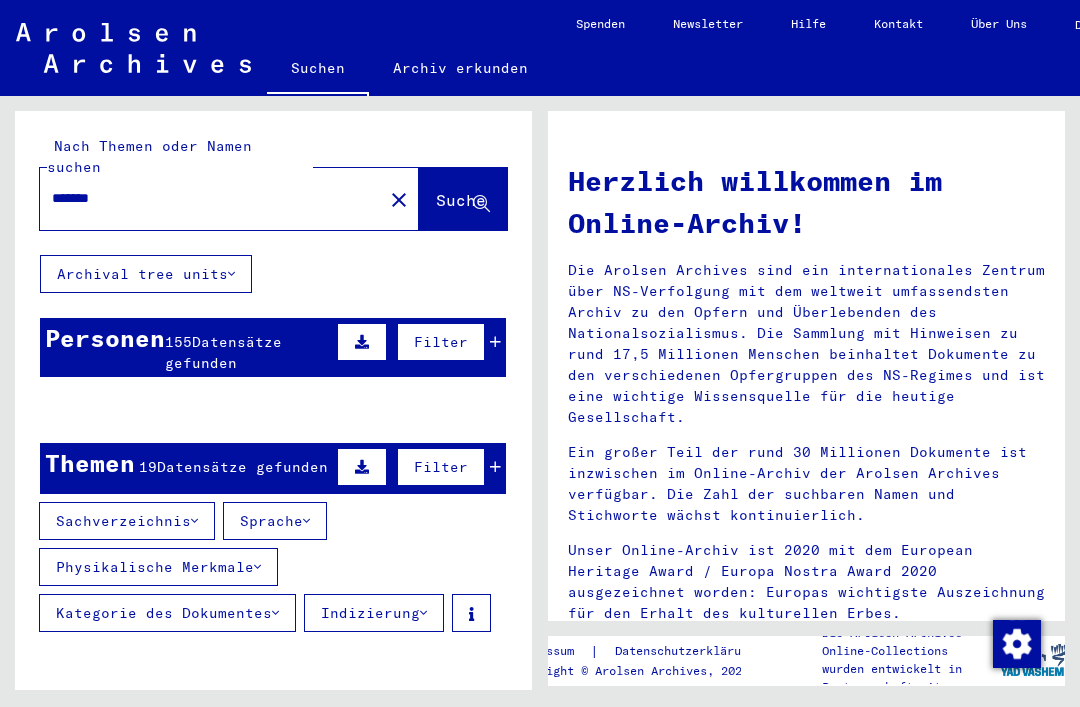click 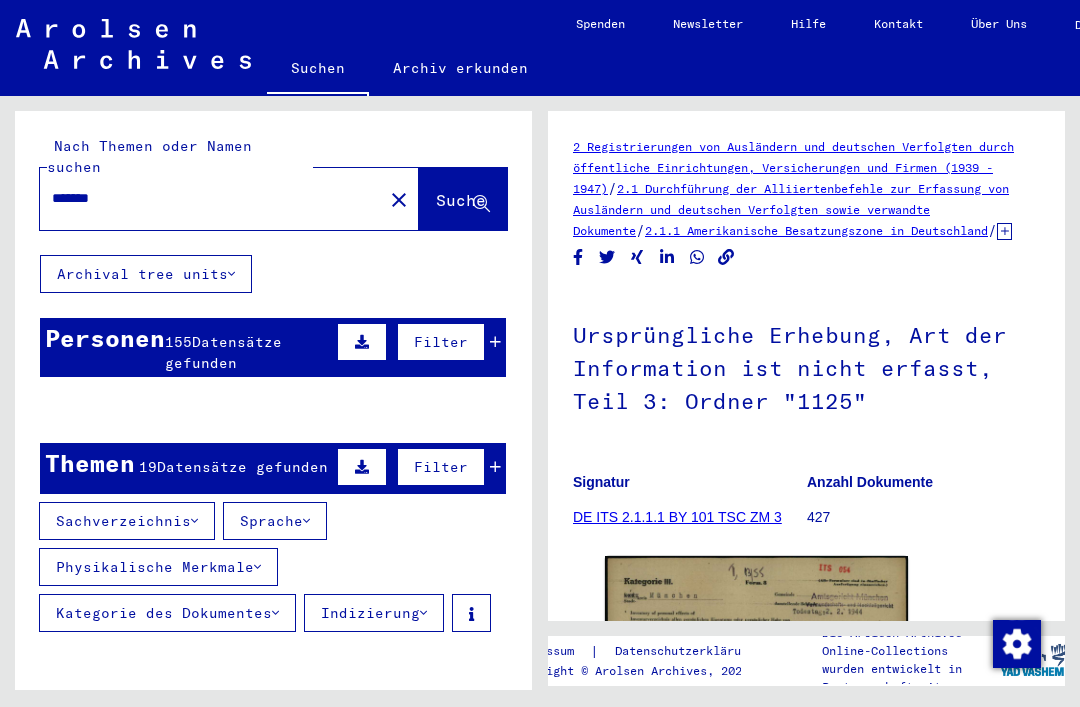 click 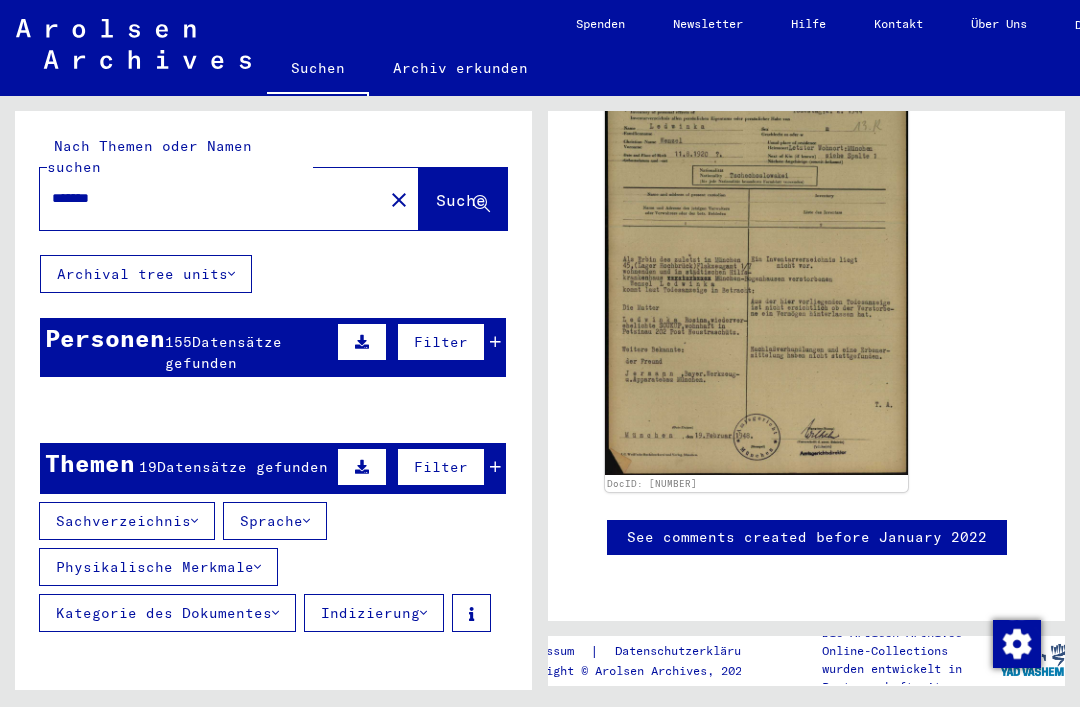 click on "Suche" 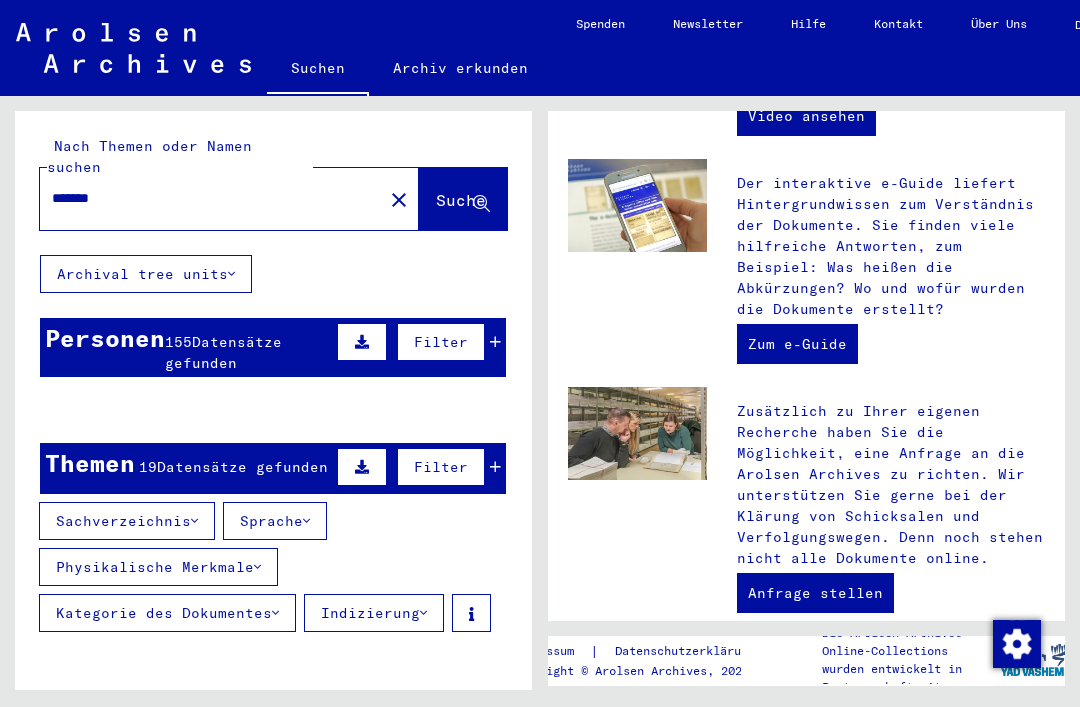 click on "Suche" 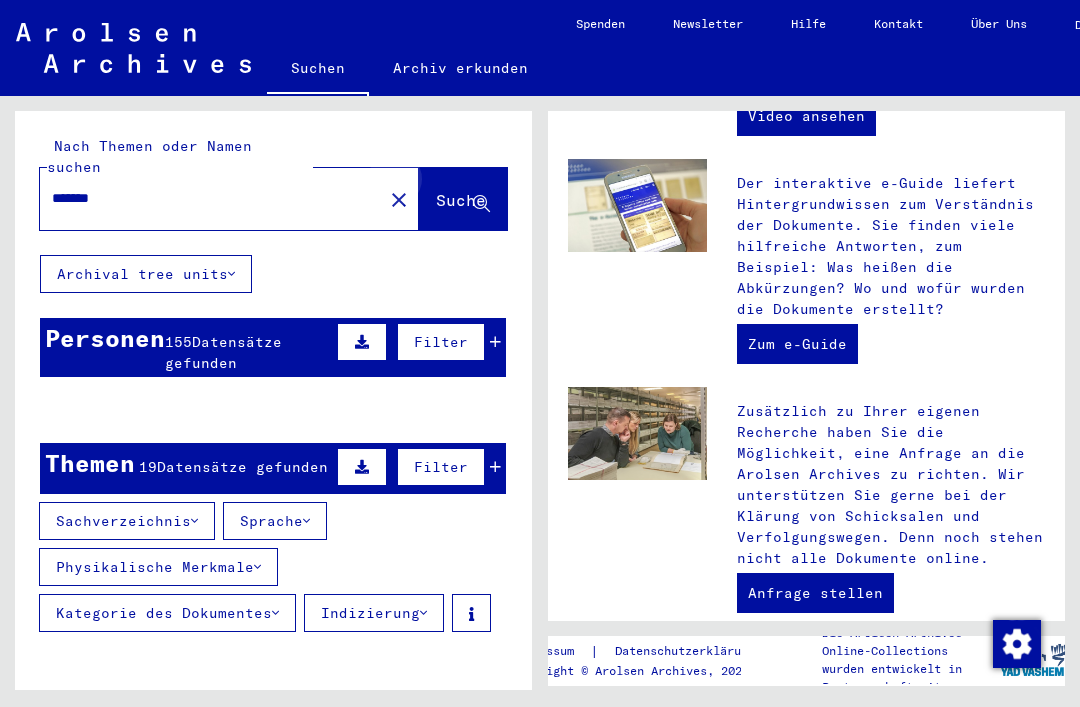 click on "*******" at bounding box center [205, 198] 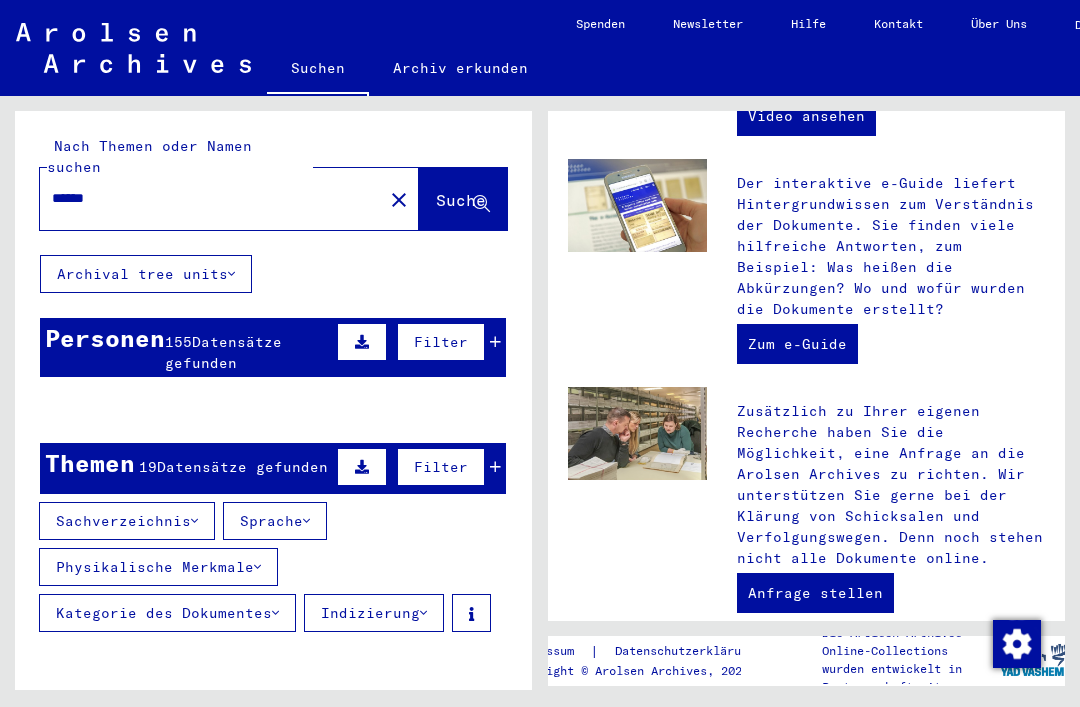 type on "*******" 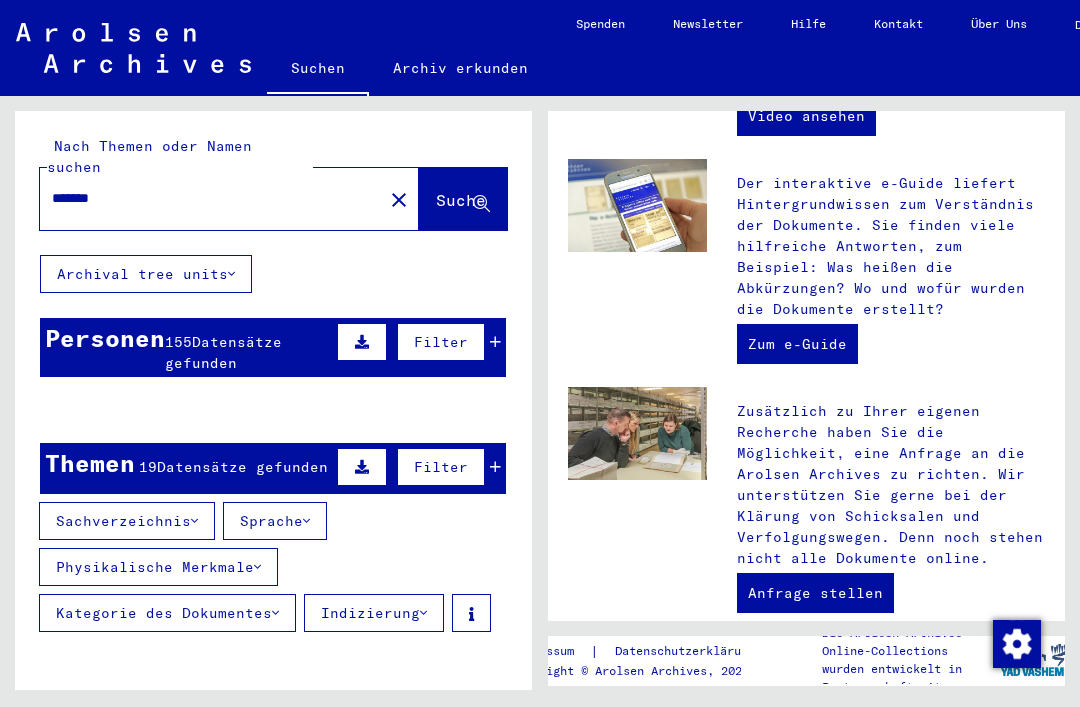 click 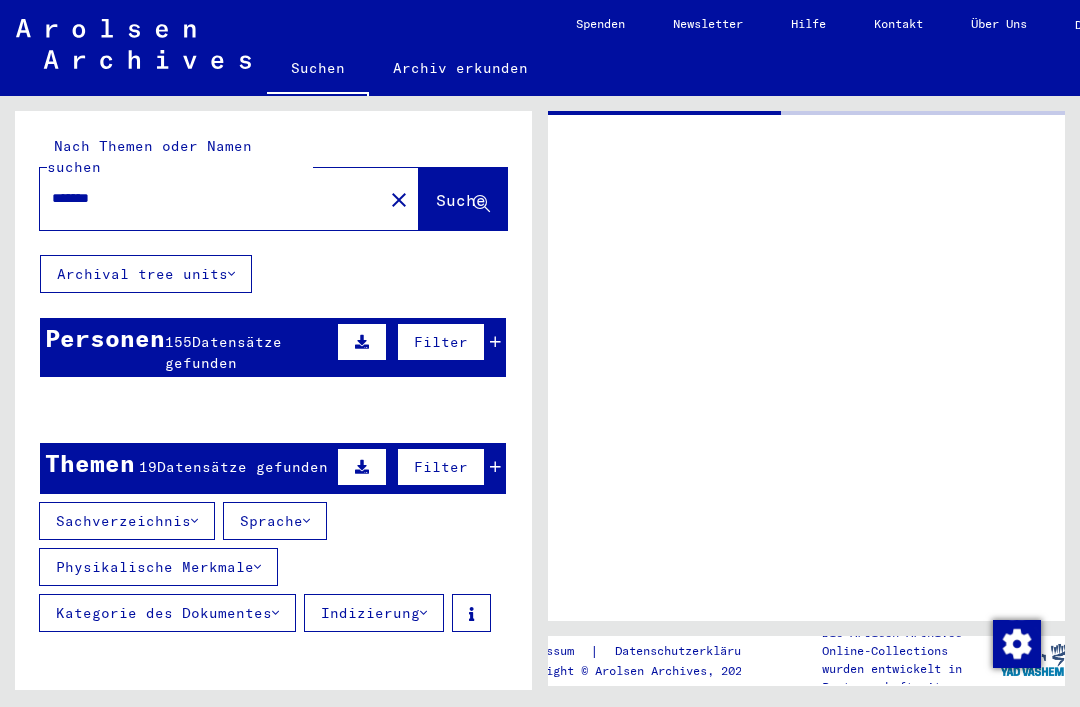 scroll, scrollTop: 0, scrollLeft: 0, axis: both 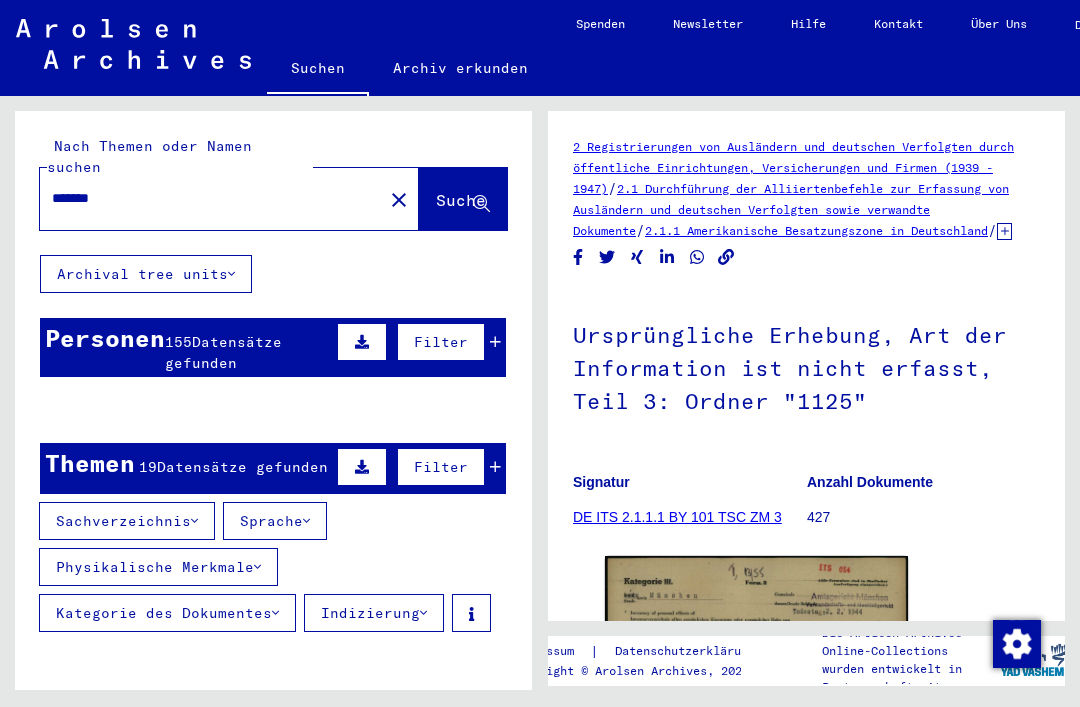 click on "Filter" at bounding box center (441, 342) 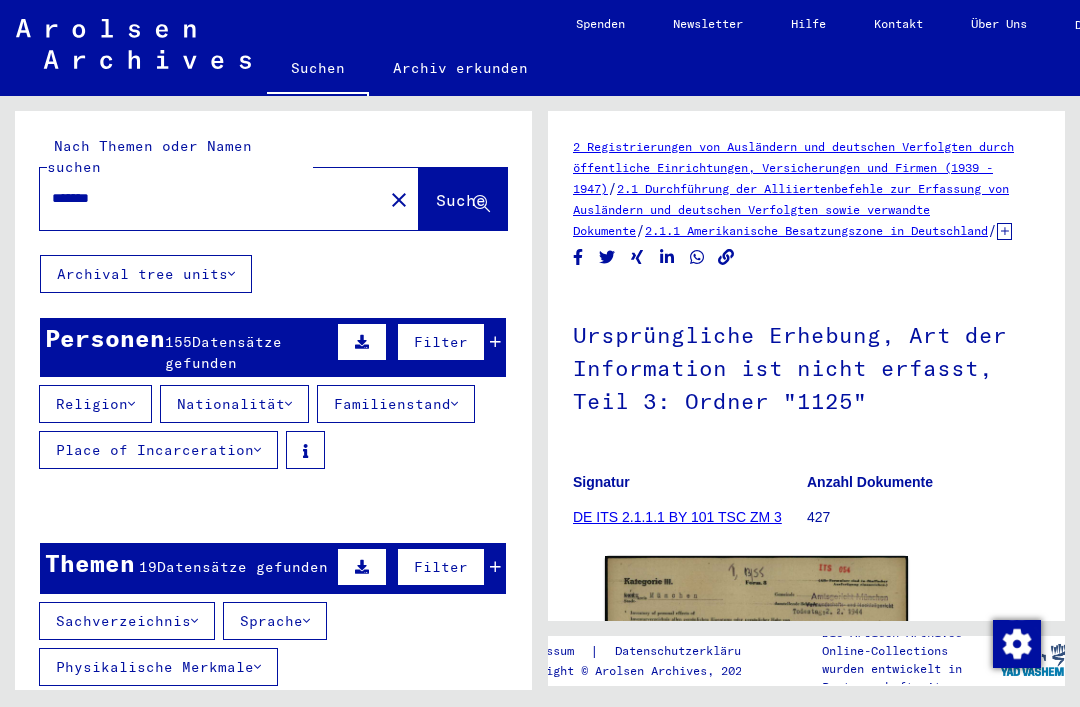 click at bounding box center (495, 342) 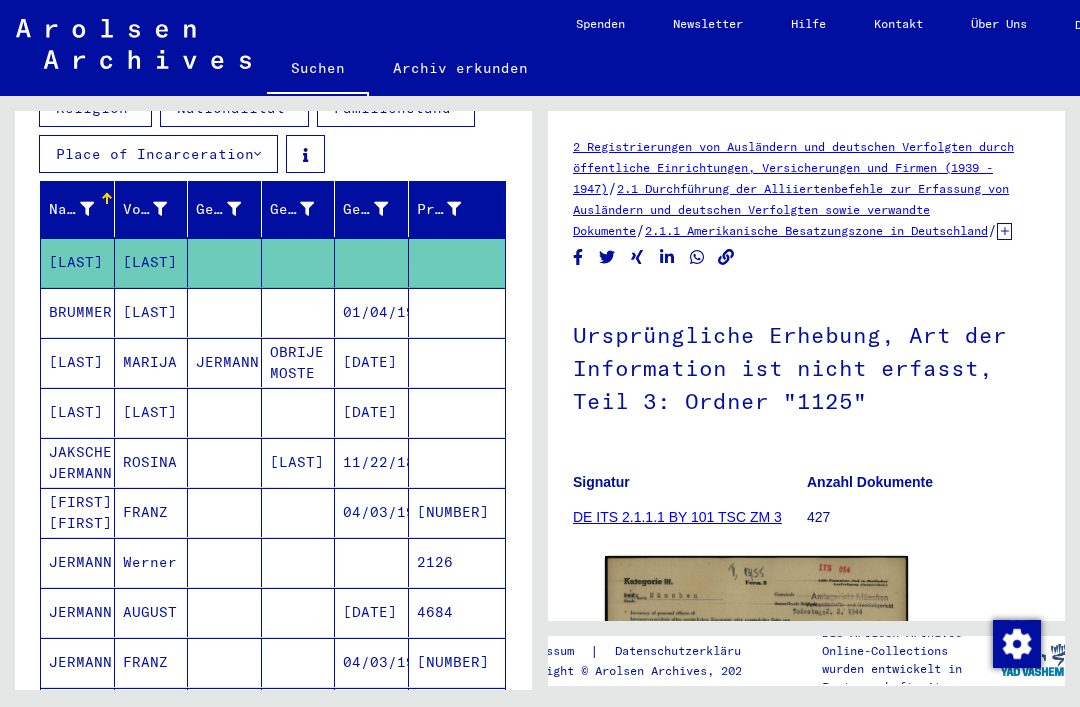 scroll, scrollTop: 300, scrollLeft: 0, axis: vertical 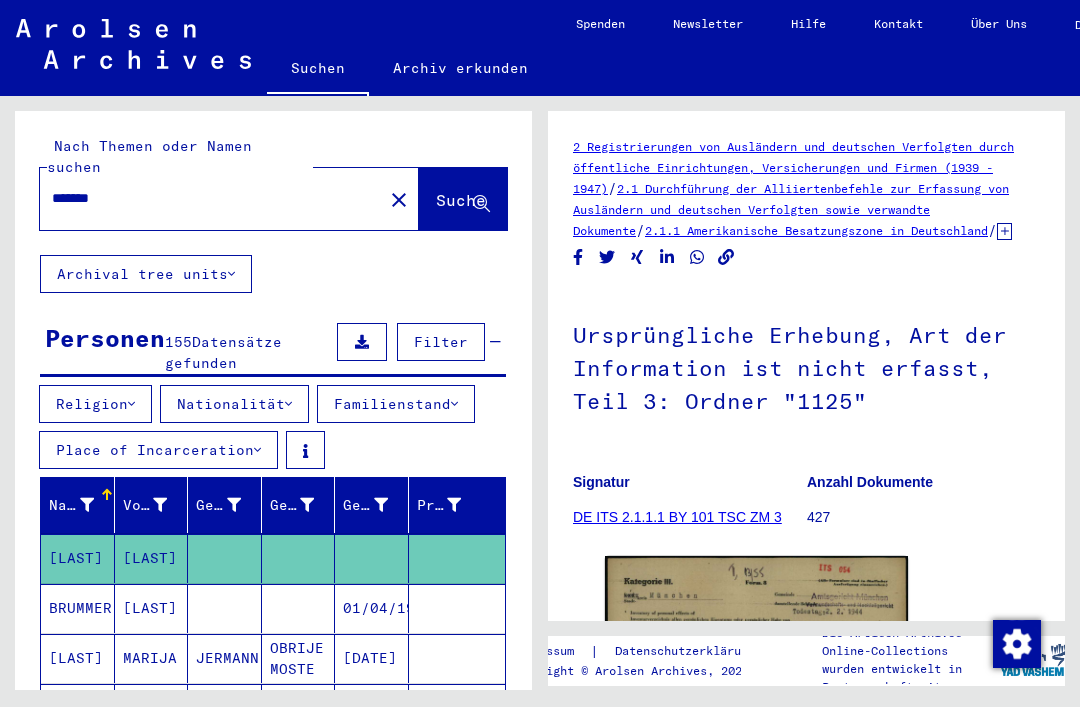 click at bounding box center (495, 342) 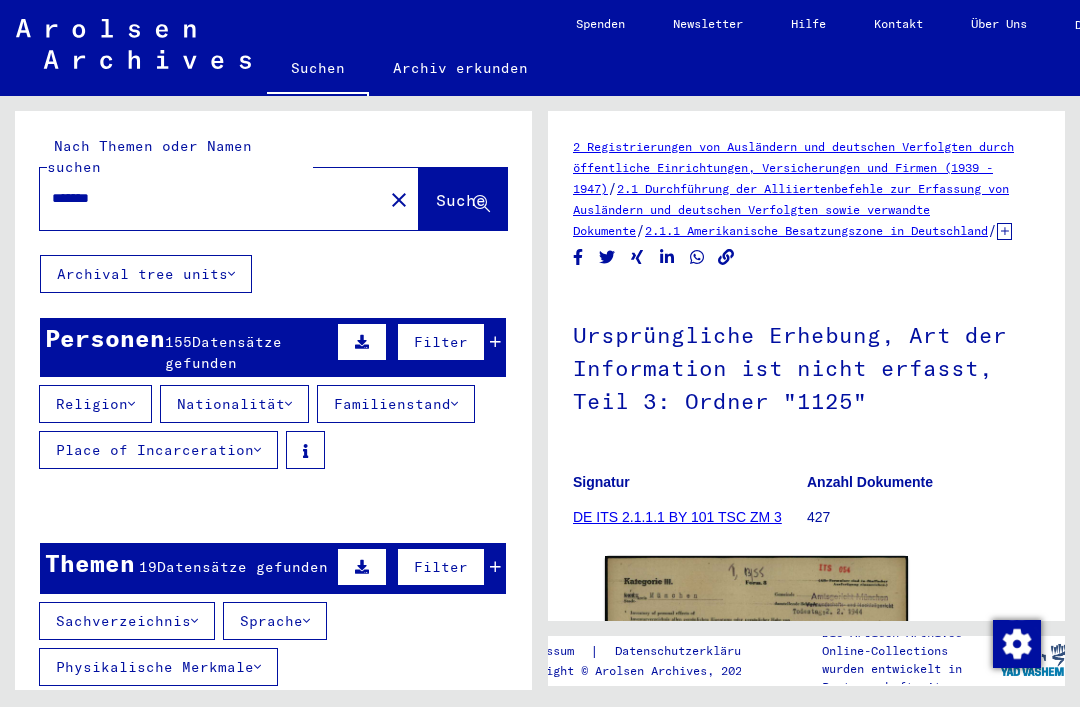 click 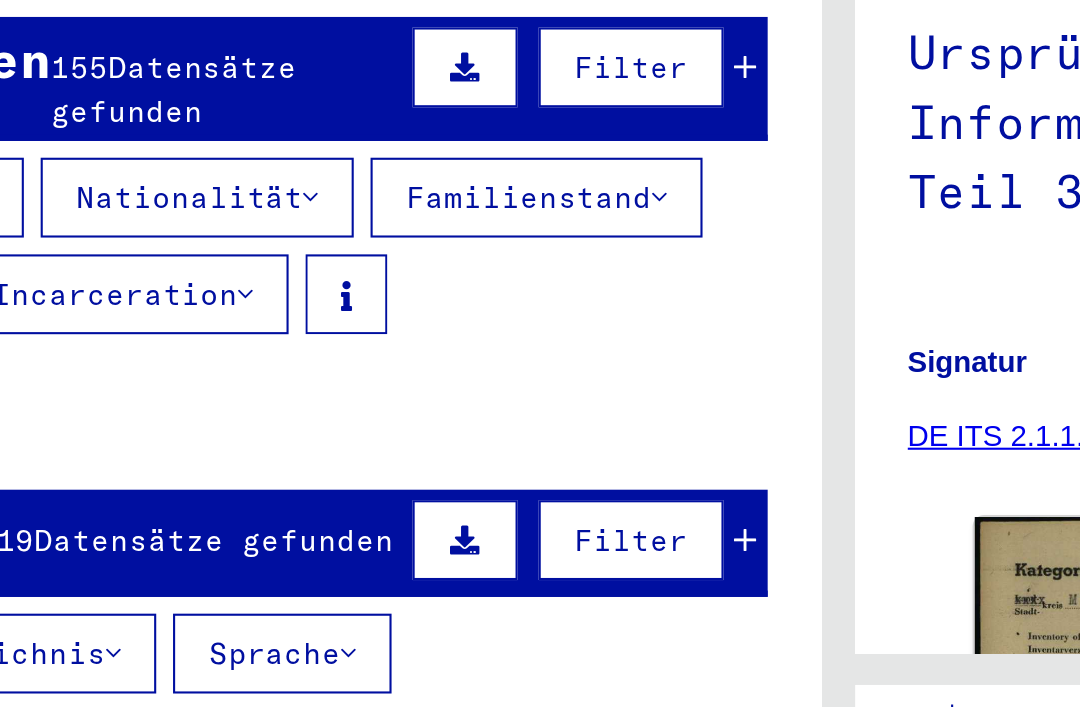 click 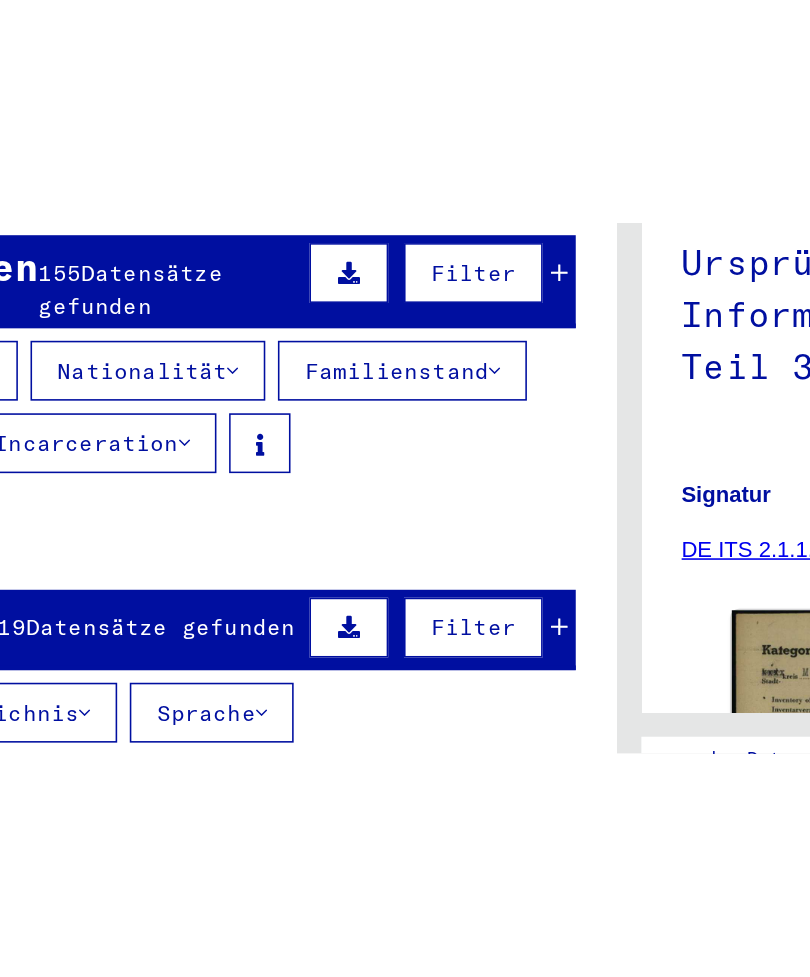 scroll, scrollTop: 25, scrollLeft: 0, axis: vertical 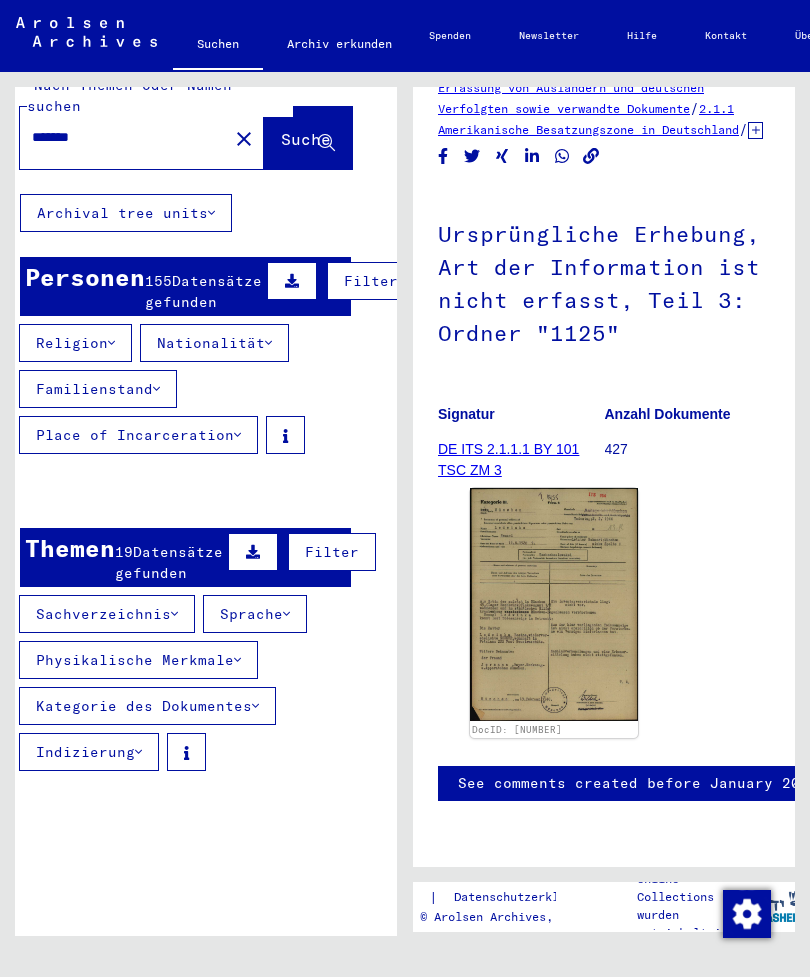 click at bounding box center (313, 643) 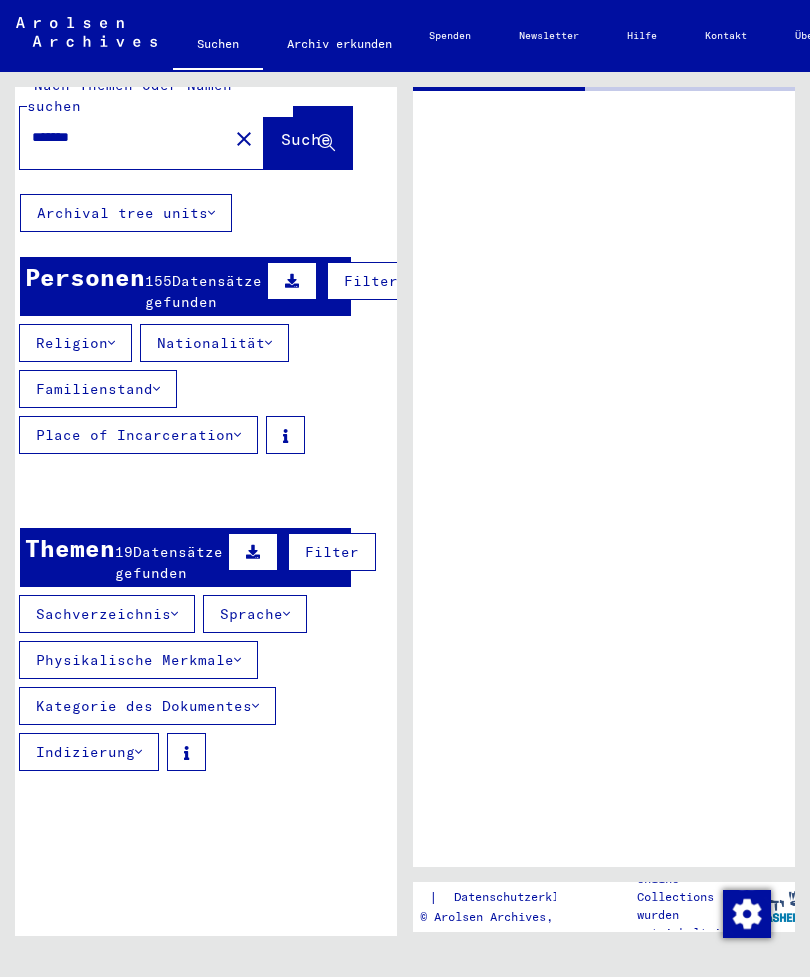 scroll, scrollTop: 0, scrollLeft: 0, axis: both 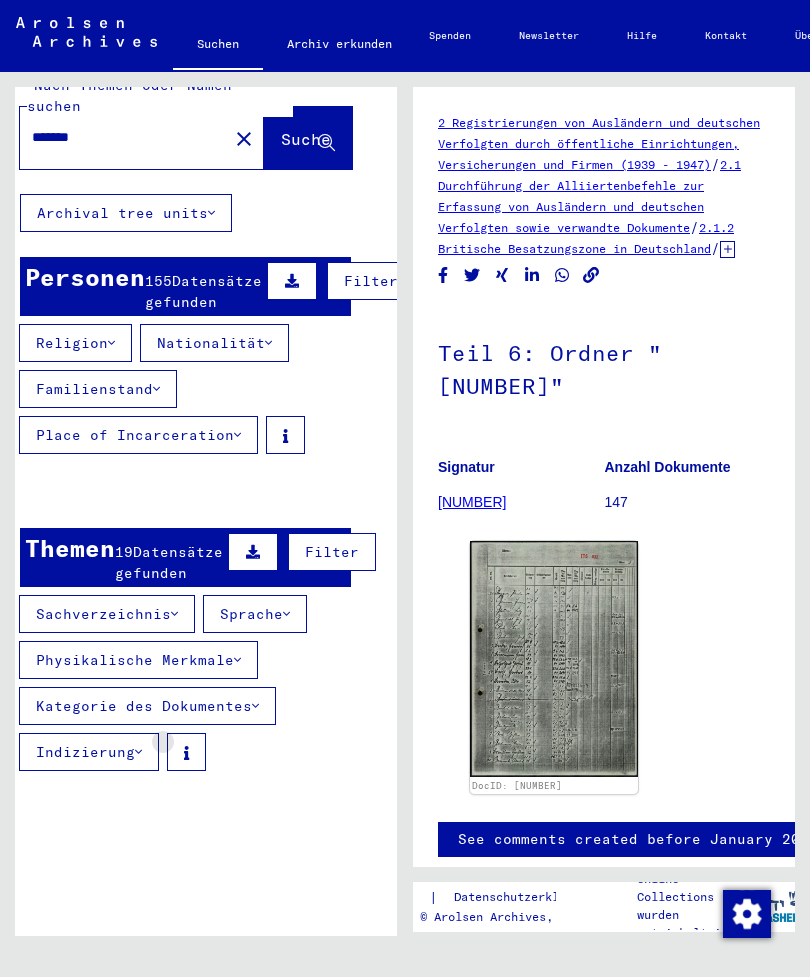click at bounding box center (186, 752) 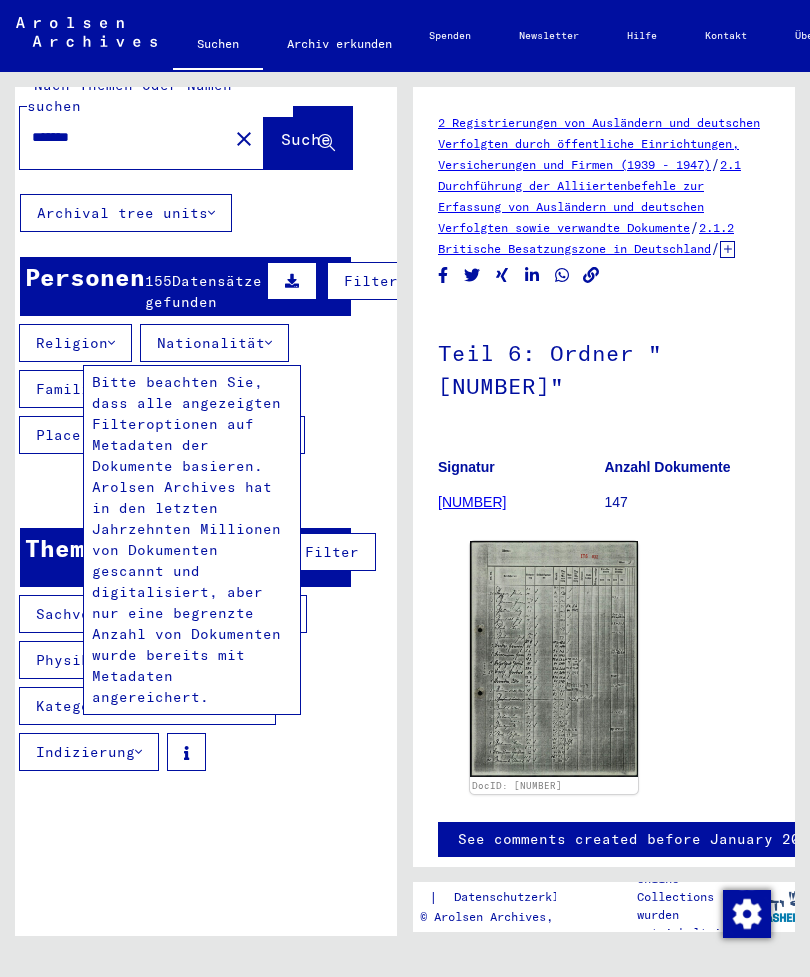 scroll, scrollTop: 0, scrollLeft: 0, axis: both 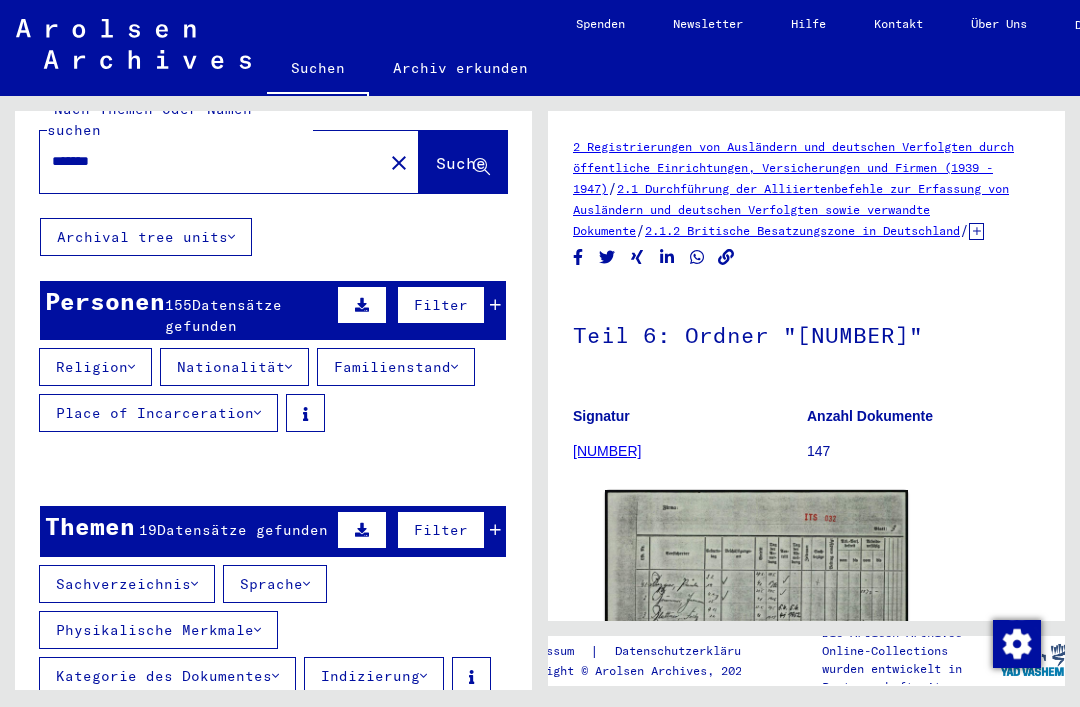 click at bounding box center (457, 571) 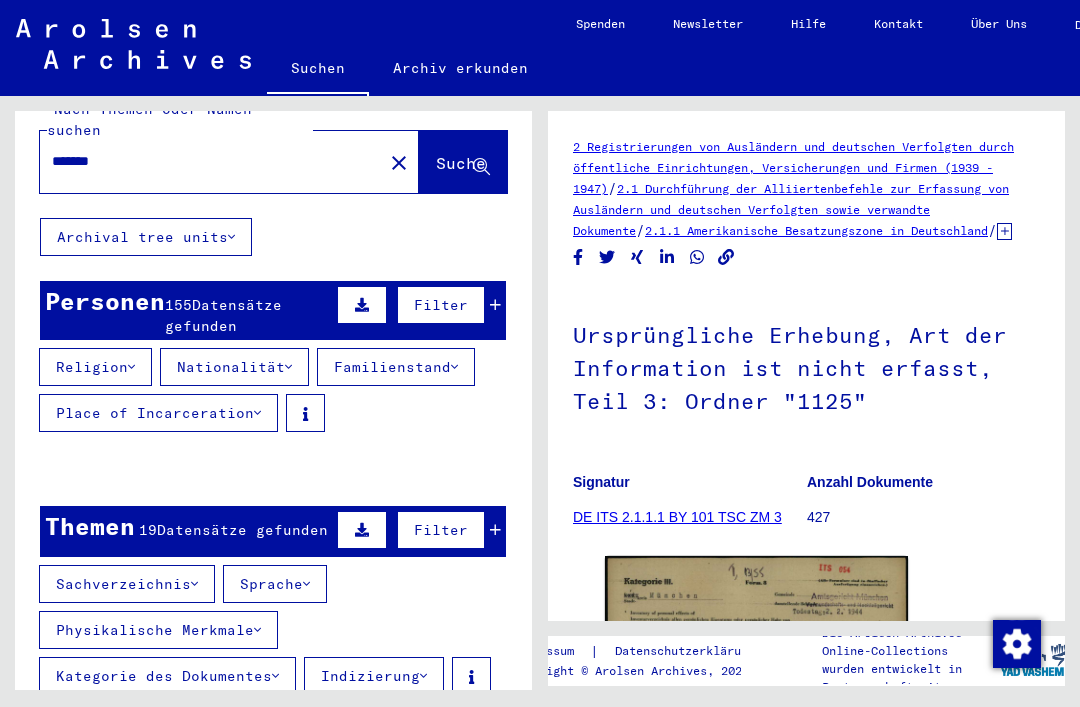 scroll, scrollTop: 0, scrollLeft: 0, axis: both 